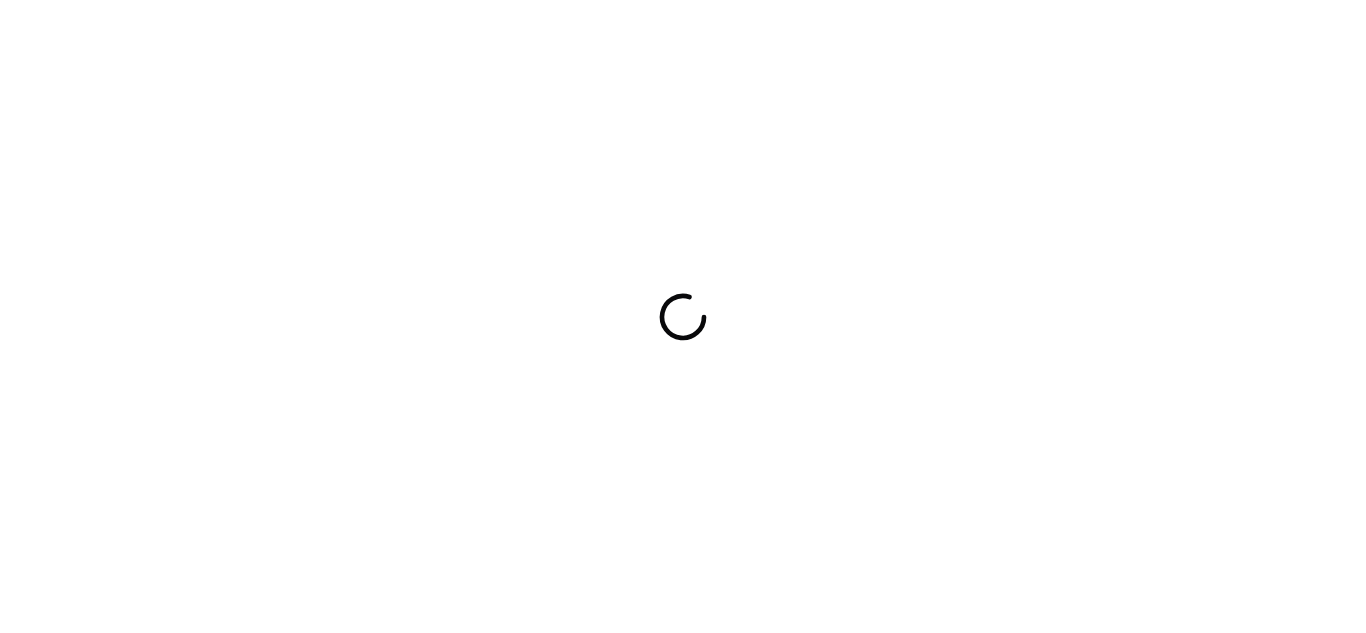 scroll, scrollTop: 0, scrollLeft: 0, axis: both 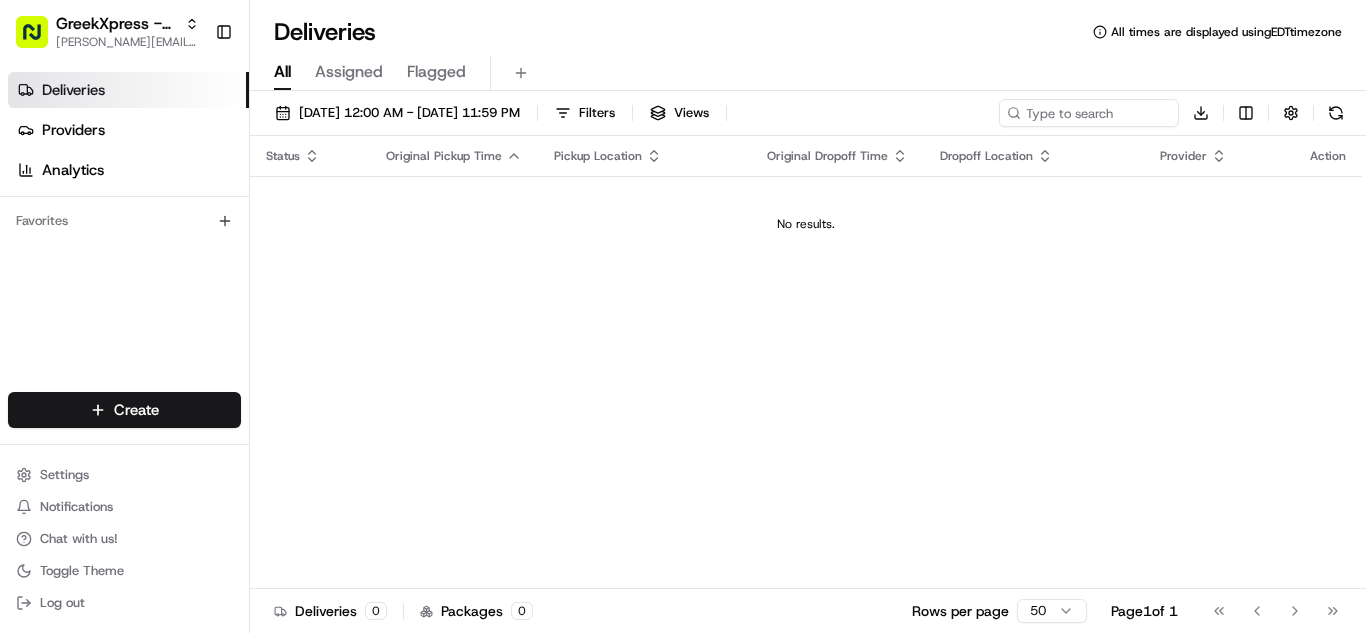 click on "GreekXpress - Plainview [EMAIL_ADDRESS][DOMAIN_NAME] Toggle Sidebar Deliveries Providers Analytics Favorites Main Menu Members & Organization Organization Users Roles Preferences Customization Tracking Orchestration Automations Dispatch Strategy Locations Pickup Locations Dropoff Locations Billing Billing Refund Requests Integrations Notification Triggers Webhooks API Keys Request Logs Create Settings Notifications Chat with us! Toggle Theme Log out Deliveries All times are displayed using  EDT  timezone All Assigned Flagged [DATE] 12:00 AM - [DATE] 11:59 PM Filters Views Download Status Original Pickup Time Pickup Location Original Dropoff Time Dropoff Location Provider Action No results. Deliveries 0 Packages 0 Rows per page 50 Page  1  of   1 Go to first page Go to previous page Go to next page Go to last page" at bounding box center (683, 316) 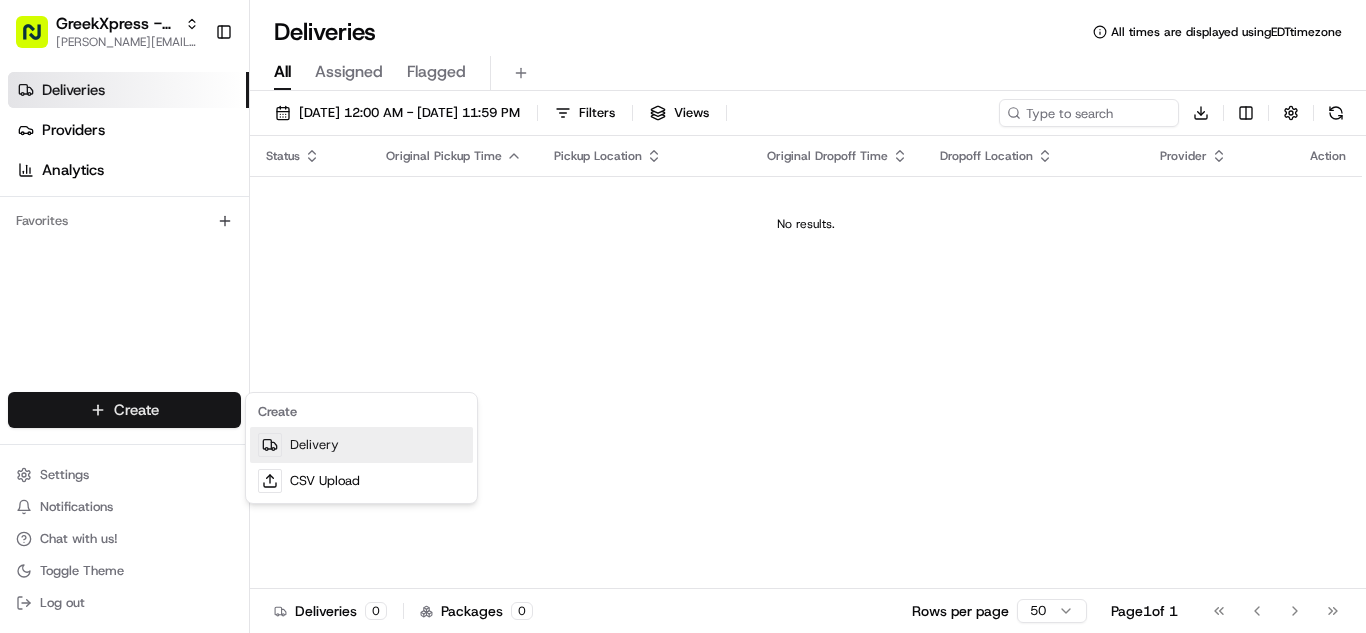 click on "Delivery" at bounding box center (361, 445) 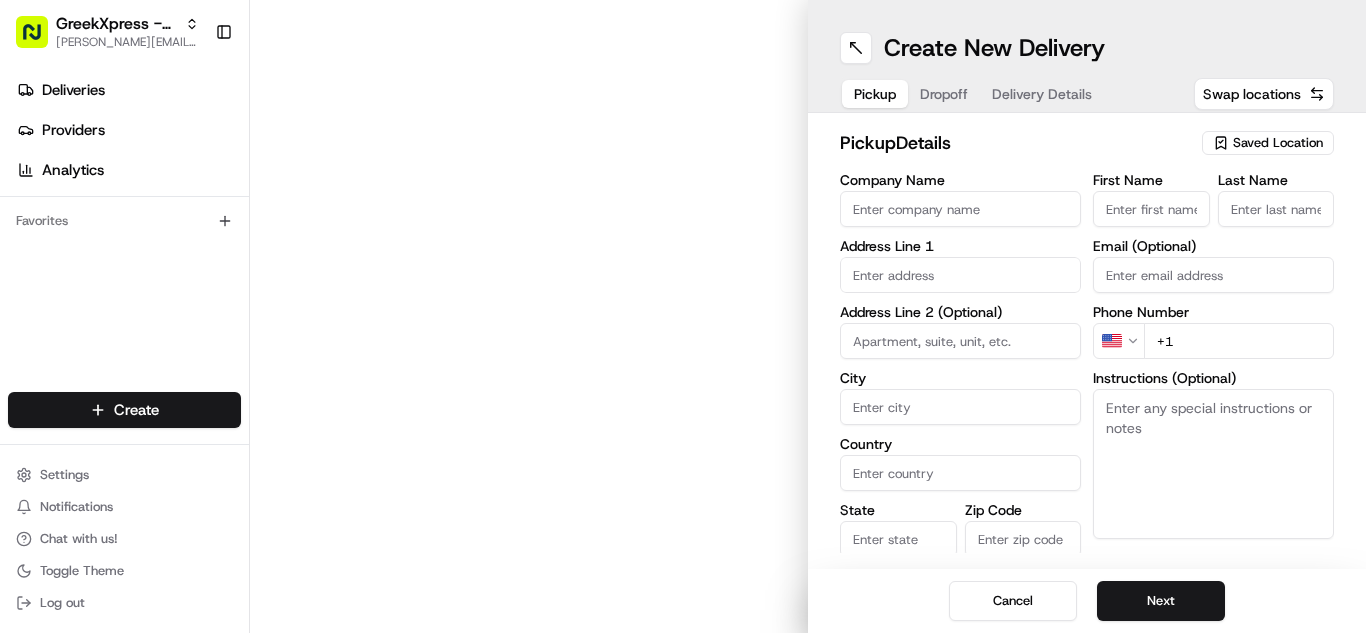 scroll, scrollTop: 0, scrollLeft: 0, axis: both 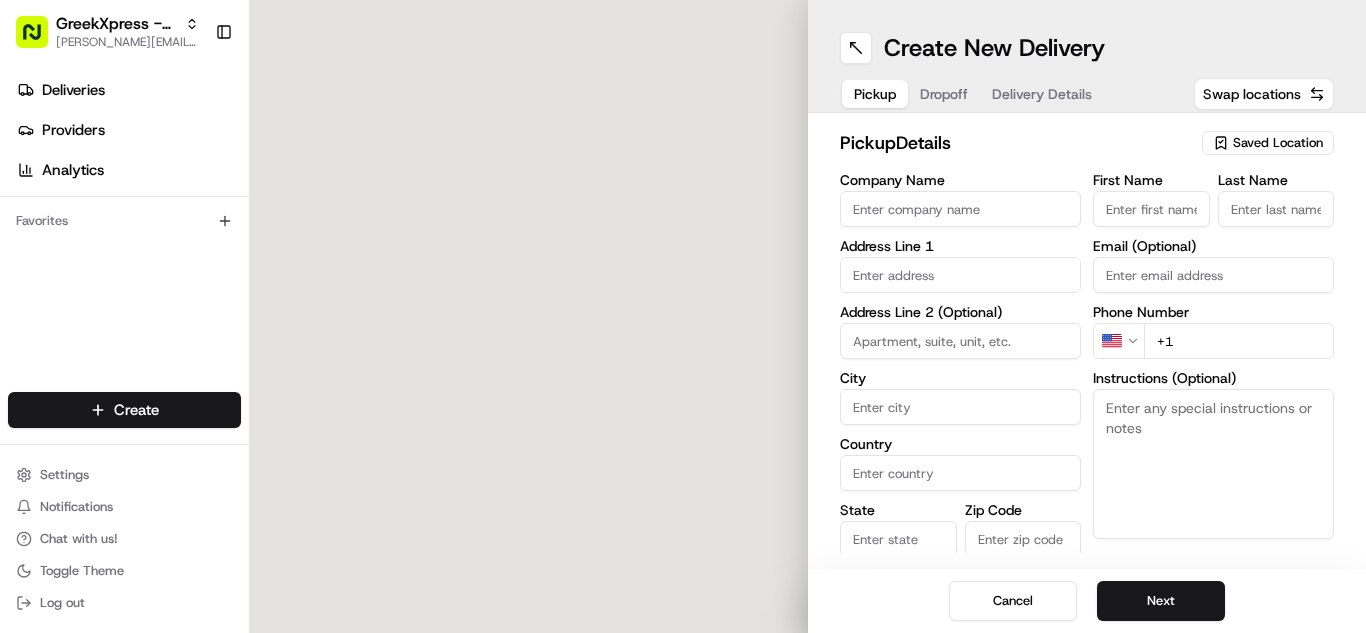 click on "Saved Location" at bounding box center (1278, 143) 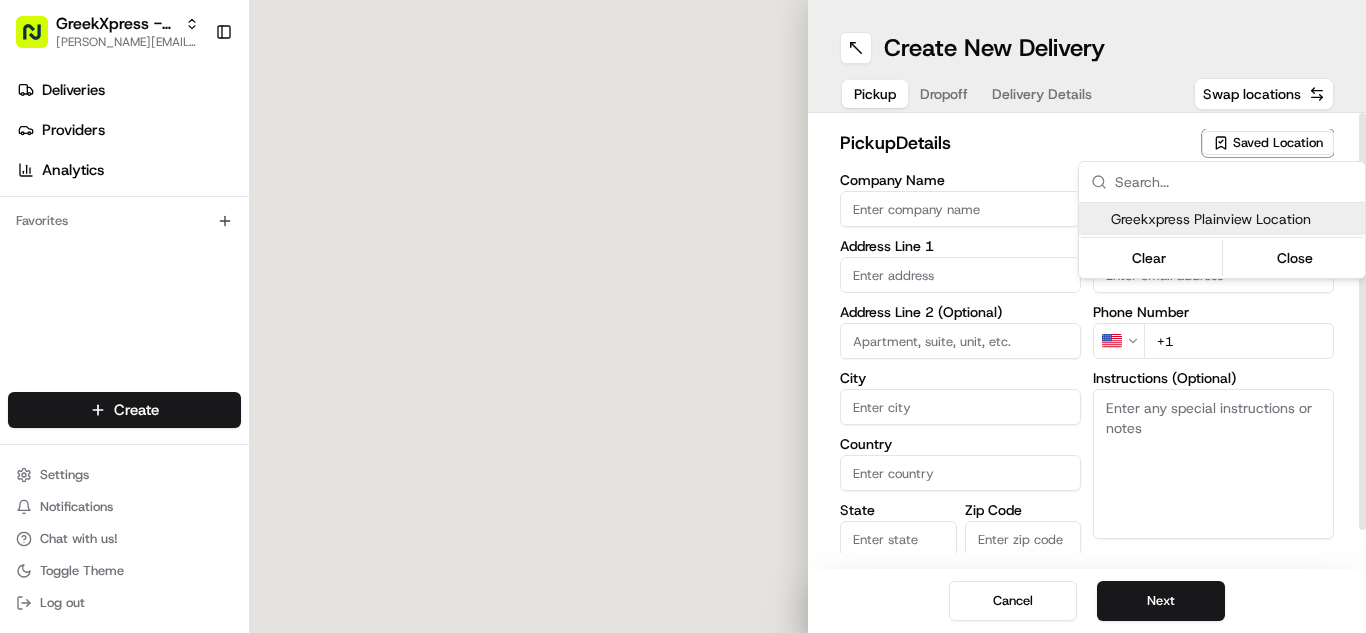 click on "Greekxpress Plainview Location" at bounding box center [1234, 219] 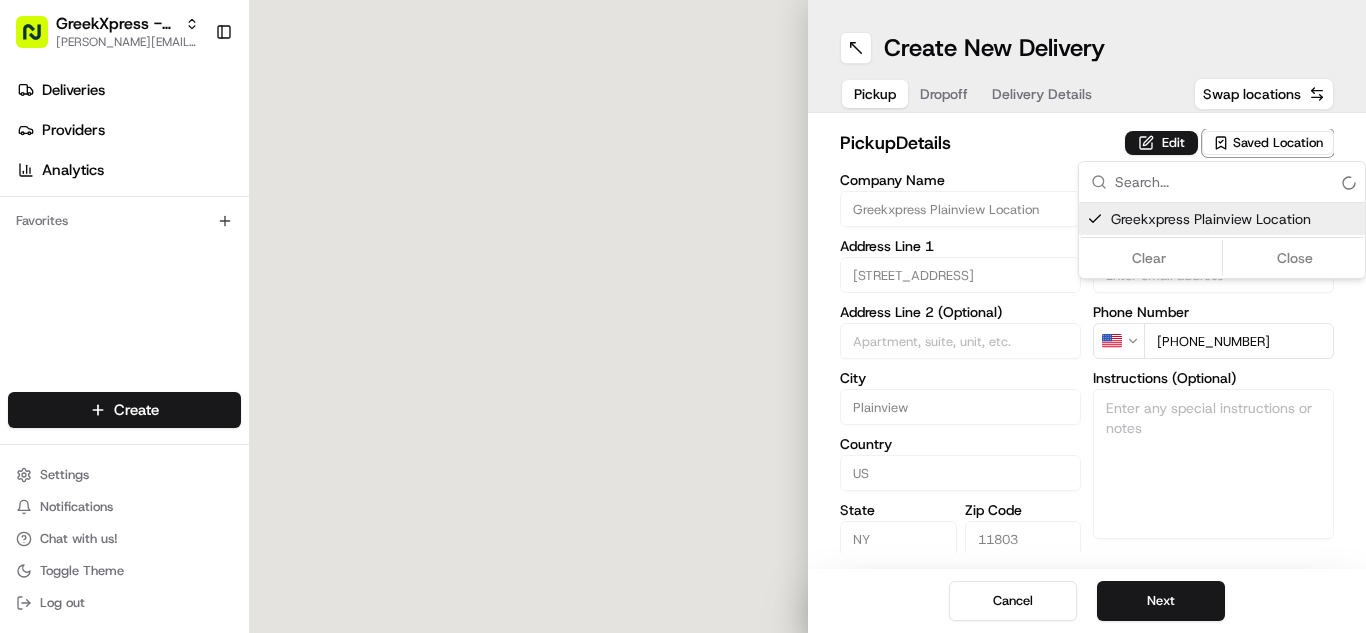 click on "Clear Close" at bounding box center [1222, 258] 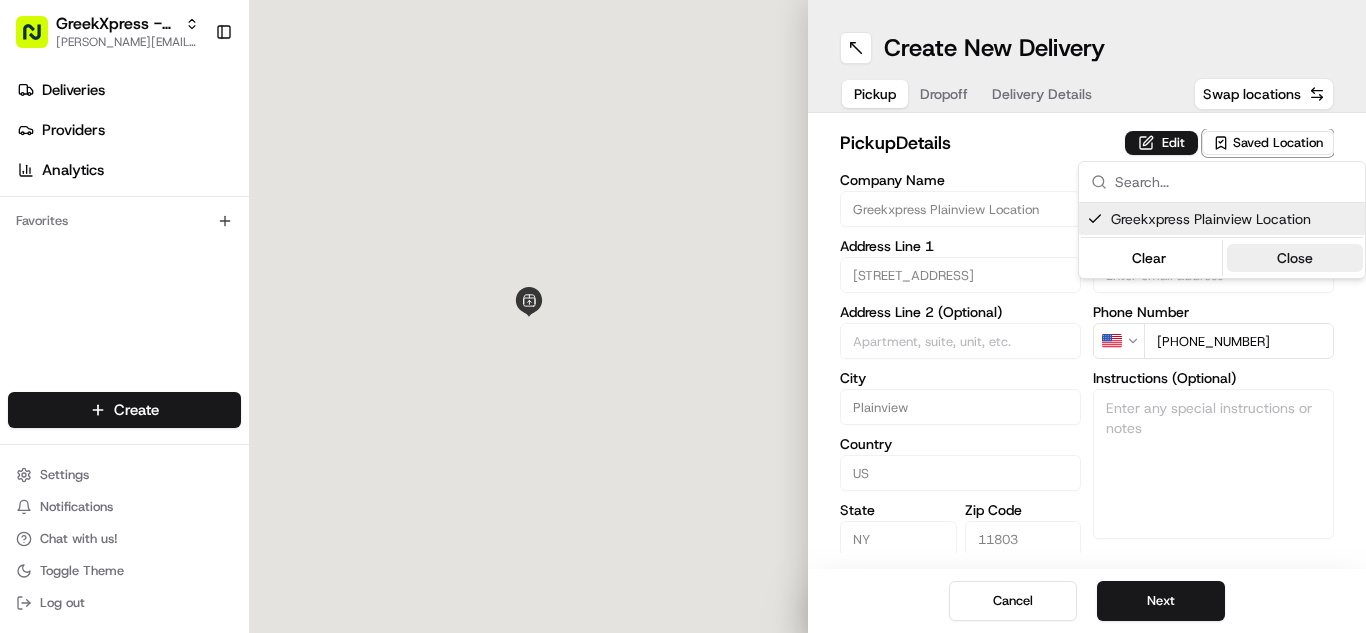 click on "Close" at bounding box center (1295, 258) 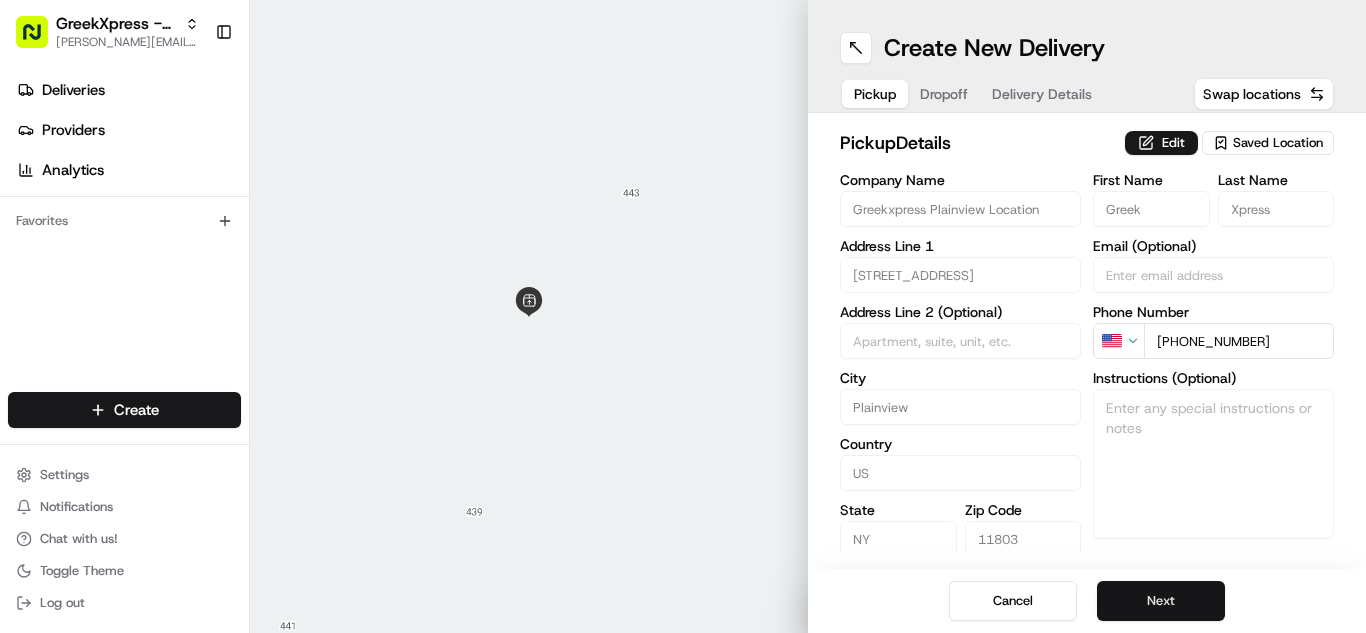 click on "Next" at bounding box center [1161, 601] 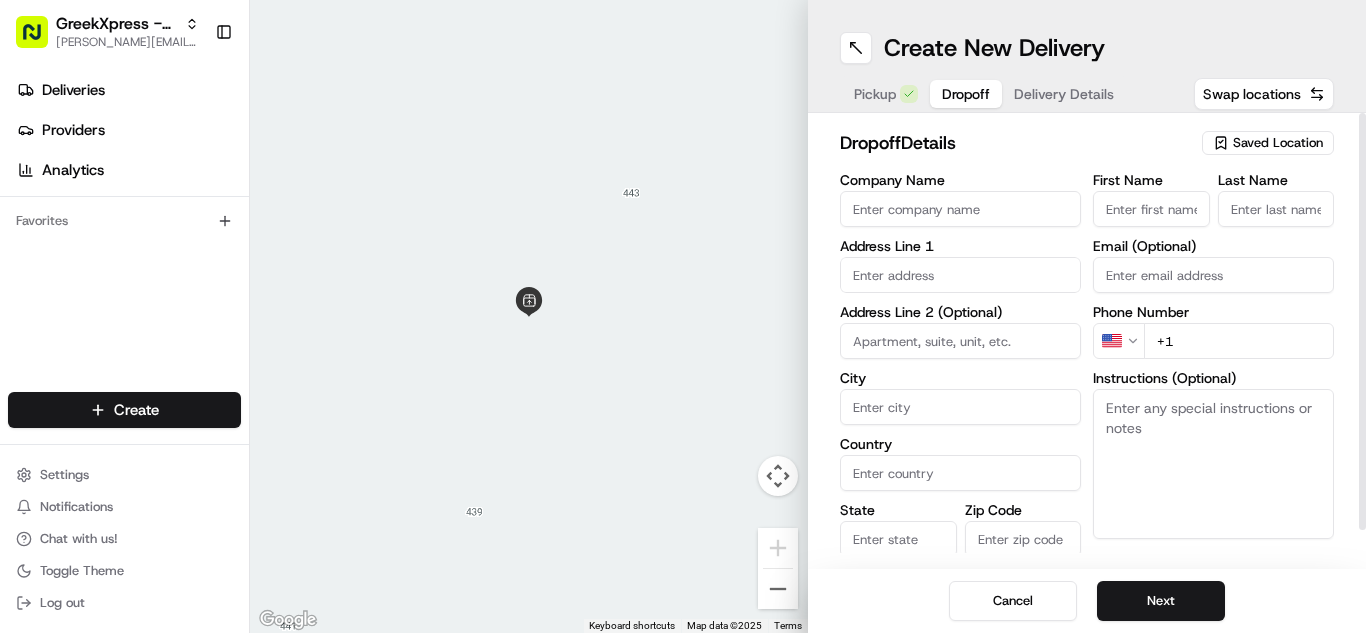 paste on "Please hand to customer or call upon arrival do not leave the order outside. Thank you" 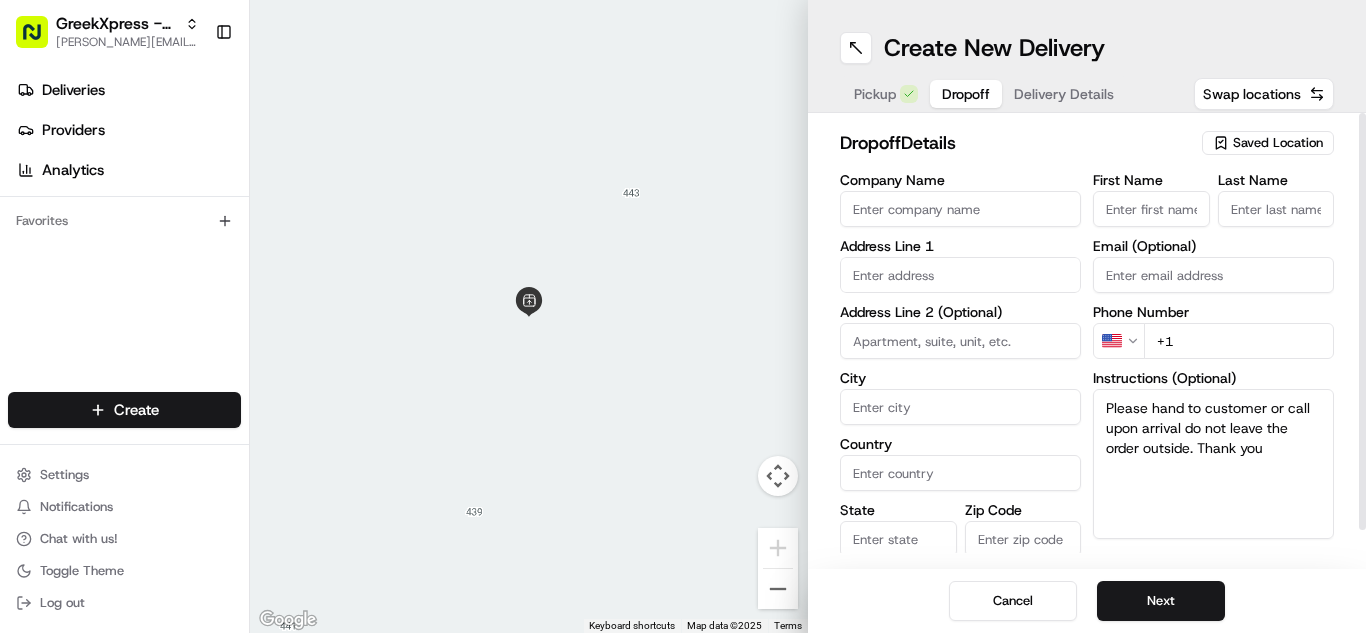 type on "Please hand to customer or call upon arrival do not leave the order outside. Thank you" 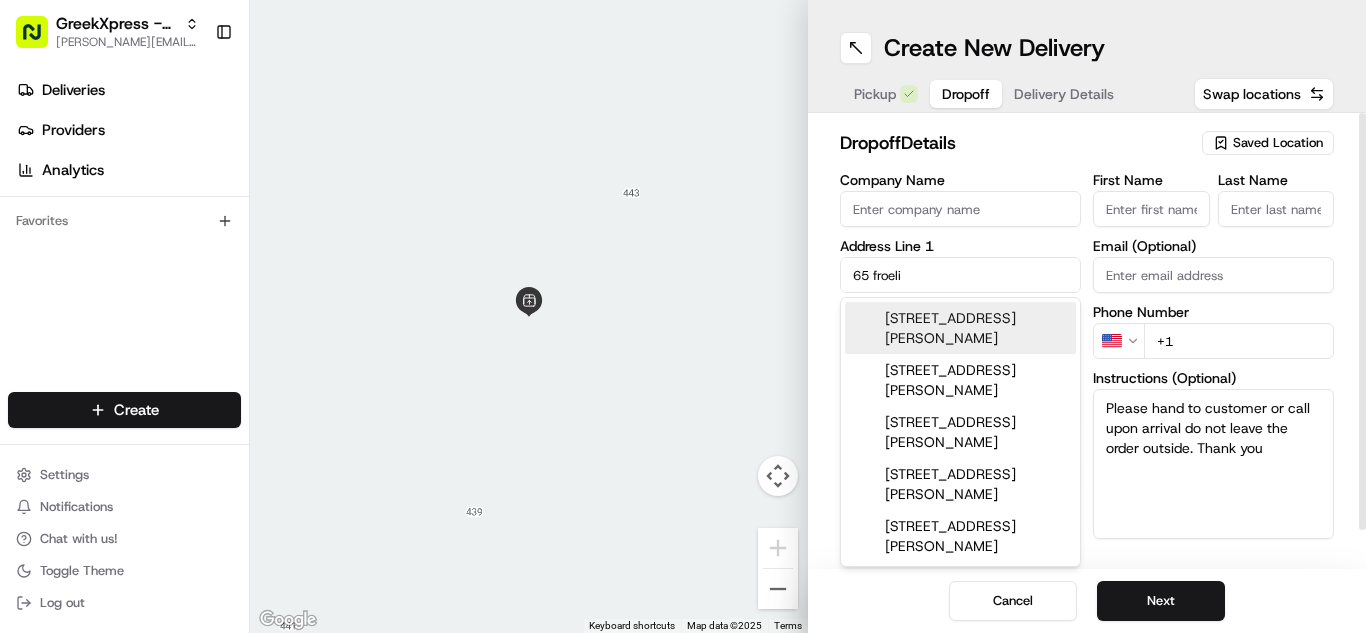 click on "[STREET_ADDRESS][PERSON_NAME]" at bounding box center (960, 328) 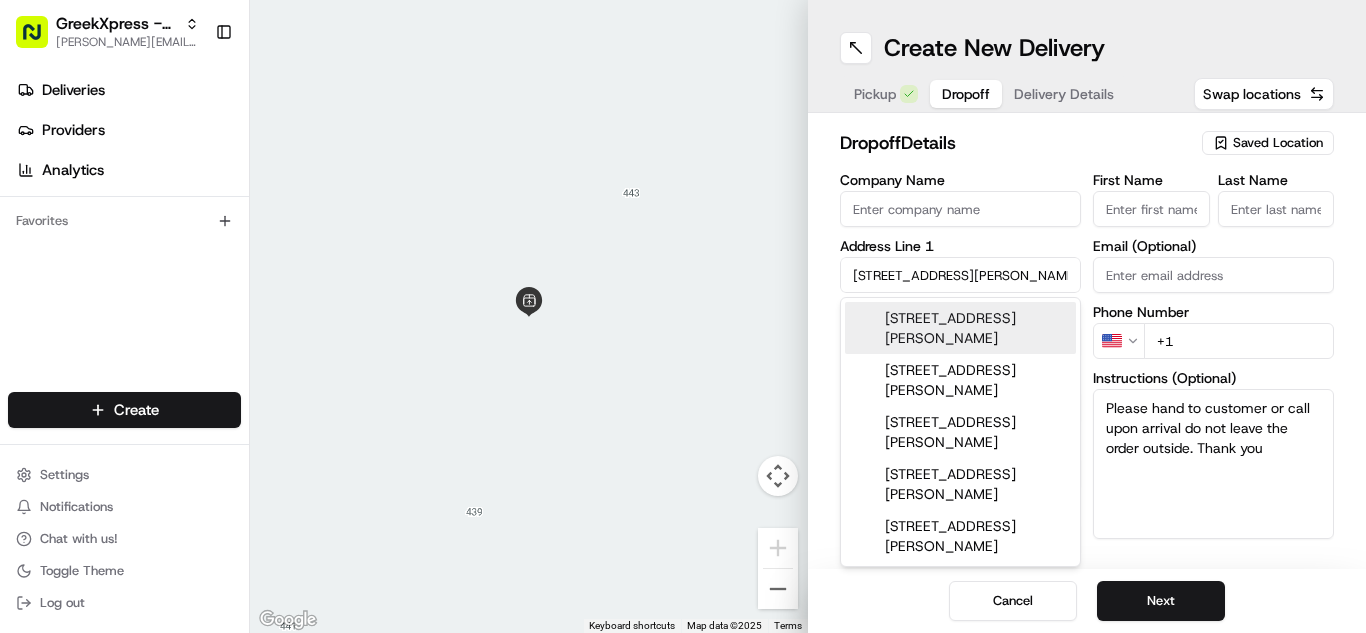 type on "[STREET_ADDRESS][PERSON_NAME]" 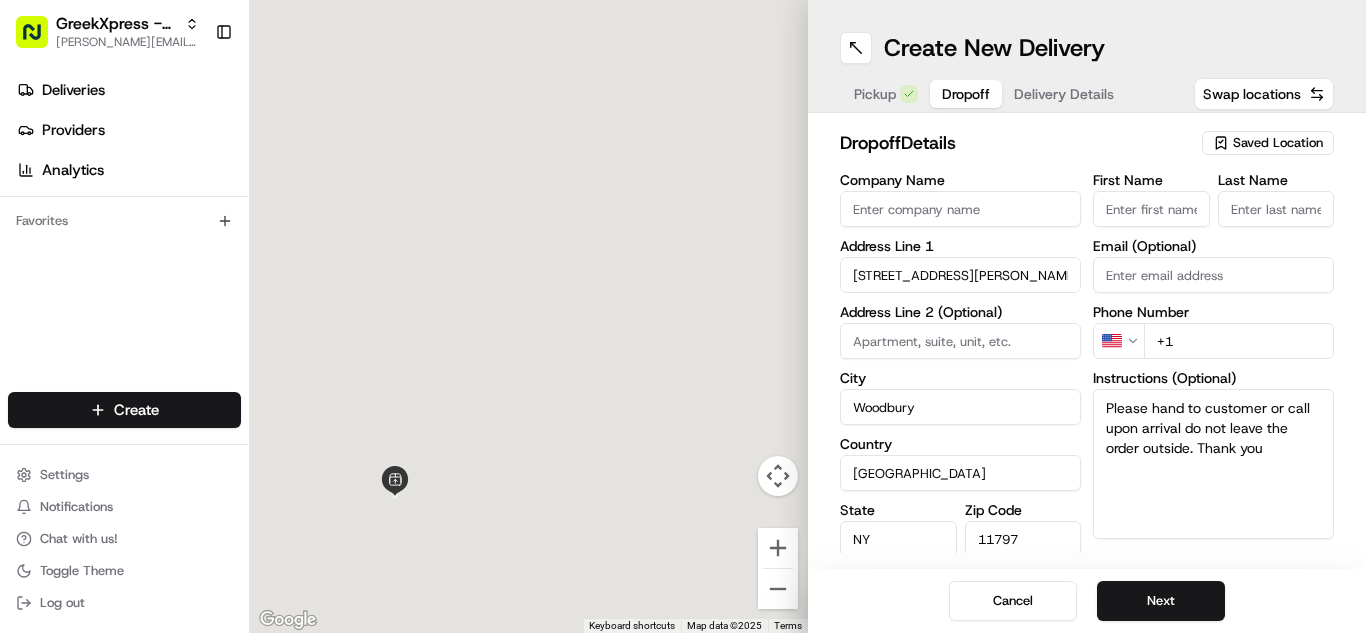 type on "[STREET_ADDRESS][PERSON_NAME]" 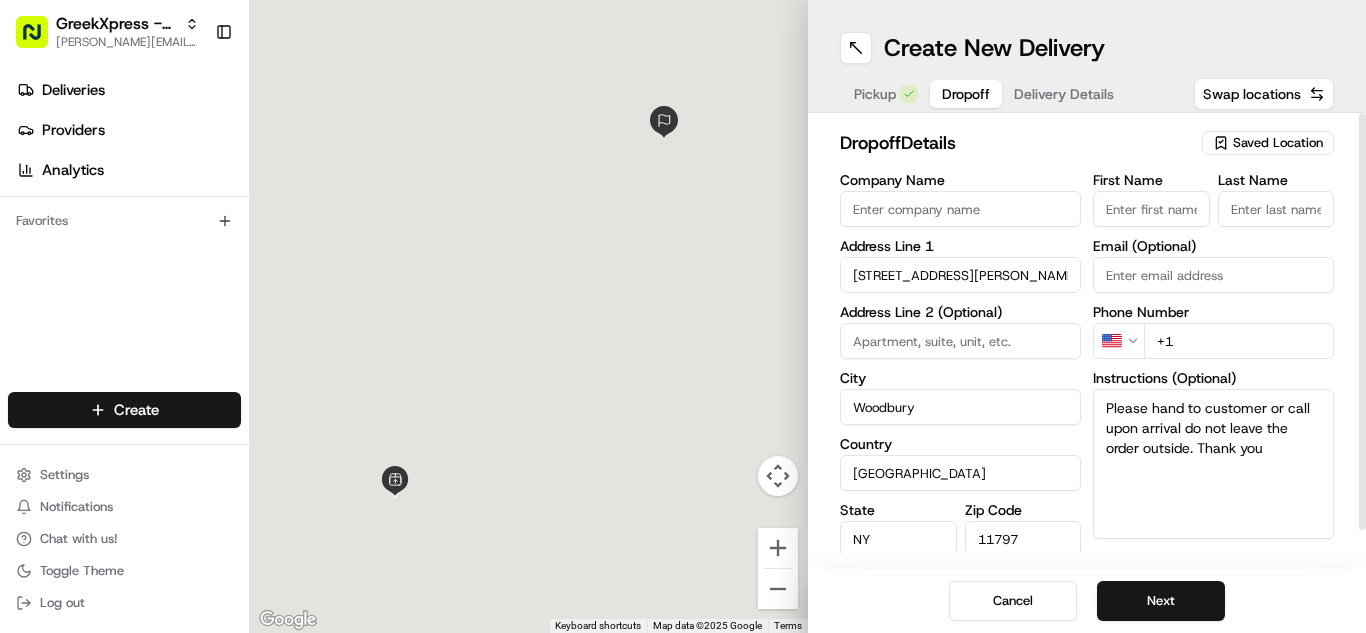 click on "First Name" at bounding box center [1151, 209] 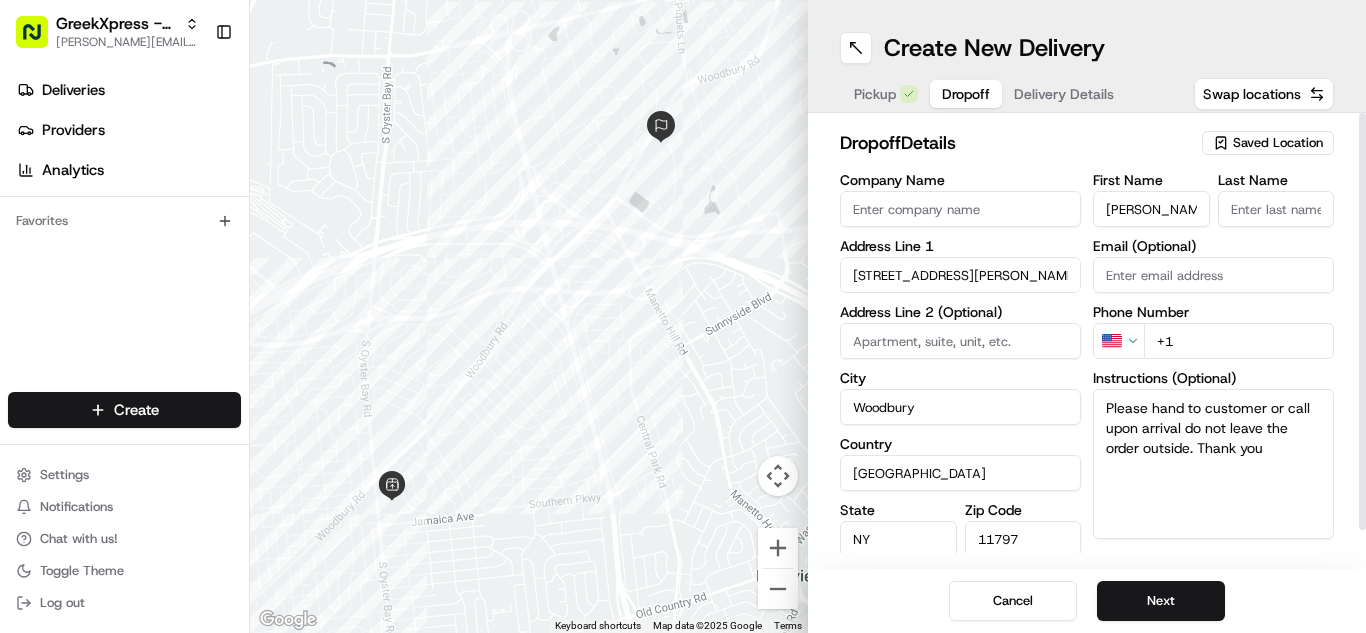 type on "[PERSON_NAME]" 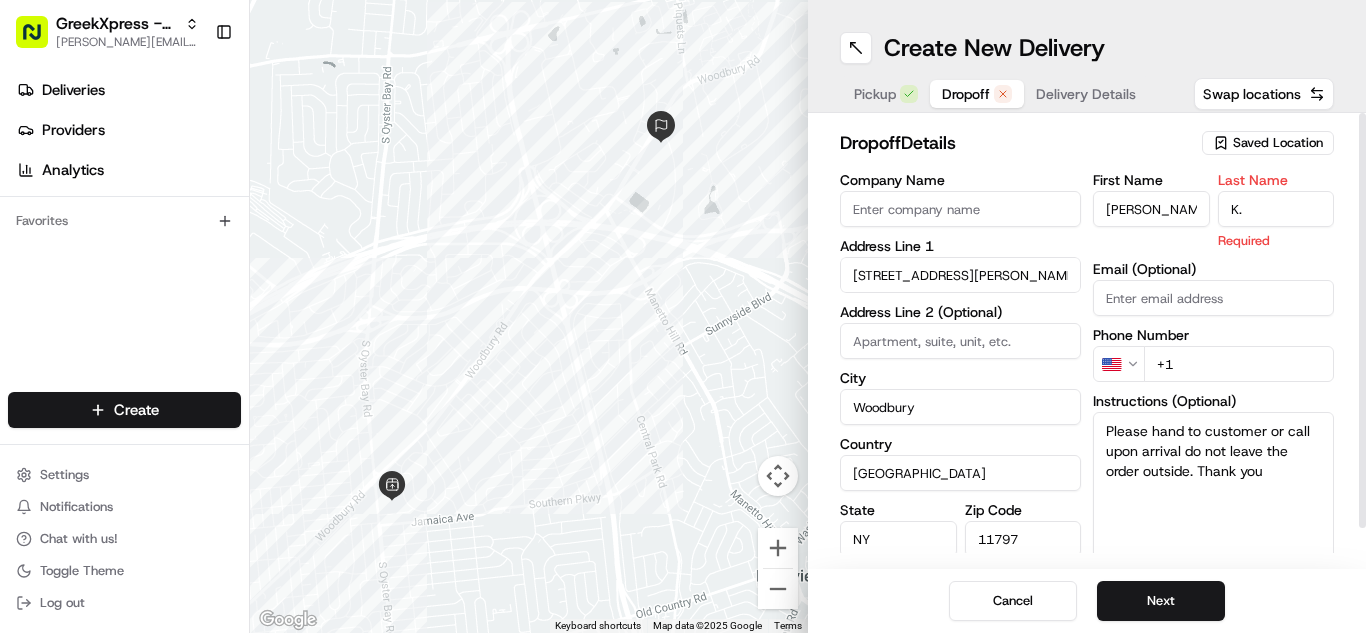 type on "K." 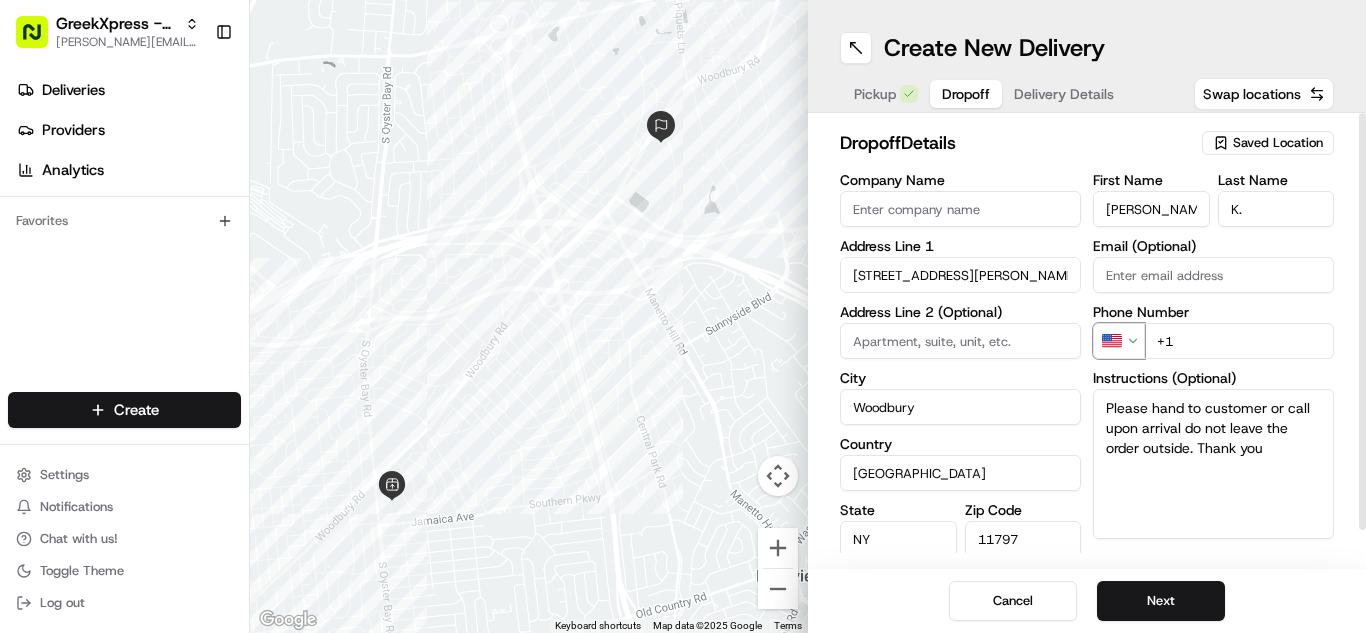 type 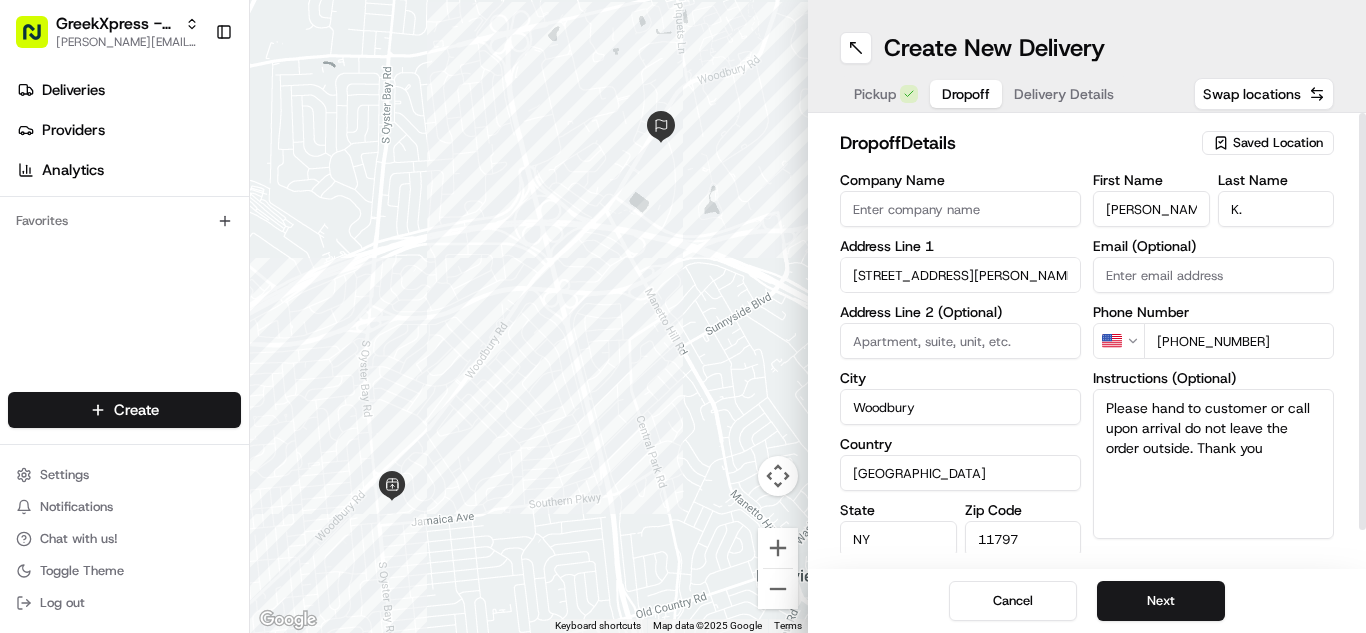 type on "[PHONE_NUMBER]" 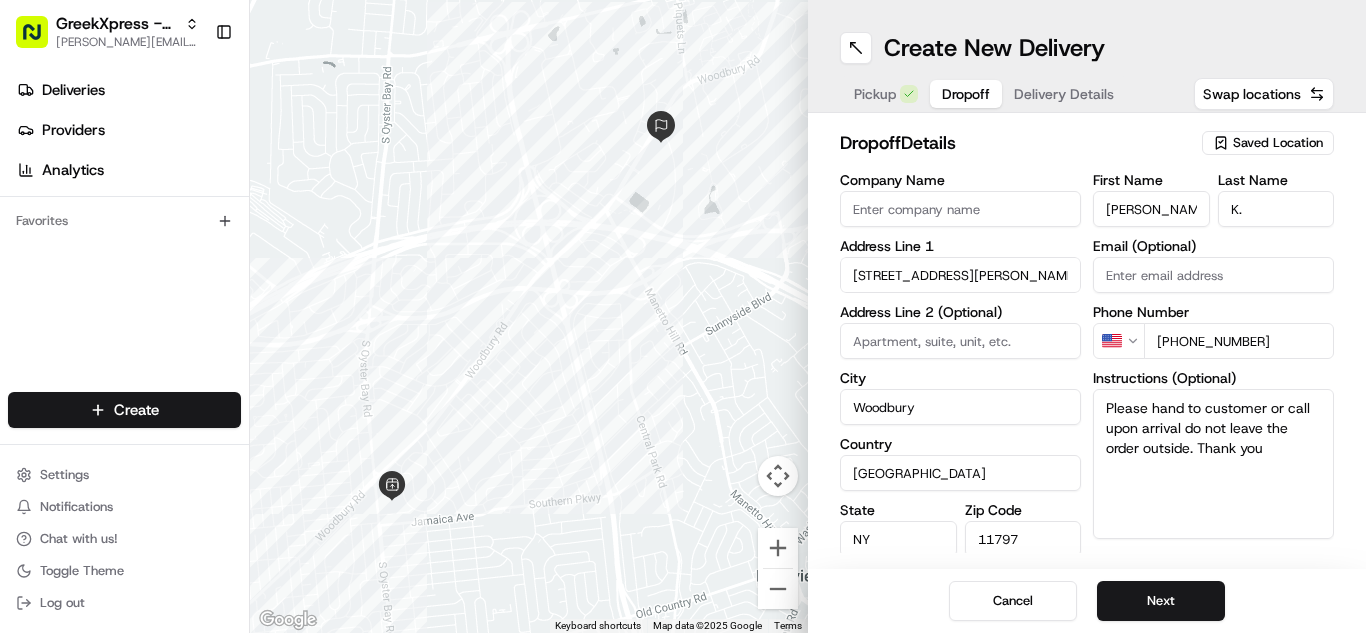 click on "Cancel Next" at bounding box center (1087, 601) 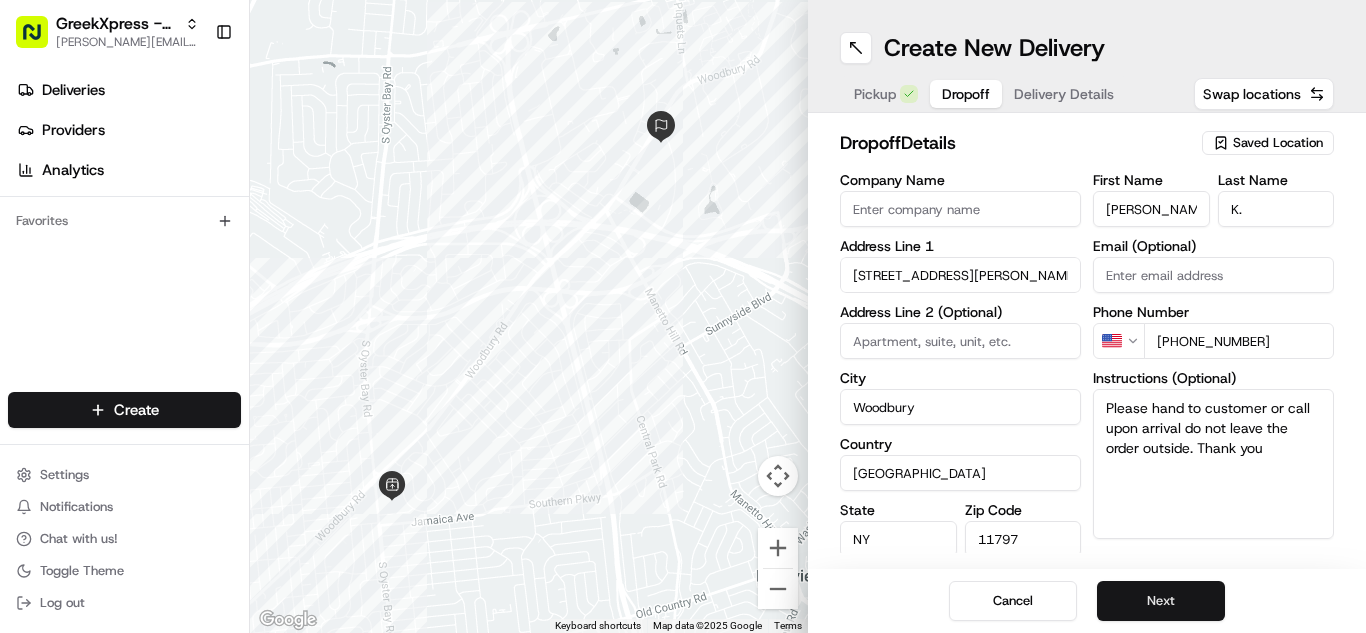 click on "Next" at bounding box center [1161, 601] 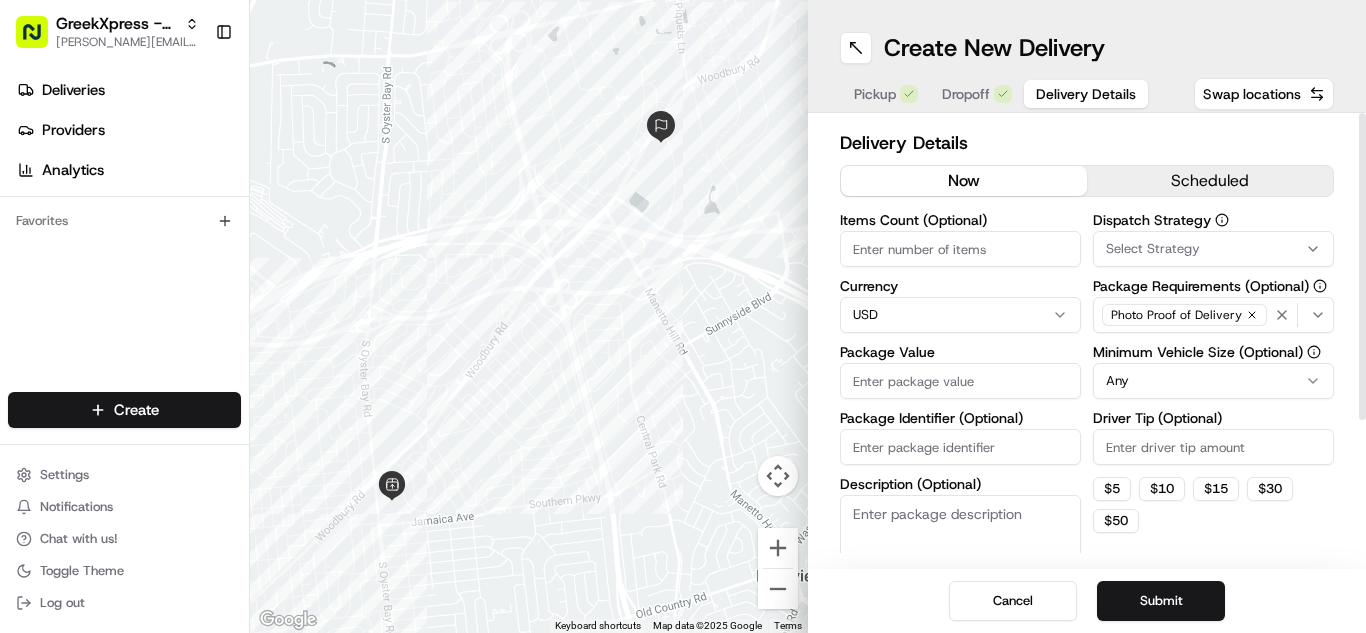 click on "Package Value" at bounding box center [960, 381] 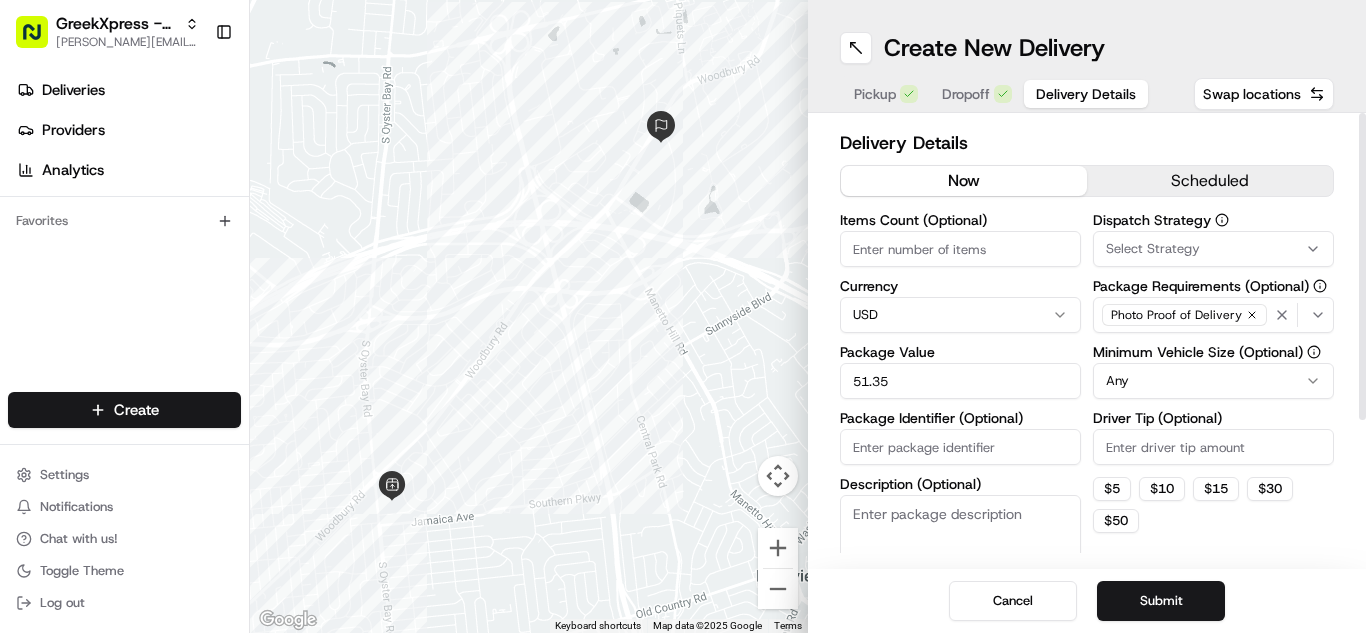 type on "51.35" 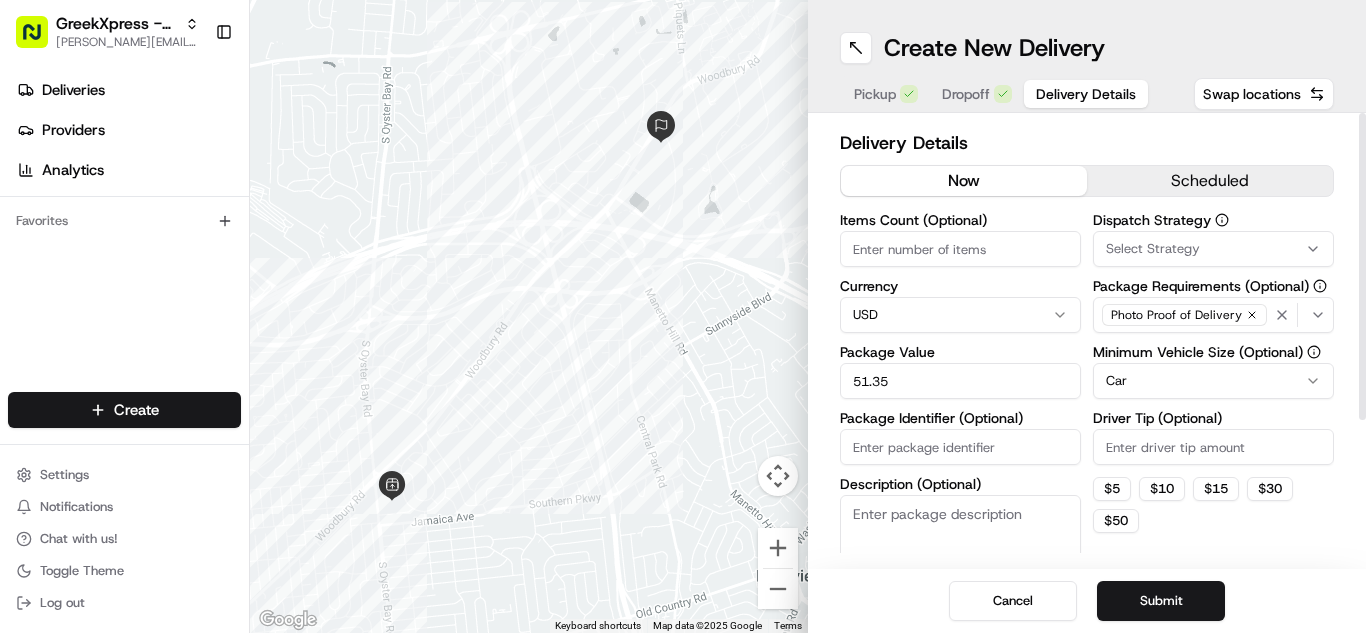 click on "Driver Tip (Optional)" at bounding box center (1213, 447) 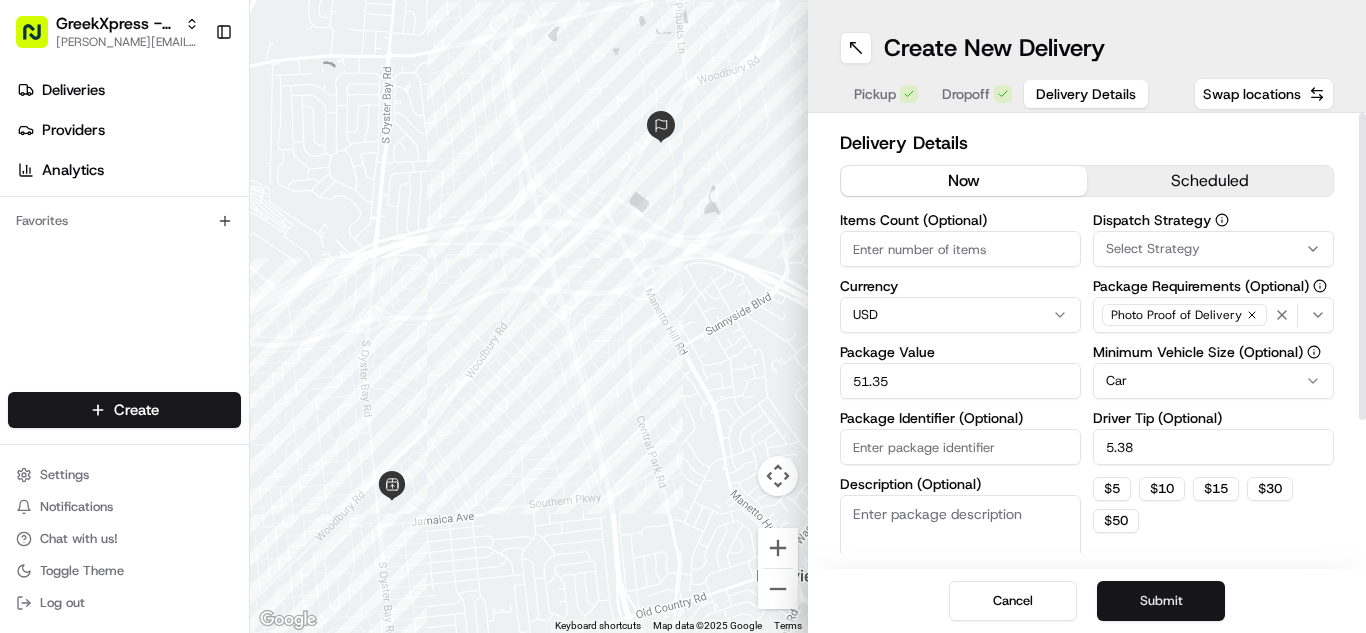 type on "5.38" 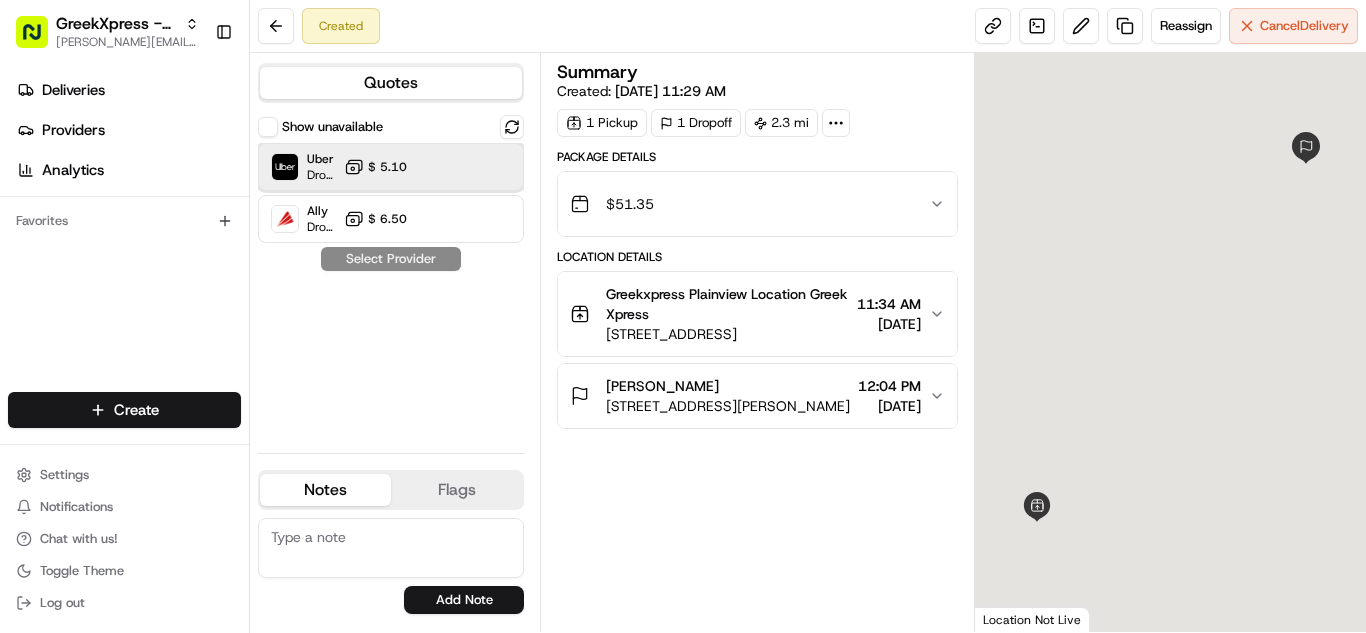 drag, startPoint x: 476, startPoint y: 152, endPoint x: 438, endPoint y: 256, distance: 110.724884 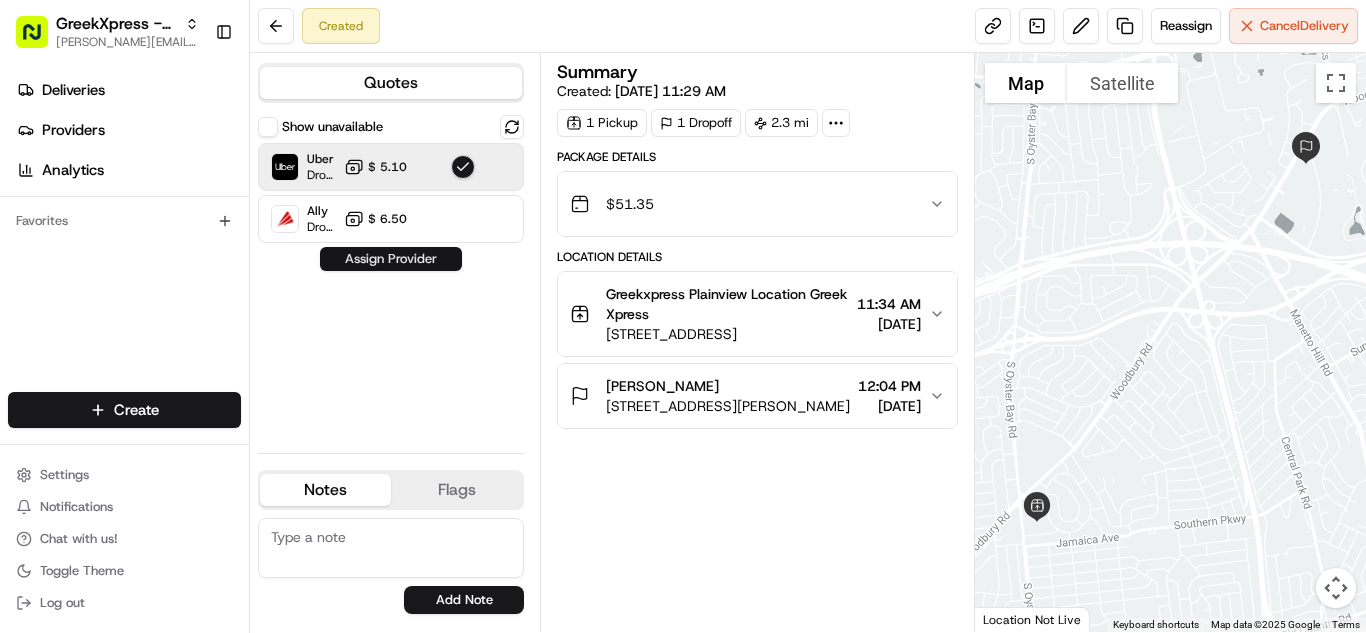 click on "Assign Provider" at bounding box center (391, 259) 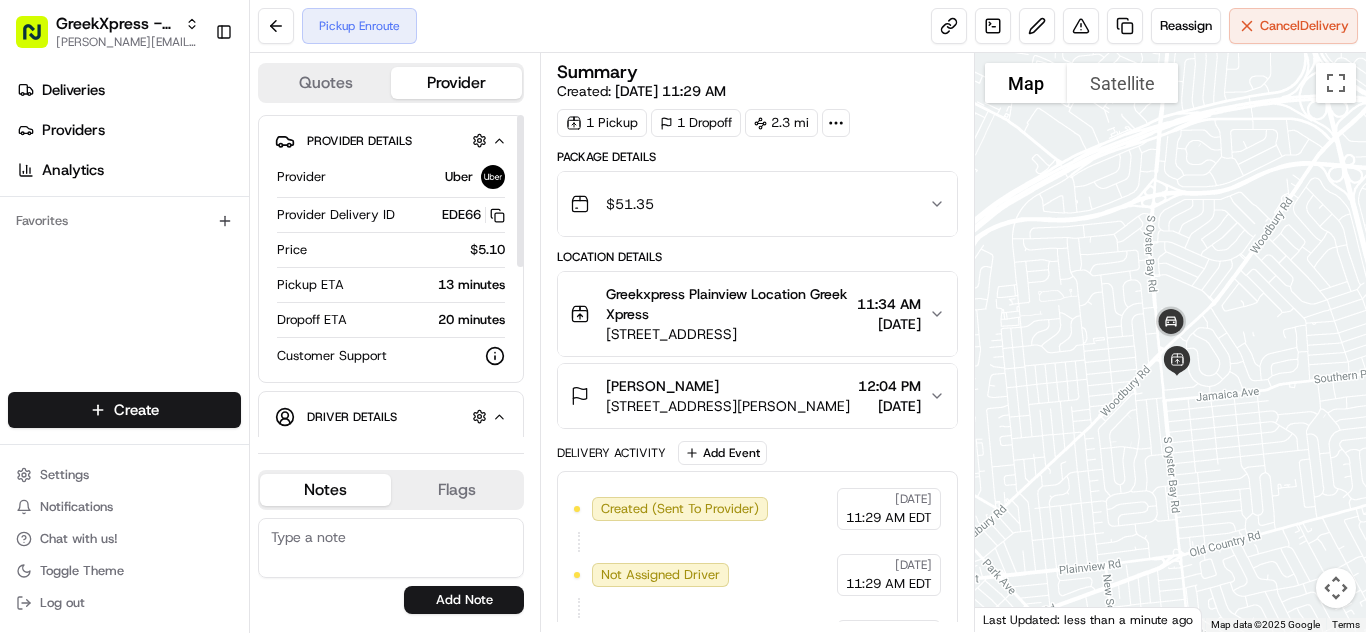 click on "GreekXpress - Plainview [EMAIL_ADDRESS][DOMAIN_NAME] Toggle Sidebar Deliveries Providers Analytics Favorites Main Menu Members & Organization Organization Users Roles Preferences Customization Tracking Orchestration Automations Dispatch Strategy Locations Pickup Locations Dropoff Locations Billing Billing Refund Requests Integrations Notification Triggers Webhooks API Keys Request Logs Create Settings Notifications Chat with us! Toggle Theme Log out Pickup Enroute Reassign Cancel  Delivery Quotes Provider Provider Details Hidden ( 1 ) Provider Uber   Provider Delivery ID EDE66 Copy  del_HQnwkNqITnuemBD-Im7eZg EDE66 Price $5.10 Pickup ETA 13 minutes Dropoff ETA 20 minutes Customer Support Driver Details Hidden ( 5 ) Name [PERSON_NAME] A. Pickup Phone Number +1 312 766 6835 ext. 86227831 Dropoff Phone Number [PHONE_NUMBER] Tip $5.38 Type car Make Nissan Model Rogue Color dimgray License Plate Number ***7476 Notes Flags [EMAIL_ADDRESS][DOMAIN_NAME] Add Note [EMAIL_ADDRESS][DOMAIN_NAME] Add Flag Summary Created:   1   Pickup" at bounding box center [683, 316] 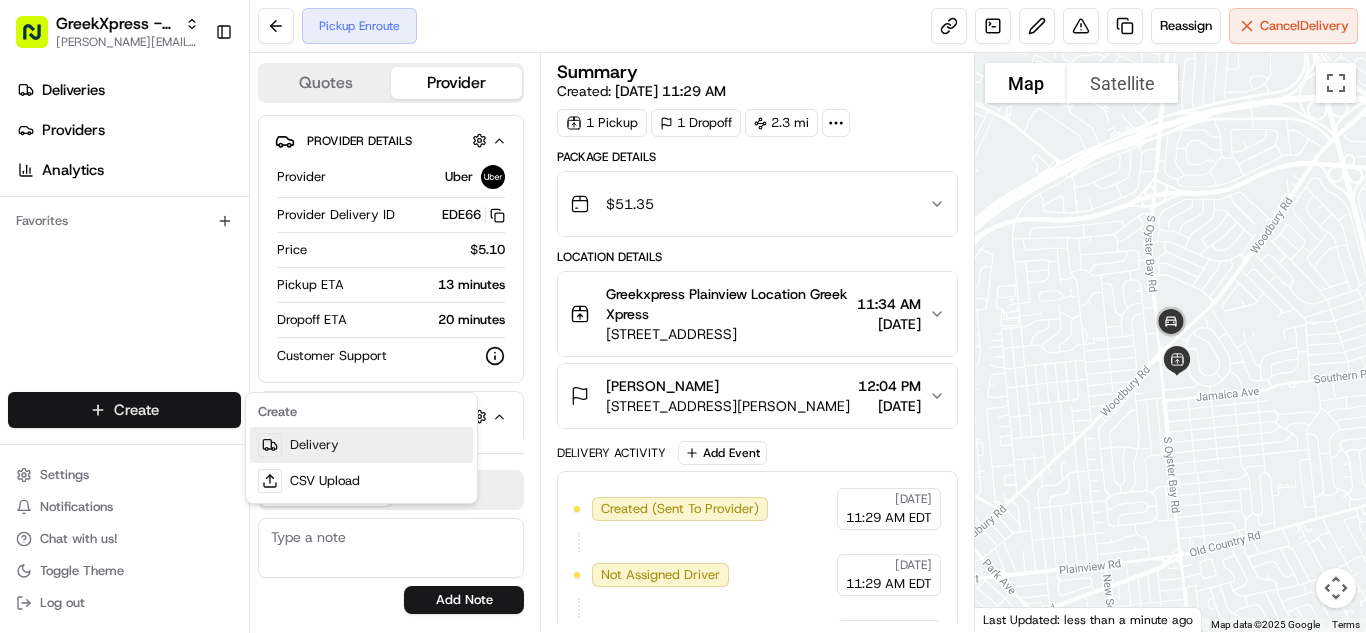 click on "Delivery" at bounding box center (361, 445) 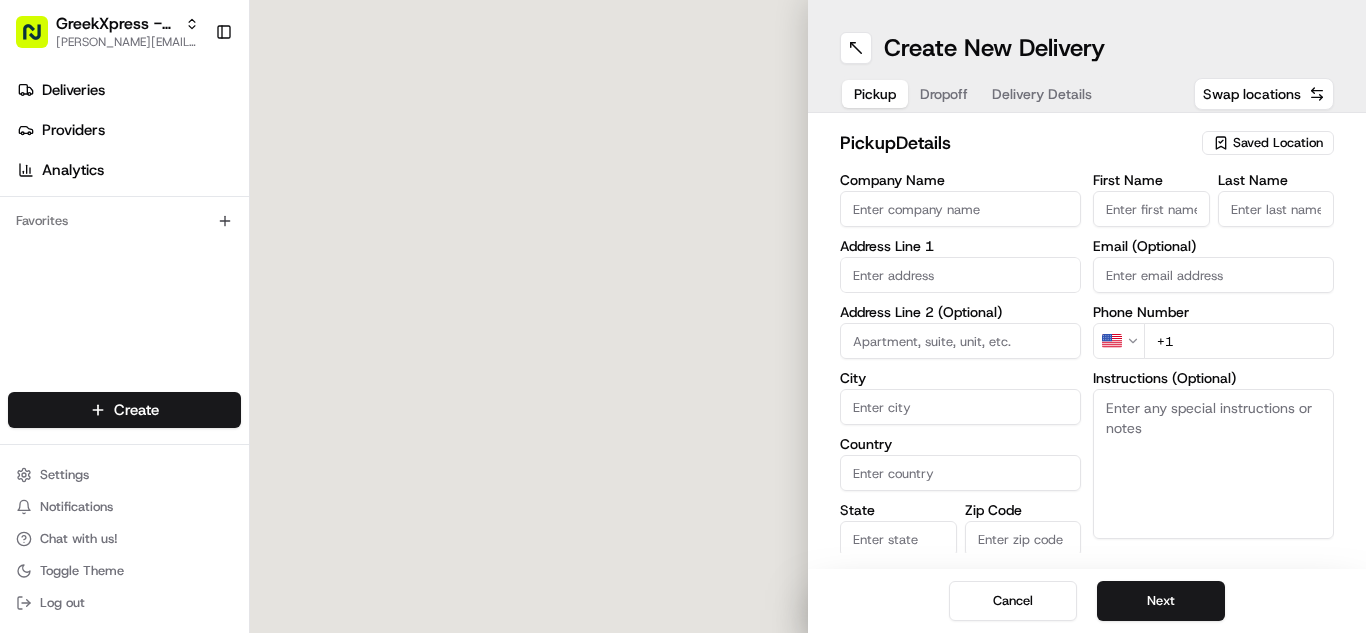 click on "Saved Location" at bounding box center (1268, 143) 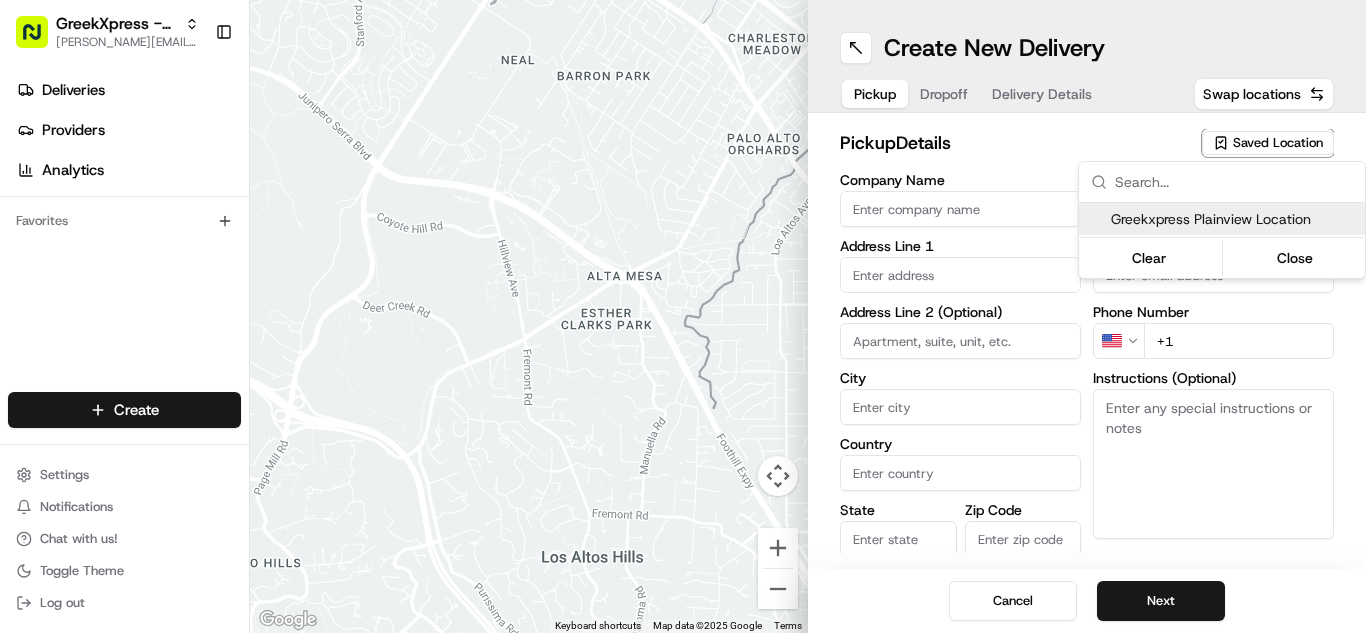 click on "Greekxpress Plainview Location" at bounding box center [1234, 219] 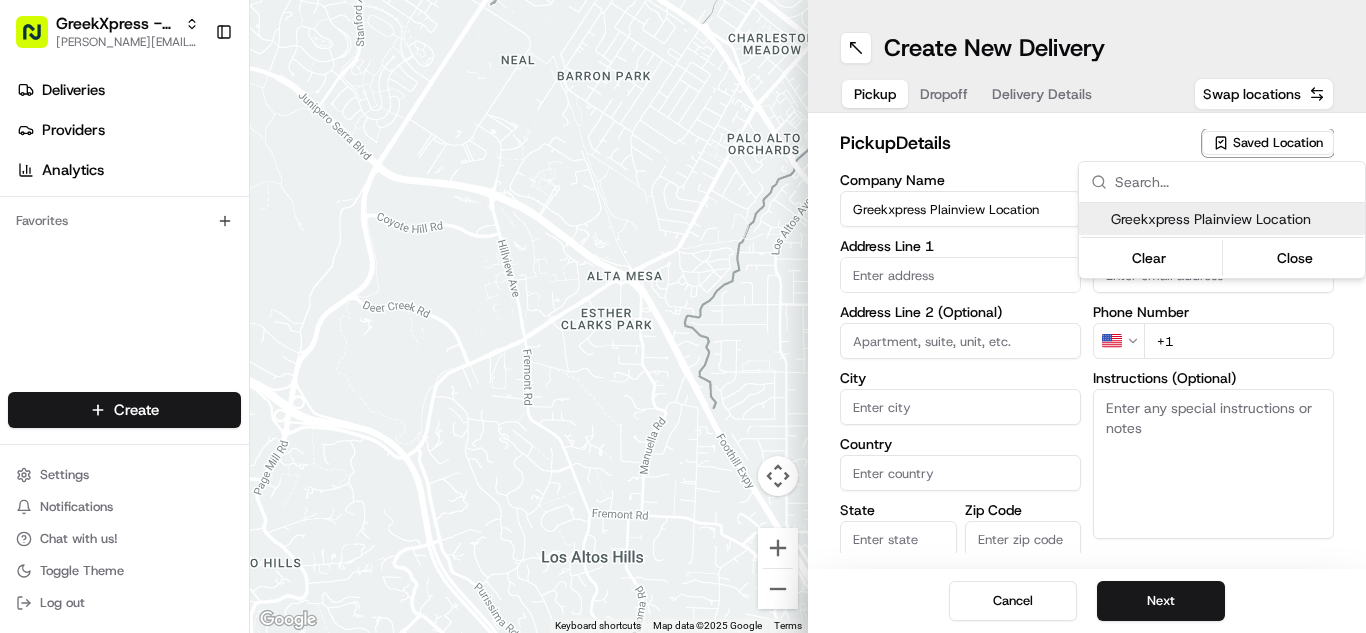 type on "[STREET_ADDRESS]" 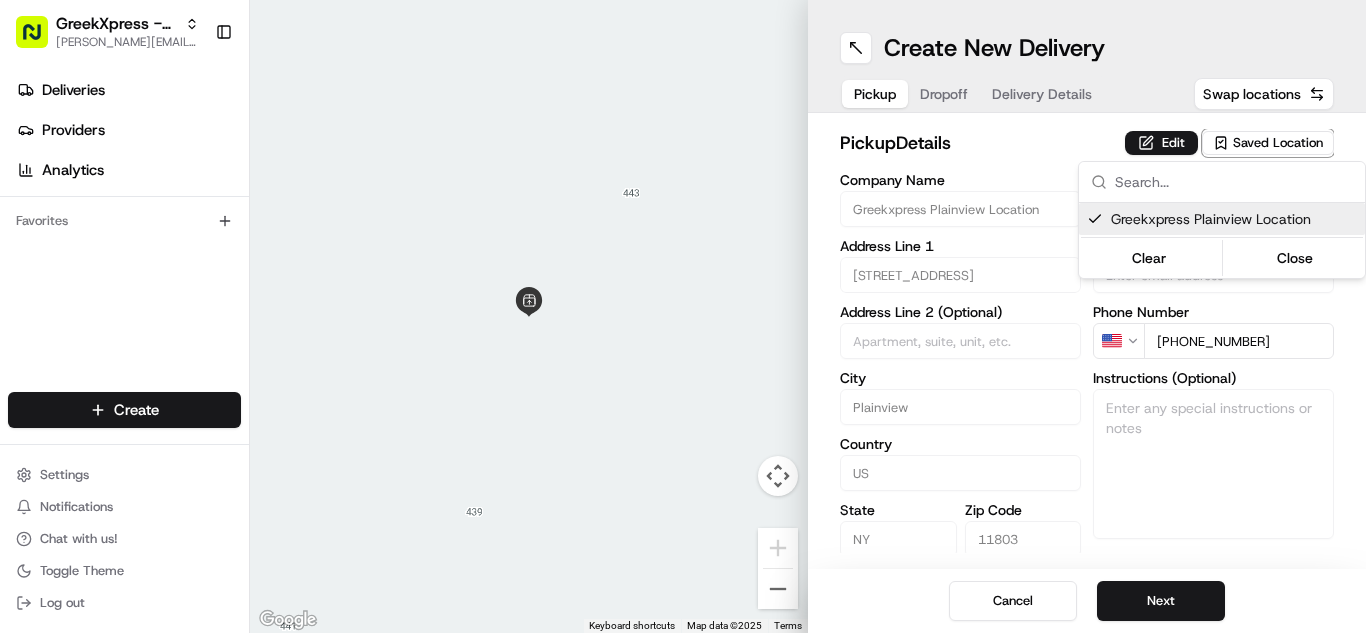 click on "GreekXpress - Plainview [EMAIL_ADDRESS][DOMAIN_NAME] Toggle Sidebar Deliveries Providers Analytics Favorites Main Menu Members & Organization Organization Users Roles Preferences Customization Tracking Orchestration Automations Dispatch Strategy Locations Pickup Locations Dropoff Locations Billing Billing Refund Requests Integrations Notification Triggers Webhooks API Keys Request Logs Create Settings Notifications Chat with us! Toggle Theme Log out To navigate the map with touch gestures double-tap and hold your finger on the map, then drag the map. ← Move left → Move right ↑ Move up ↓ Move down + Zoom in - Zoom out Home Jump left by 75% End Jump right by 75% Page Up Jump up by 75% Page Down Jump down by 75% Keyboard shortcuts Map Data Map data ©2025 Map data ©2025 2 m  Click to toggle between metric and imperial units Terms Report a map error Create New Delivery Pickup Dropoff Delivery Details Swap locations pickup  Details  Edit Saved Location Company Name Greekxpress Plainview Location" at bounding box center (683, 316) 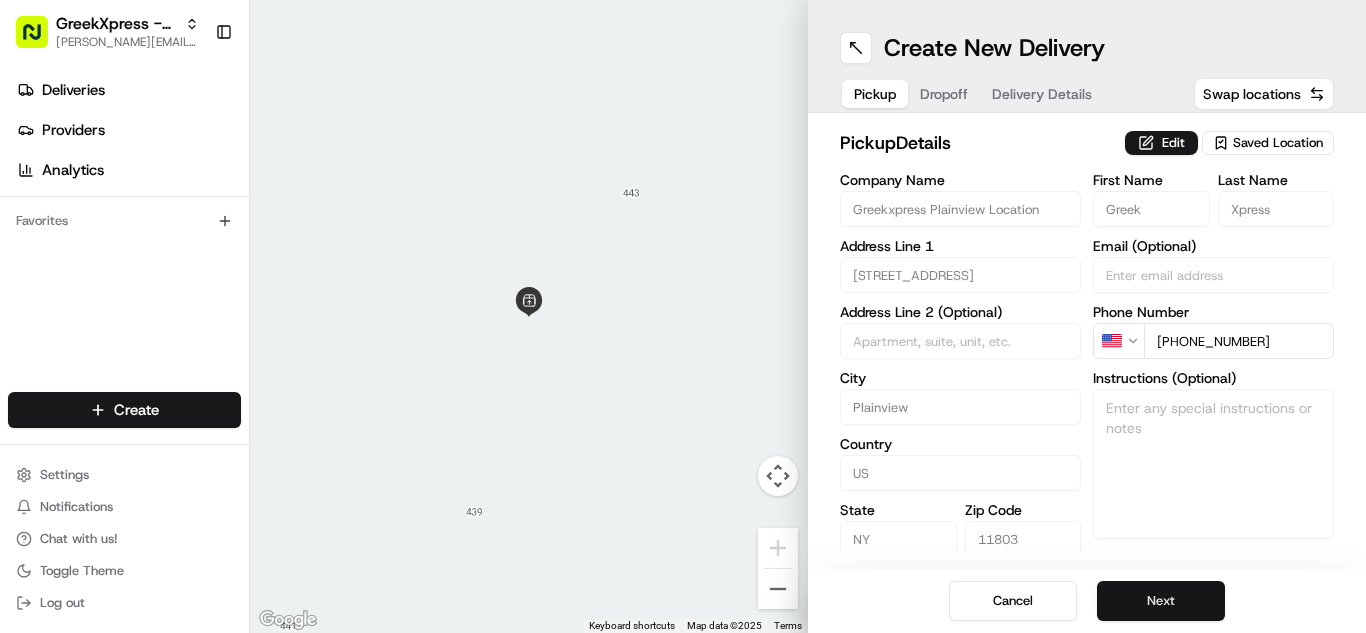 click on "Next" at bounding box center (1161, 601) 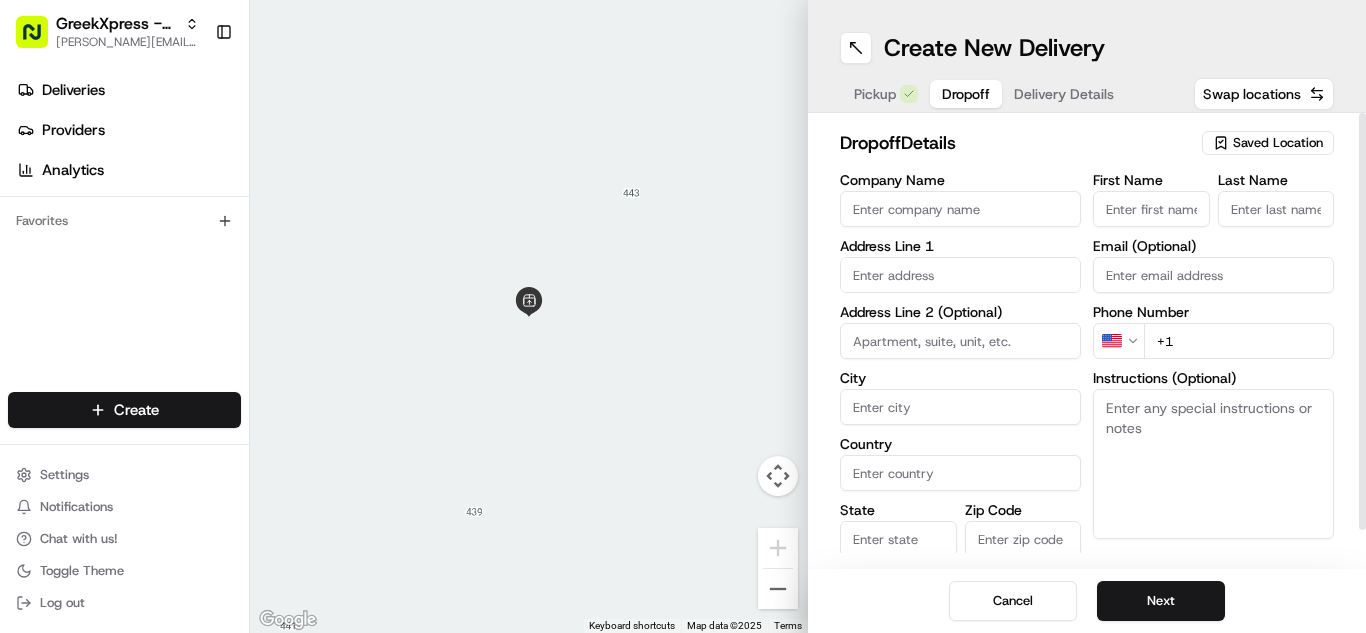 click on "First Name" at bounding box center [1151, 209] 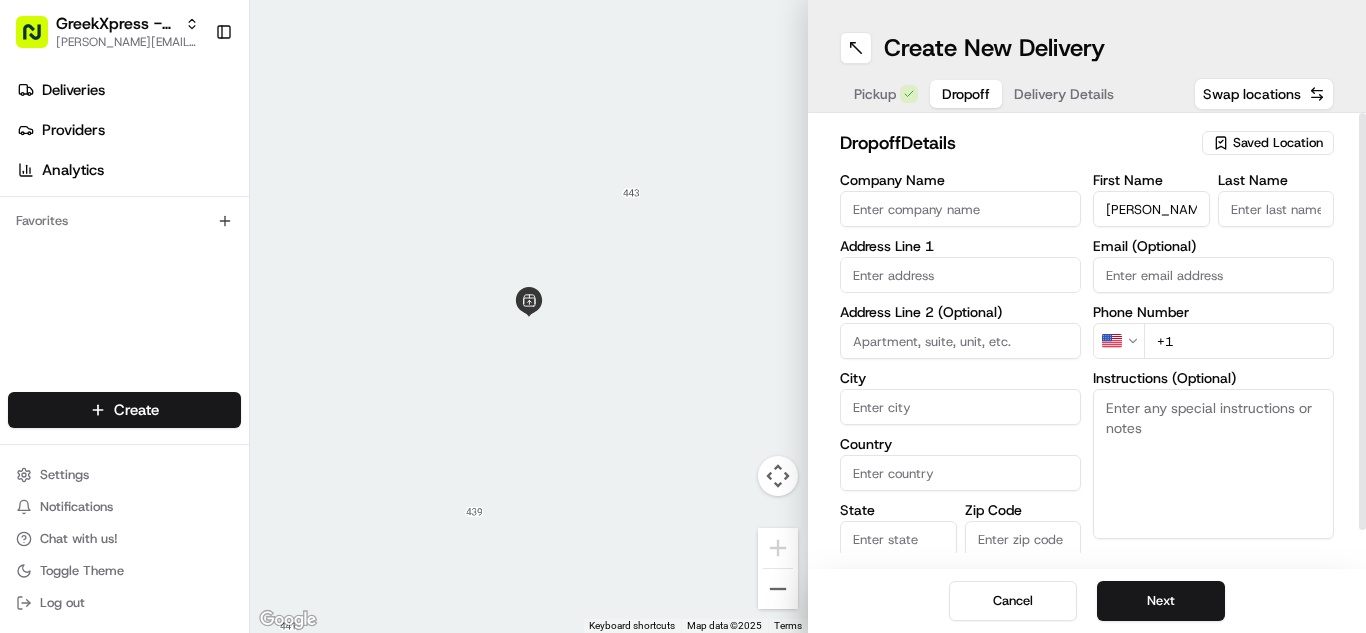type on "[PERSON_NAME]" 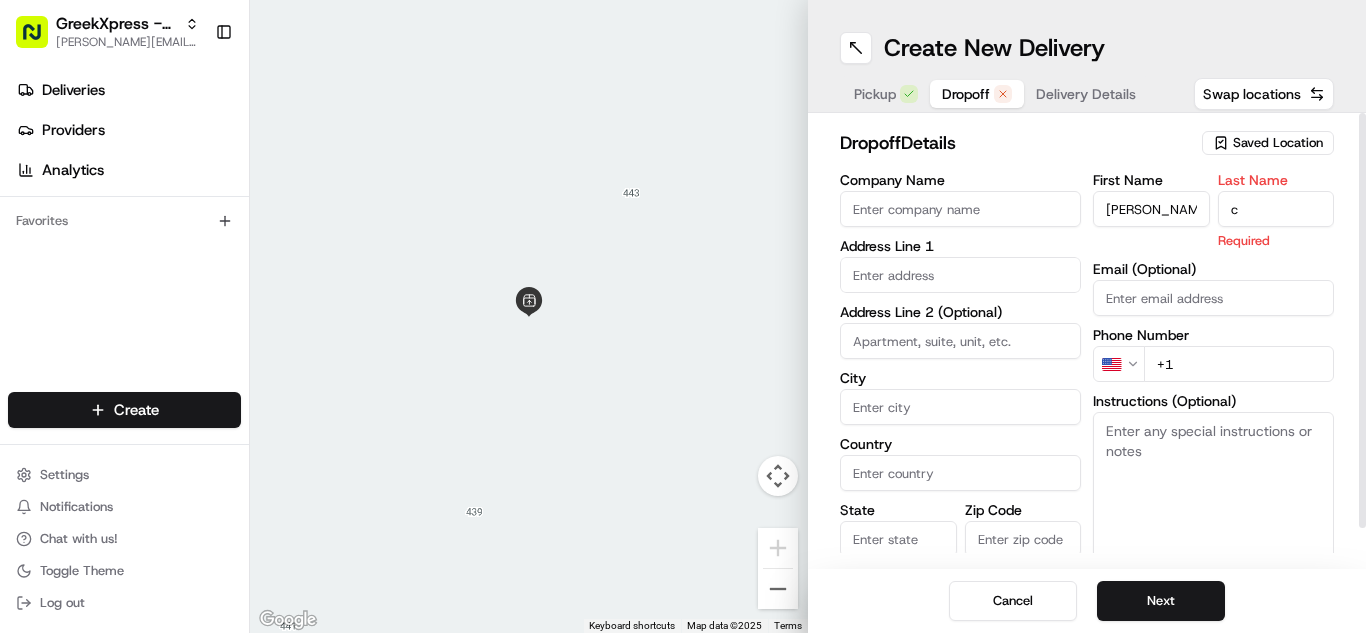type on "c" 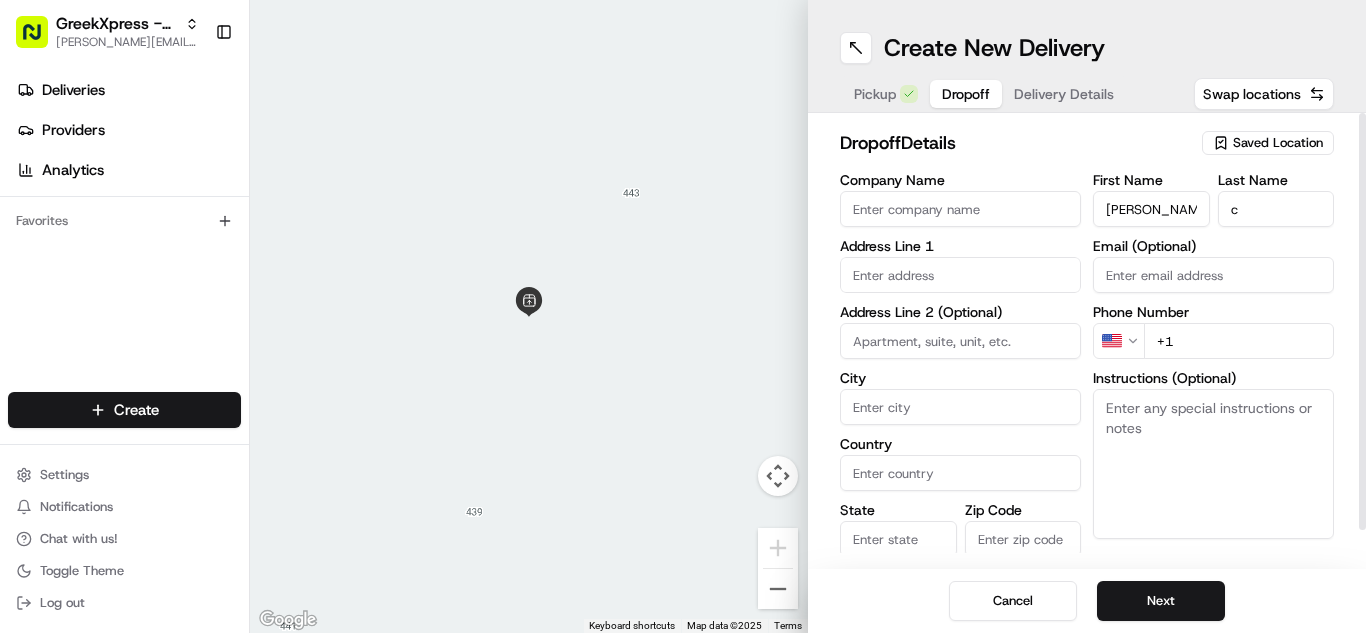 paste on "Please hand to customer or call upon arrival do not leave the order outside. Thank you" 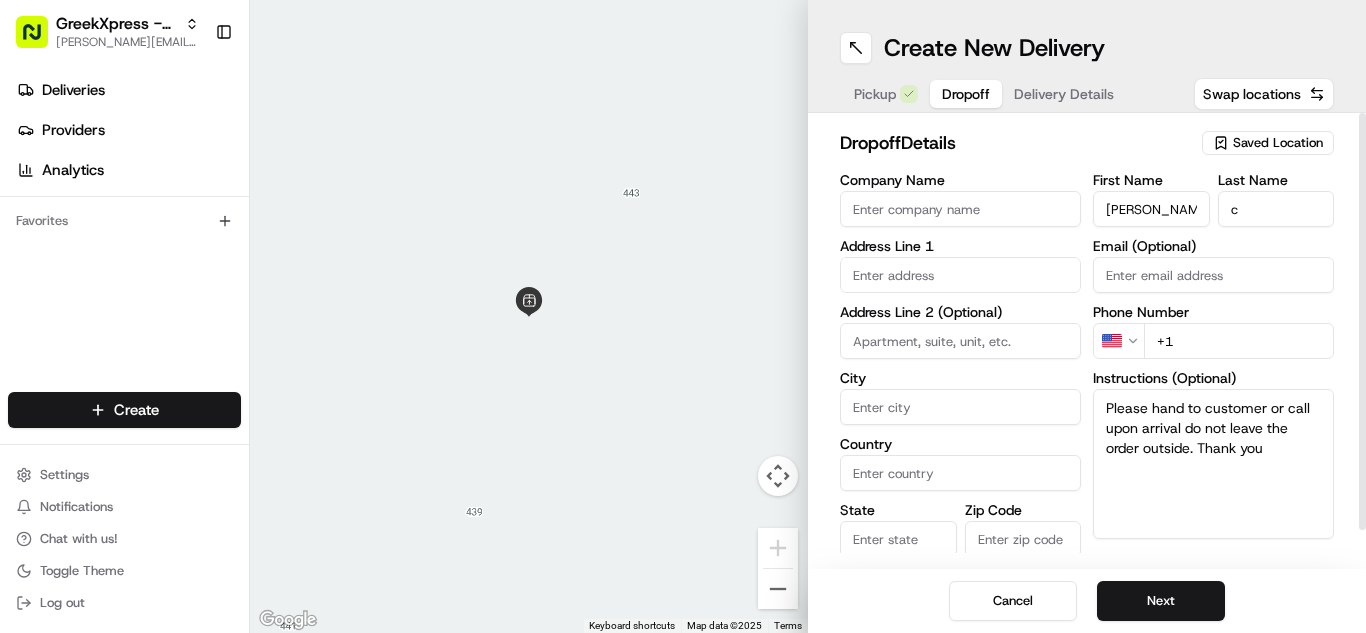 type on "Please hand to customer or call upon arrival do not leave the order outside. Thank you" 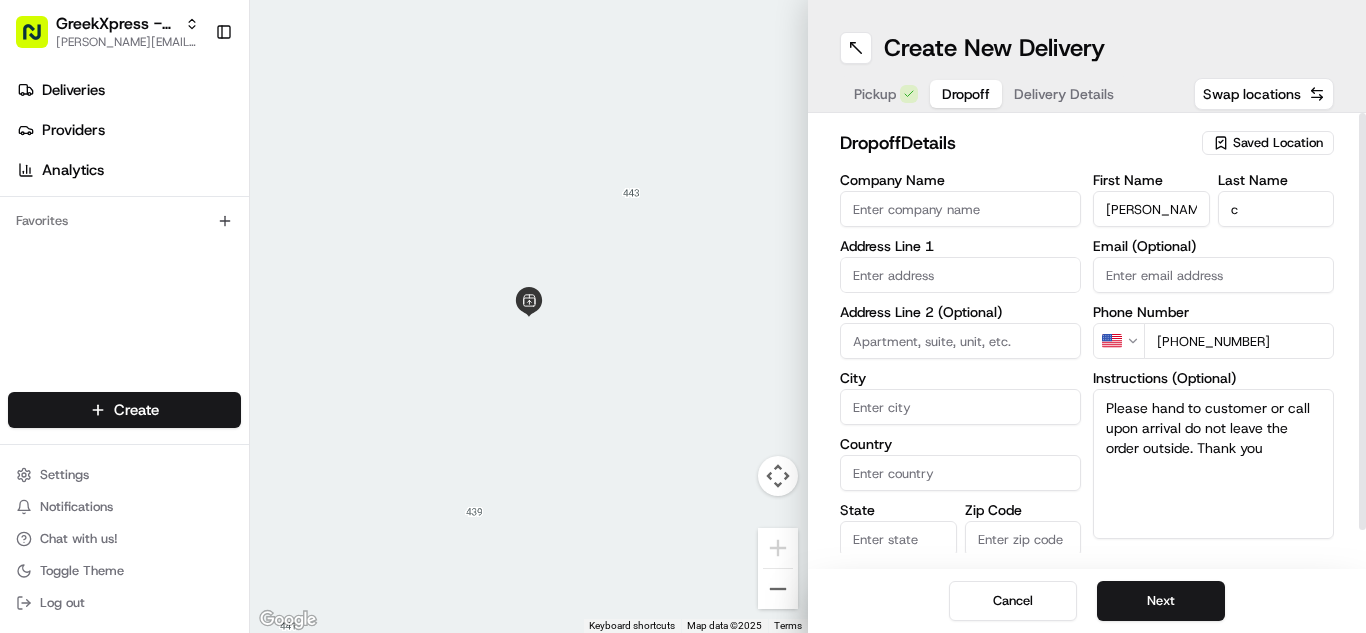 type on "[PHONE_NUMBER]" 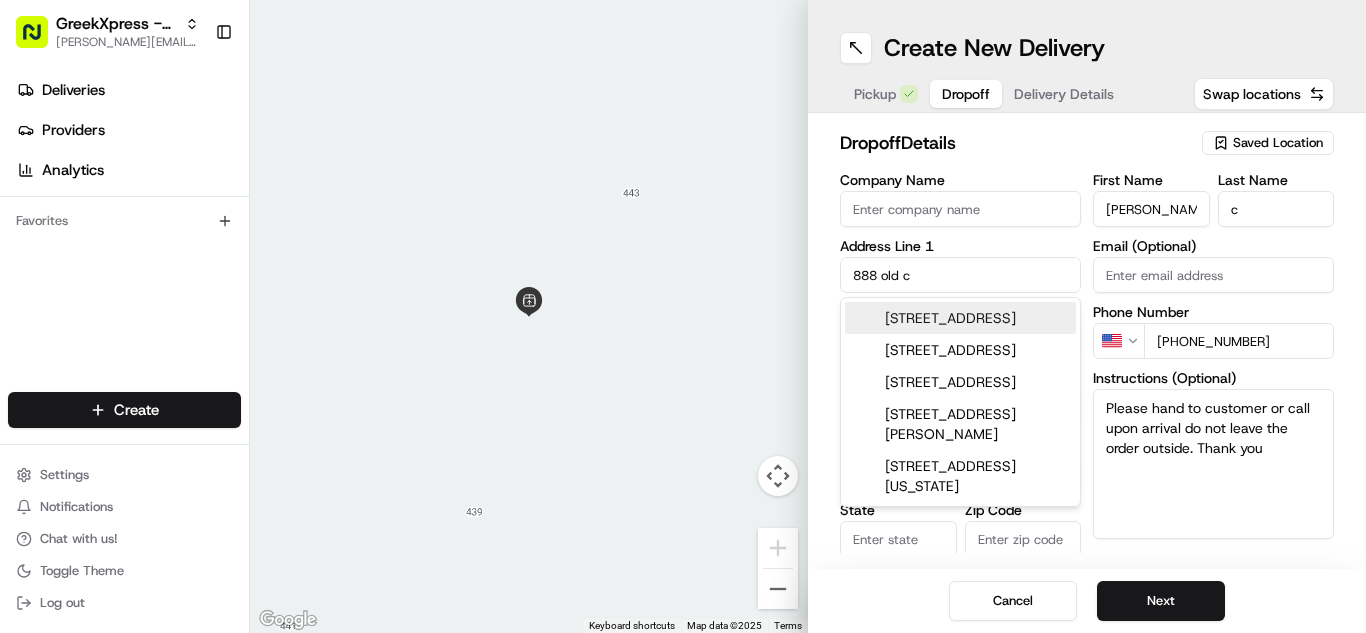 click on "[STREET_ADDRESS]" at bounding box center (960, 318) 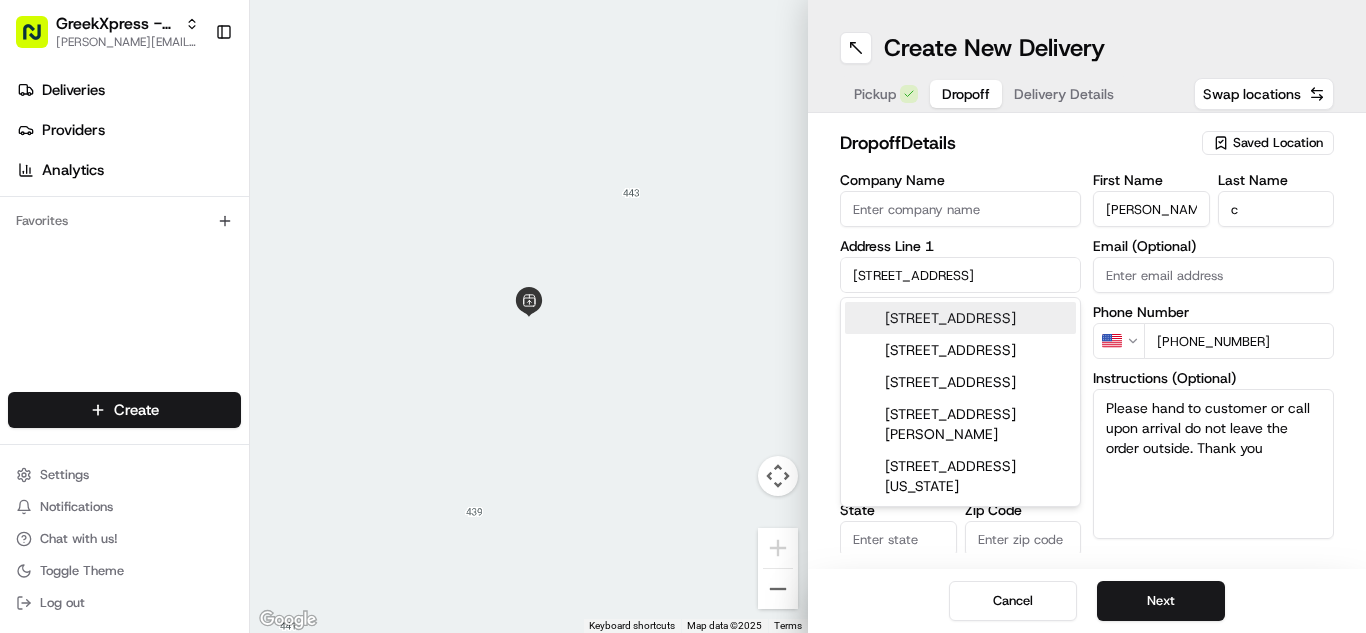 type on "[GEOGRAPHIC_DATA], [STREET_ADDRESS]" 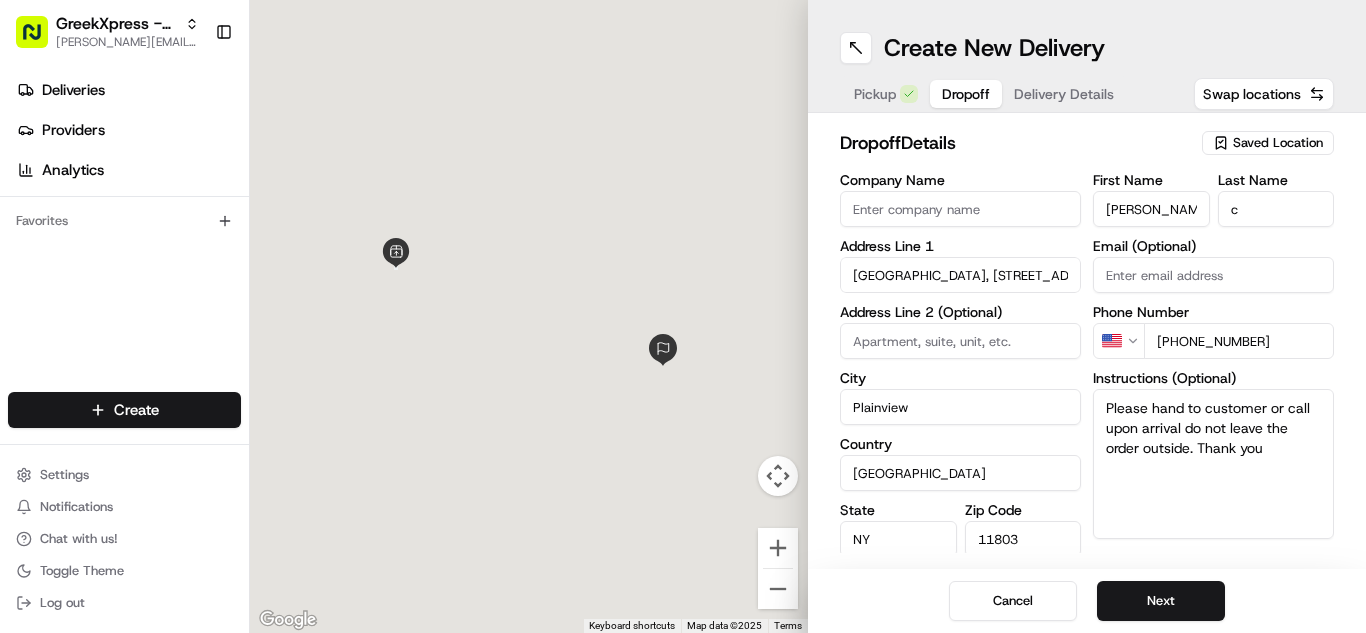 type on "[STREET_ADDRESS]" 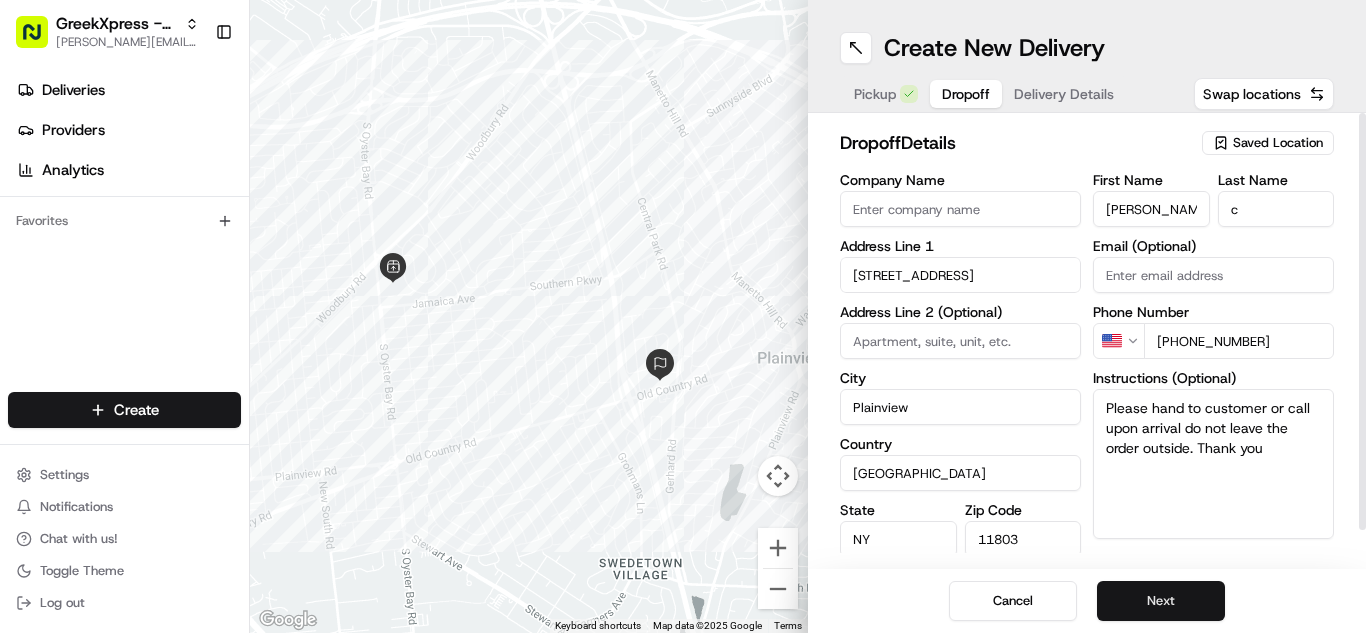 click on "Next" at bounding box center [1161, 601] 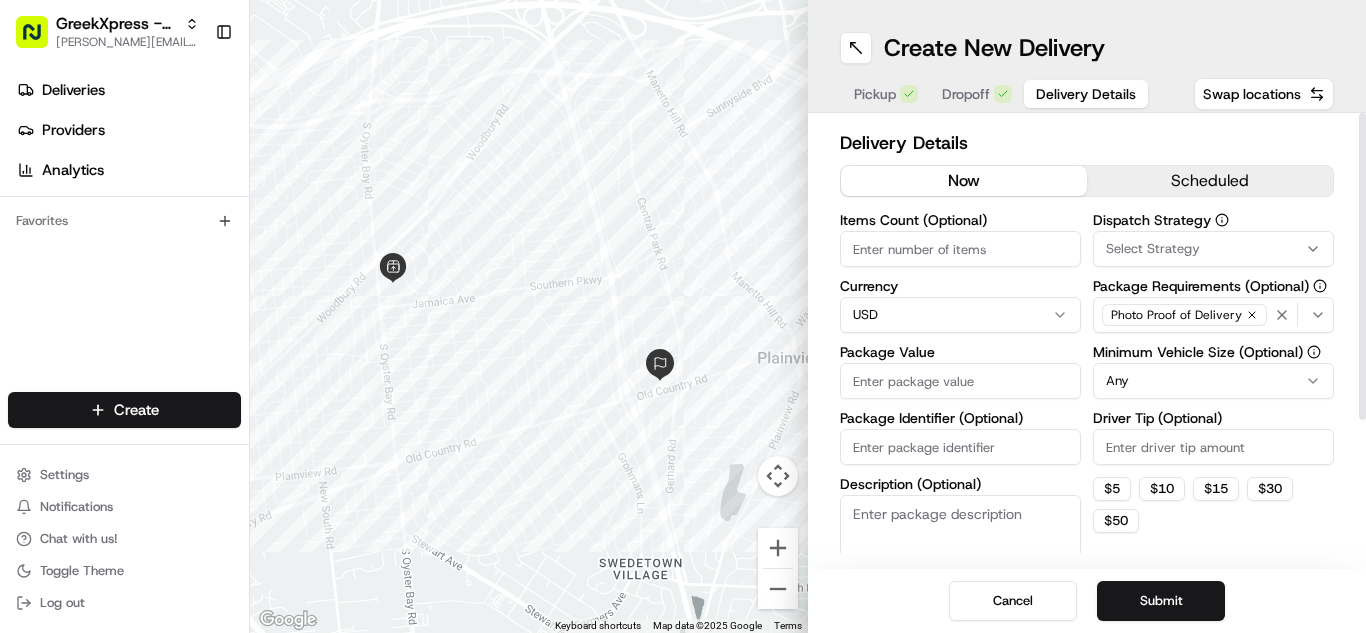 click on "Driver Tip (Optional)" at bounding box center (1213, 447) 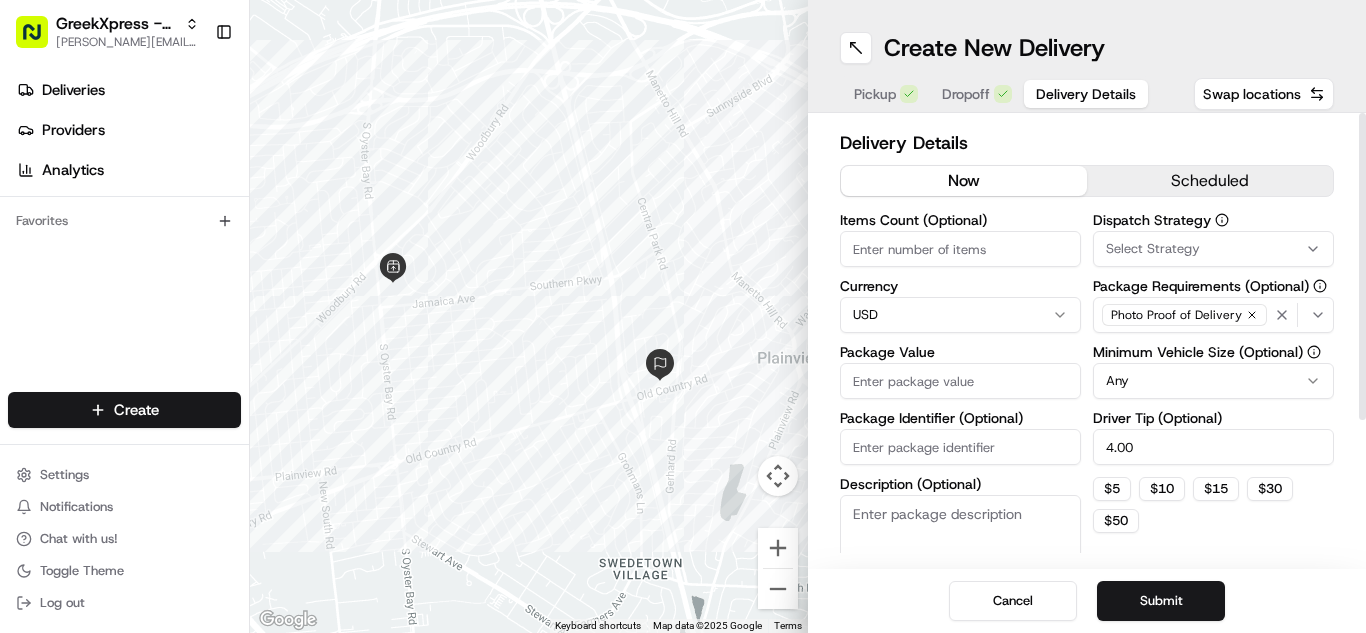 type on "4.00" 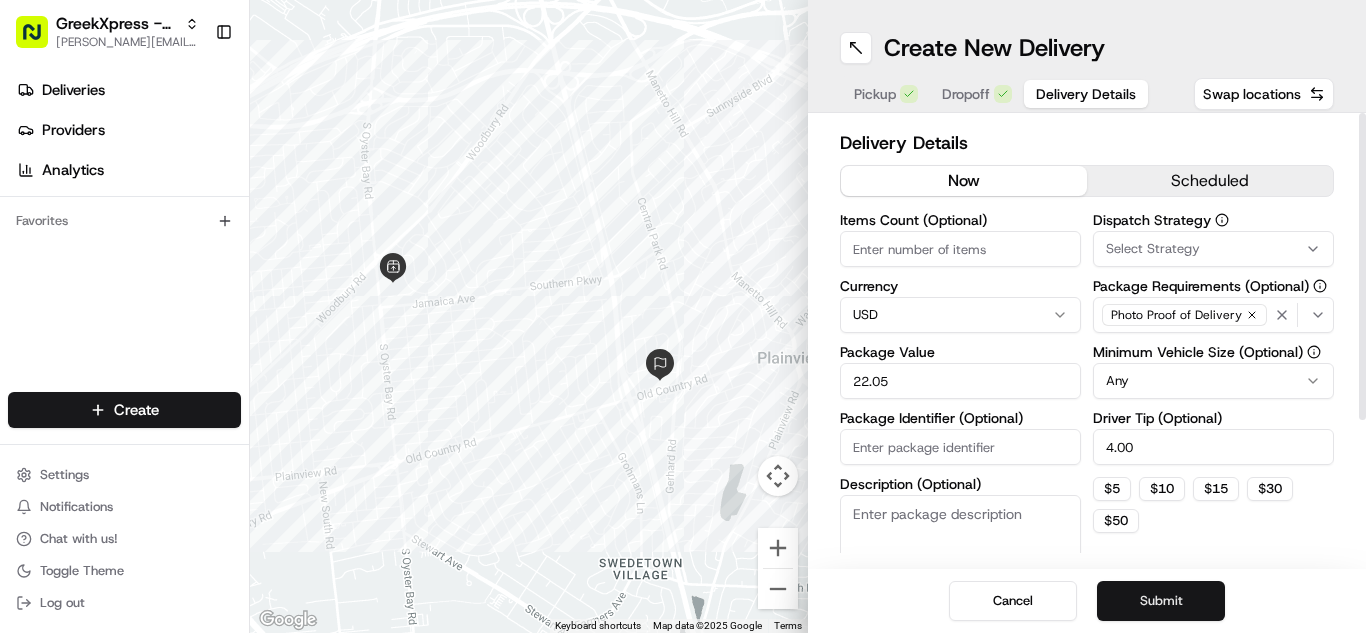 type on "22.05" 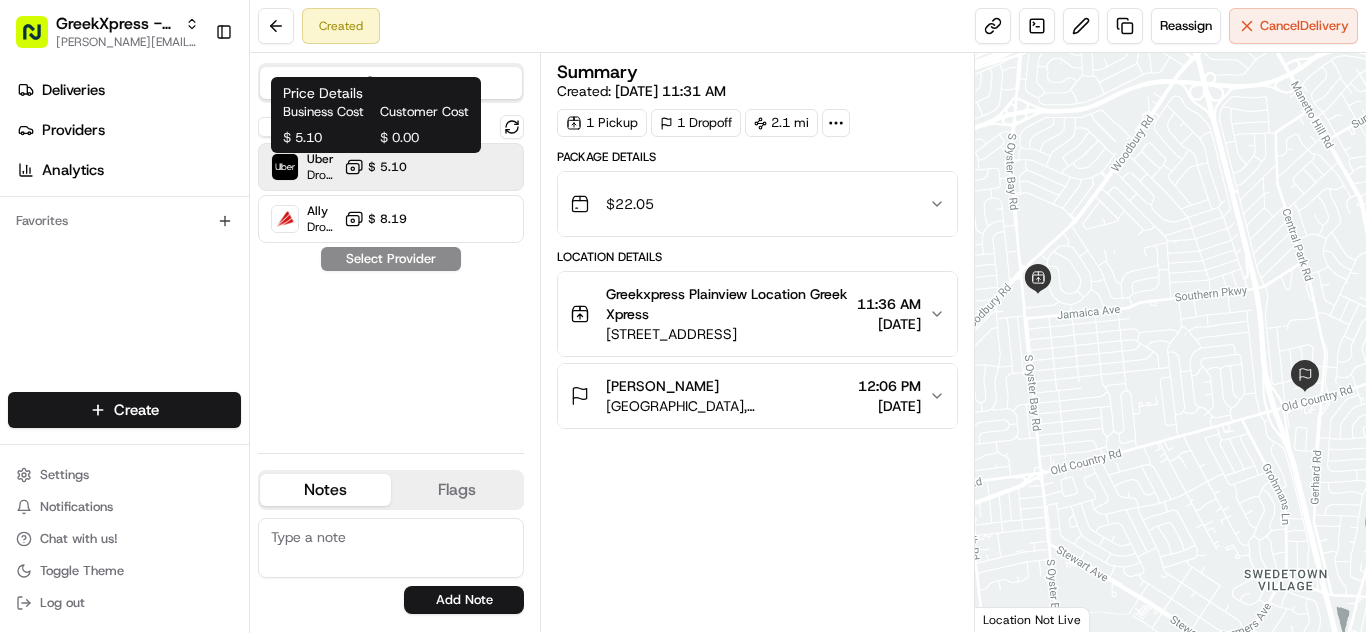 click on "$   5.10" at bounding box center [387, 167] 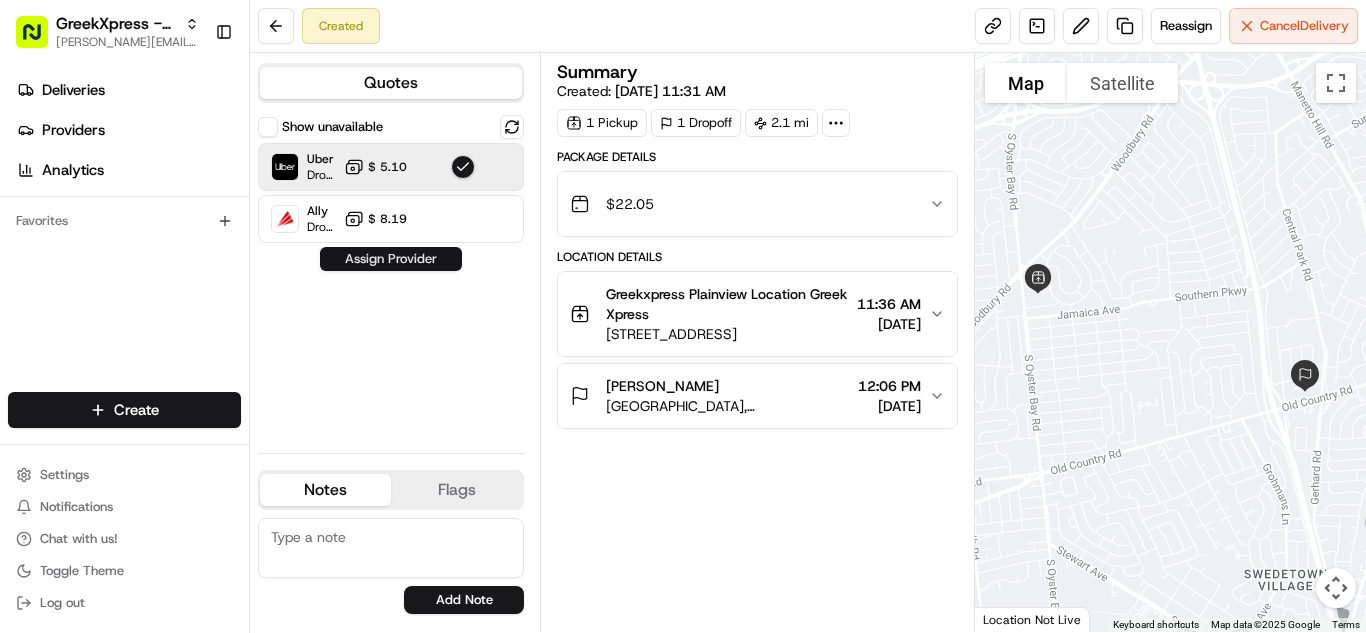 click on "Assign Provider" at bounding box center (391, 259) 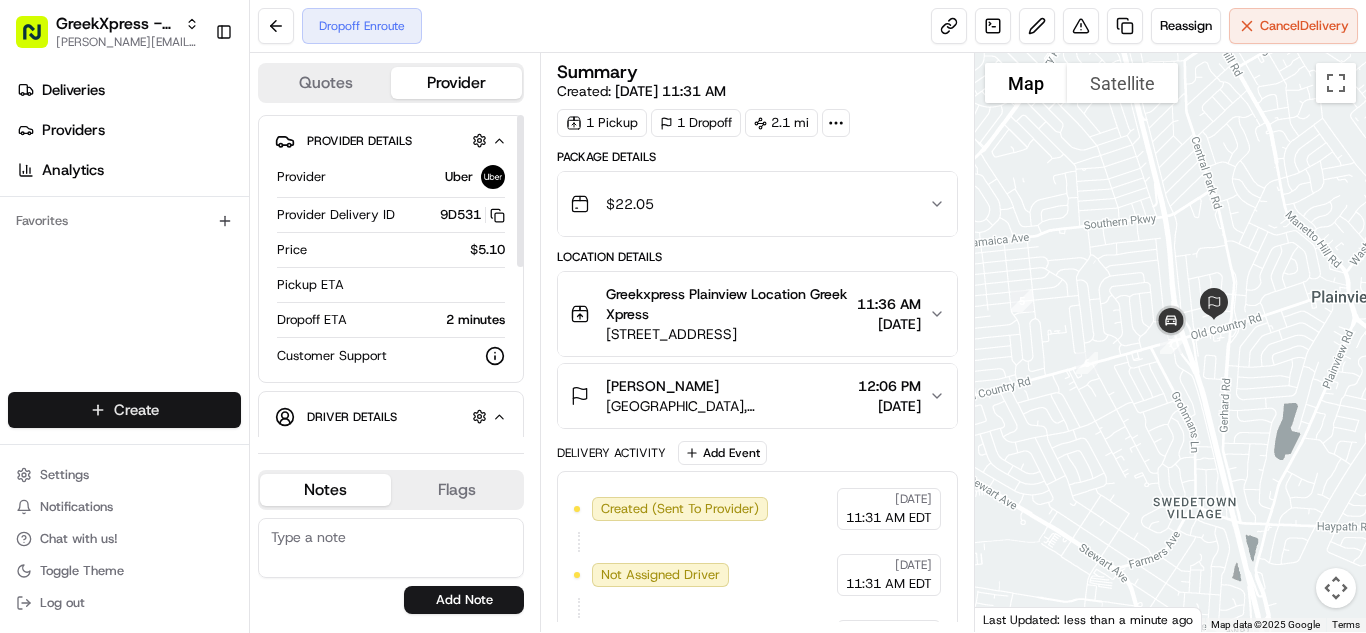 click on "GreekXpress - Plainview [EMAIL_ADDRESS][DOMAIN_NAME] Toggle Sidebar Deliveries Providers Analytics Favorites Main Menu Members & Organization Organization Users Roles Preferences Customization Tracking Orchestration Automations Dispatch Strategy Locations Pickup Locations Dropoff Locations Billing Billing Refund Requests Integrations Notification Triggers Webhooks API Keys Request Logs Create Settings Notifications Chat with us! Toggle Theme Log out Dropoff Enroute Reassign Cancel  Delivery Quotes Provider Provider Details Hidden ( 1 ) Provider Uber   Provider Delivery ID 9D531 Copy  del_FwUkBx9ORWaNnkL2pYnVMQ 9D531 Price $5.10 Pickup ETA Dropoff ETA 2 minutes Customer Support Driver Details Hidden ( 5 ) Name [PERSON_NAME] Pickup Phone Number +1 312 766 6835 ext. 82896422 Dropoff Phone Number [PHONE_NUMBER] Tip $4.00 Type car Make Toyota Model C-HR Color dimgray License Plate Number ***7780 Notes Flags [EMAIL_ADDRESS][DOMAIN_NAME] Add Note [EMAIL_ADDRESS][DOMAIN_NAME] Add Flag Summary Created:   [DATE] 11:31 AM 1   1" at bounding box center [683, 316] 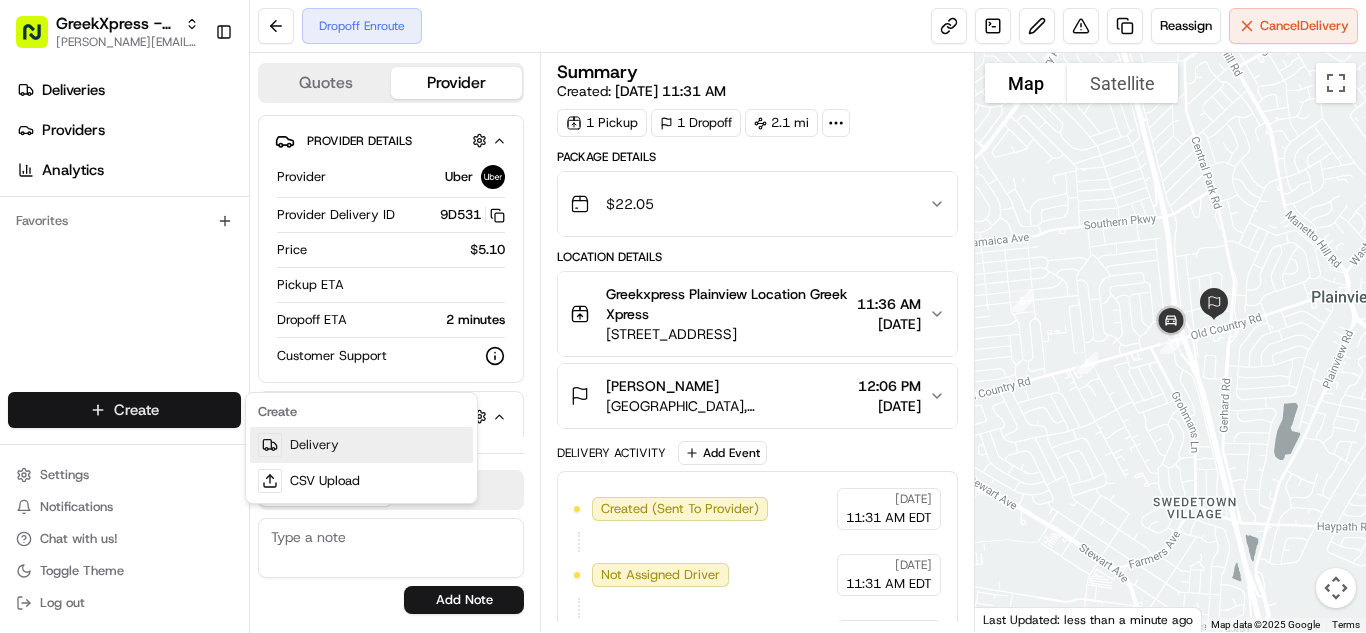 click on "Delivery" at bounding box center (361, 445) 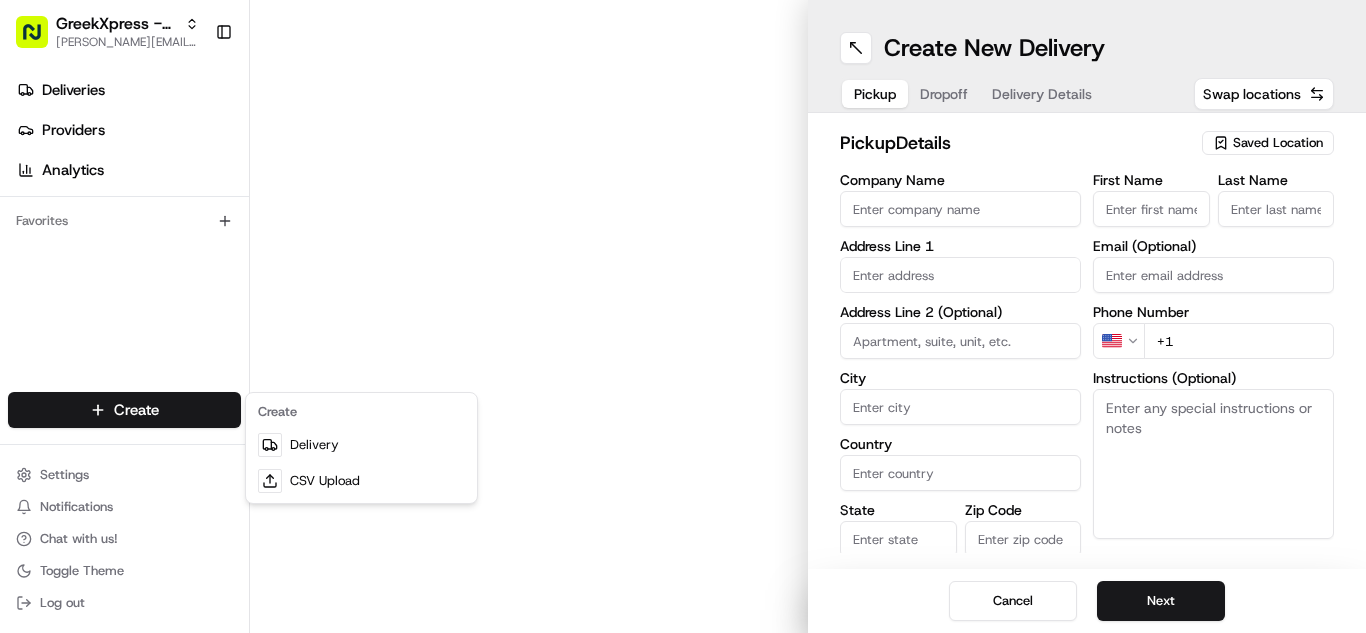 click on "Saved Location" at bounding box center [1278, 143] 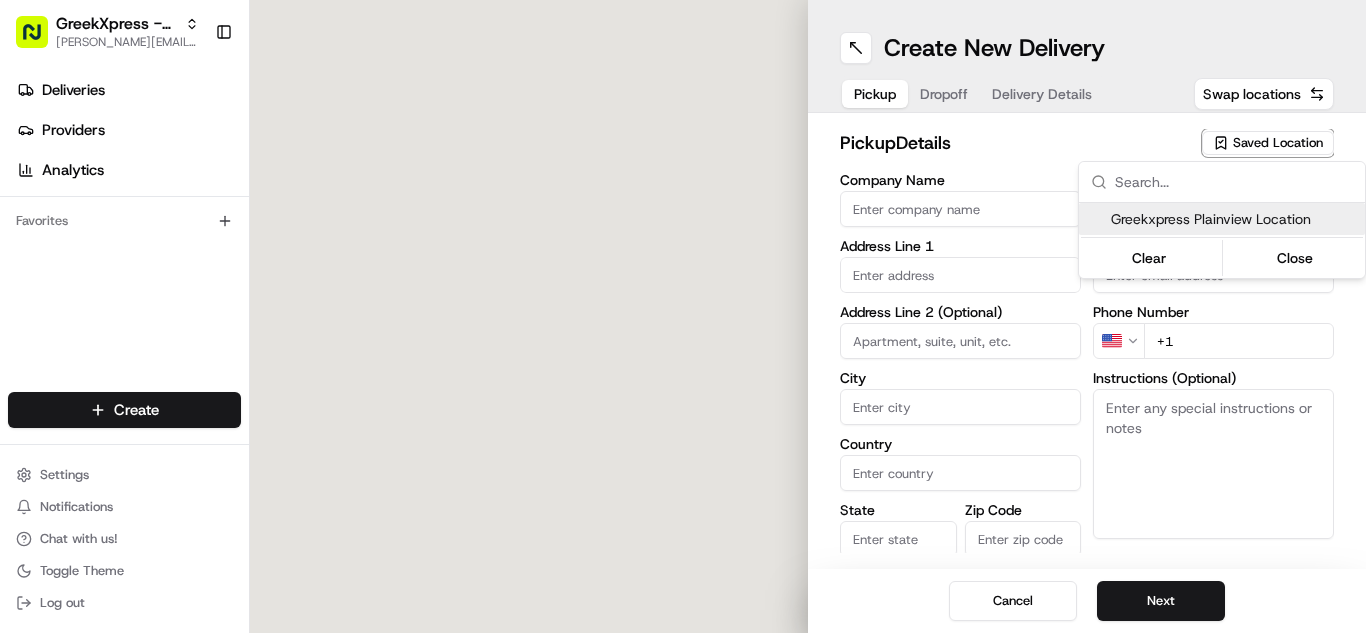 click on "Greekxpress Plainview Location" at bounding box center [1234, 219] 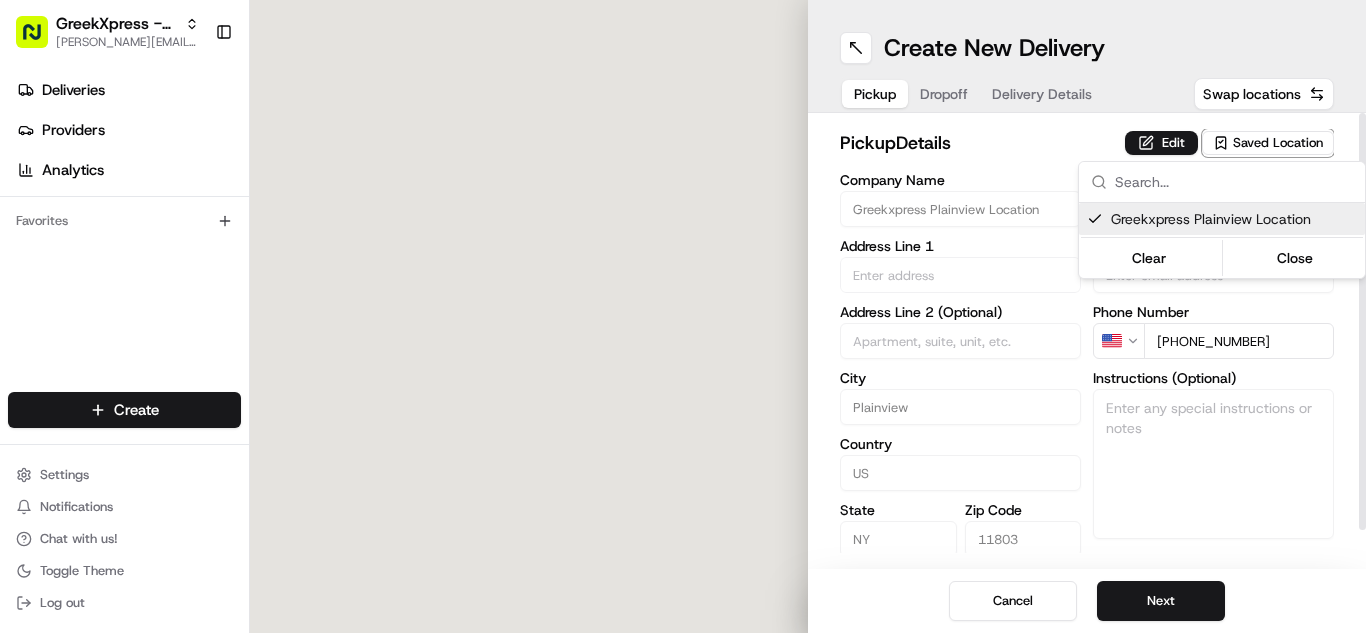 type on "Greekxpress Plainview Location" 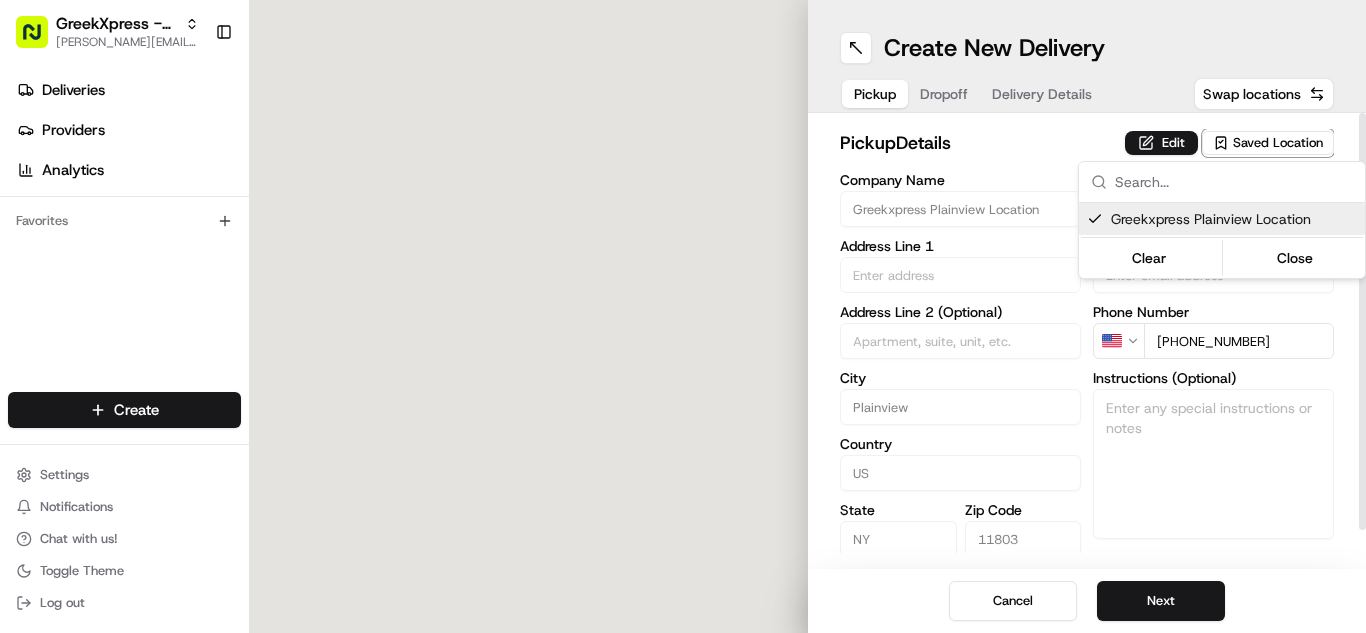 type on "[STREET_ADDRESS]" 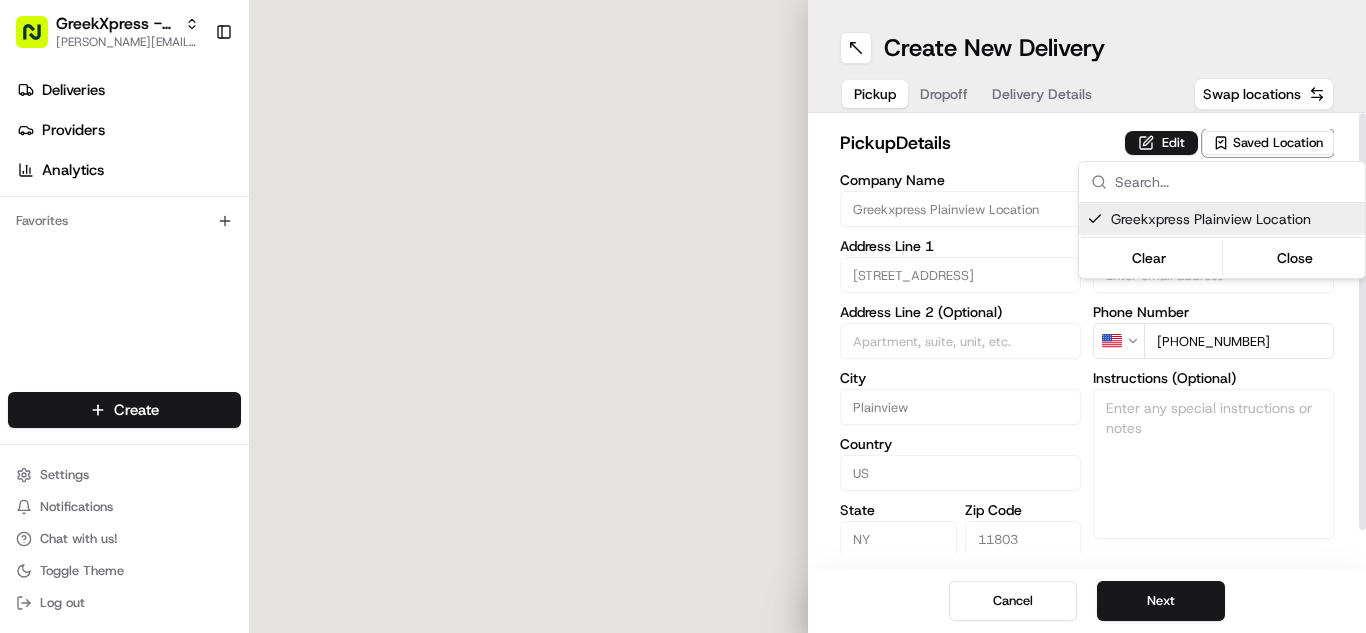 type on "Greek" 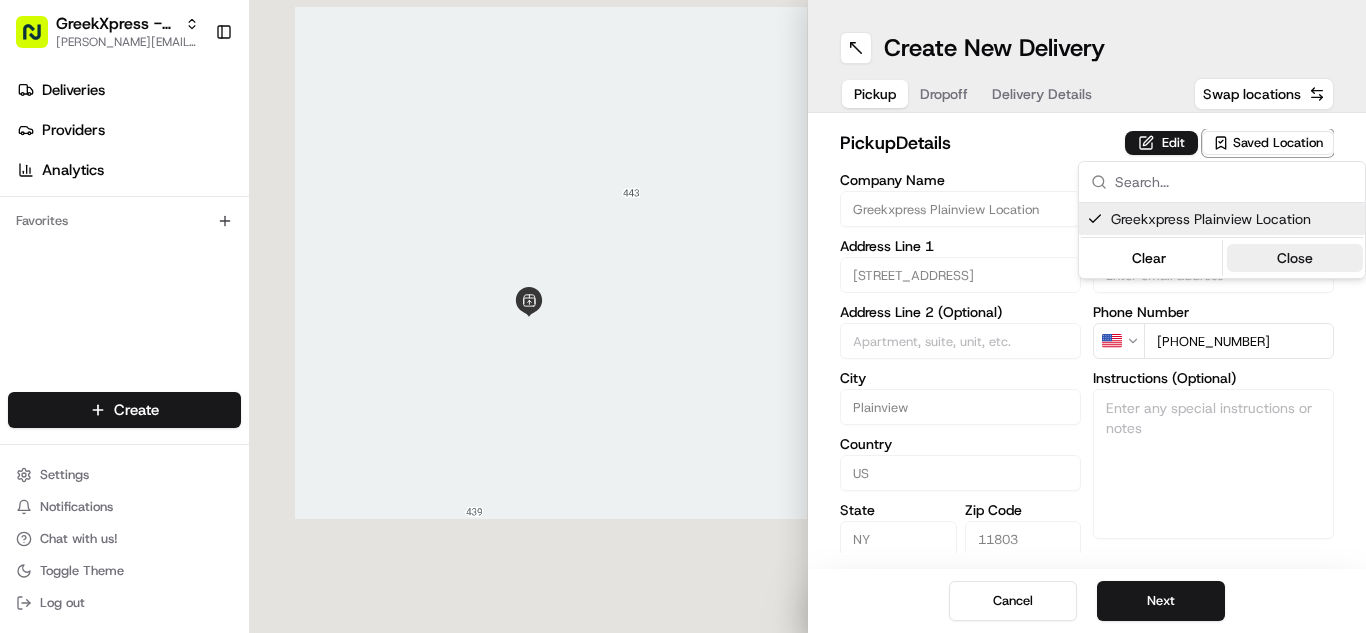 click on "Close" at bounding box center (1295, 258) 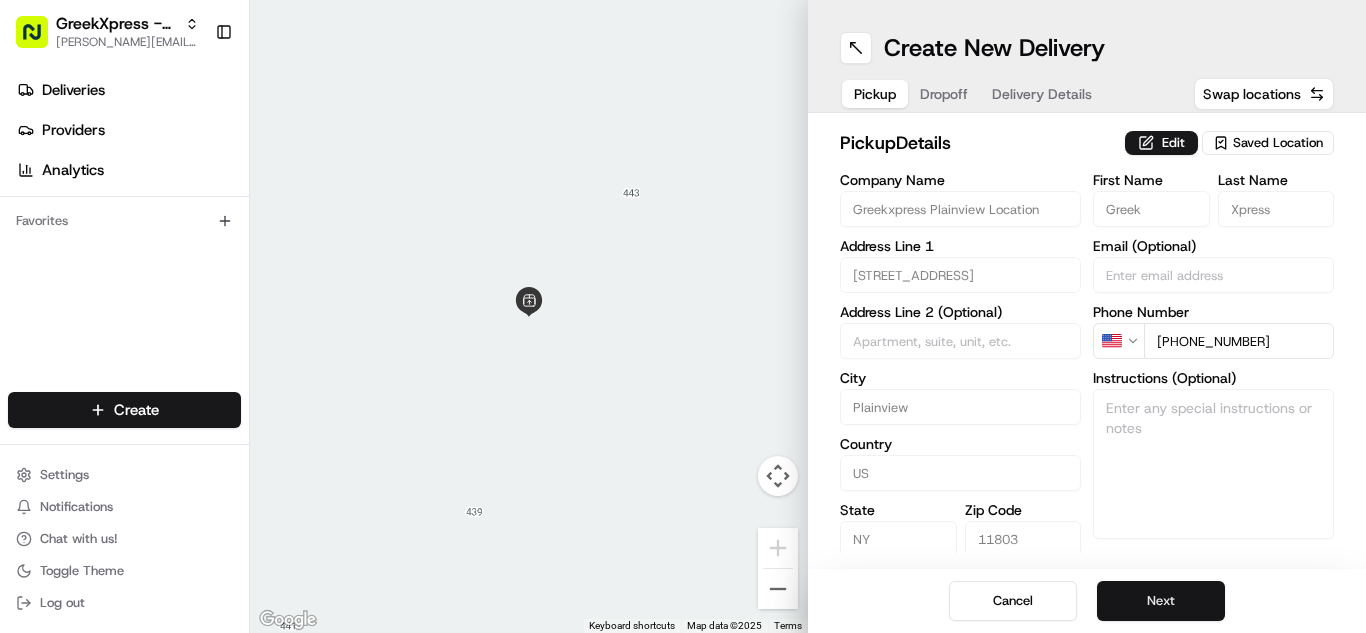 click on "Next" at bounding box center [1161, 601] 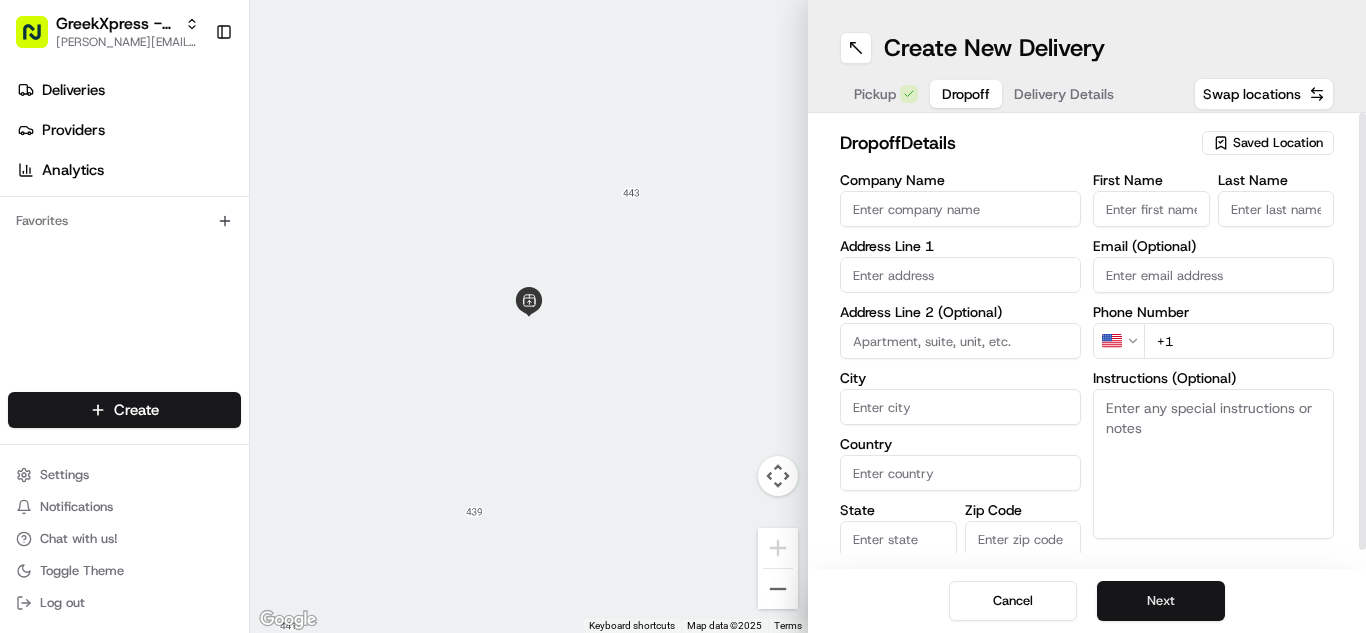 click on "Instructions (Optional)" at bounding box center [1213, 464] 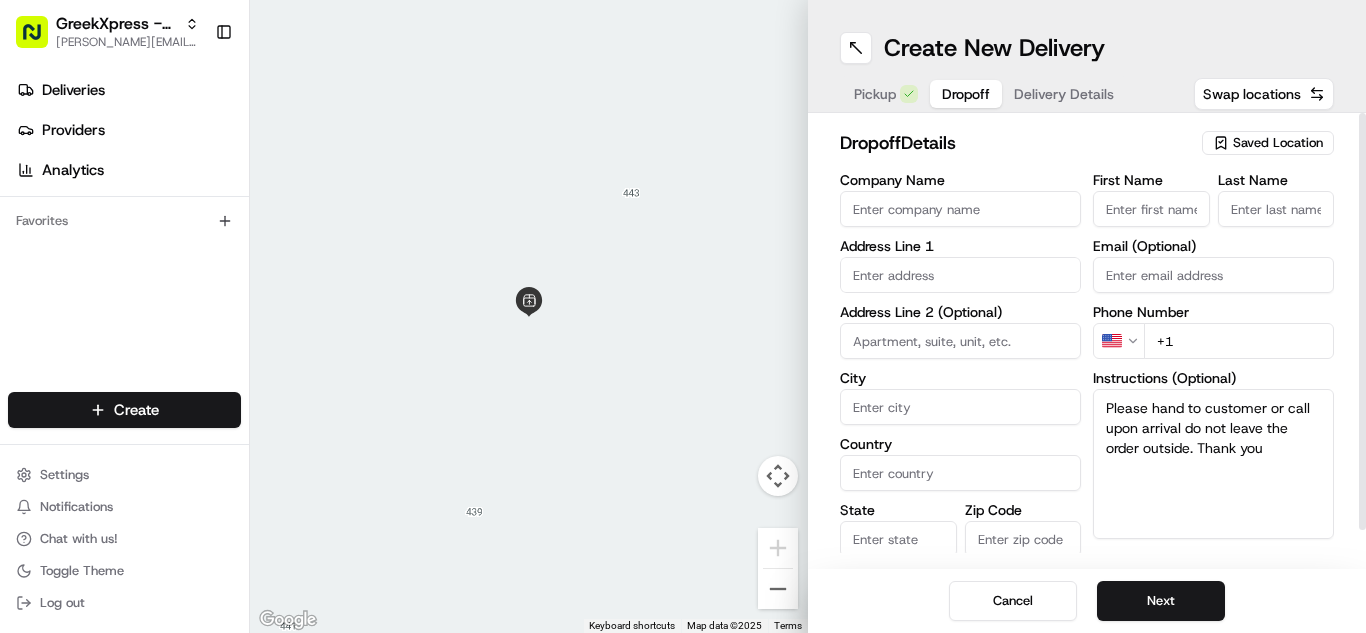 type on "Please hand to customer or call upon arrival do not leave the order outside. Thank you" 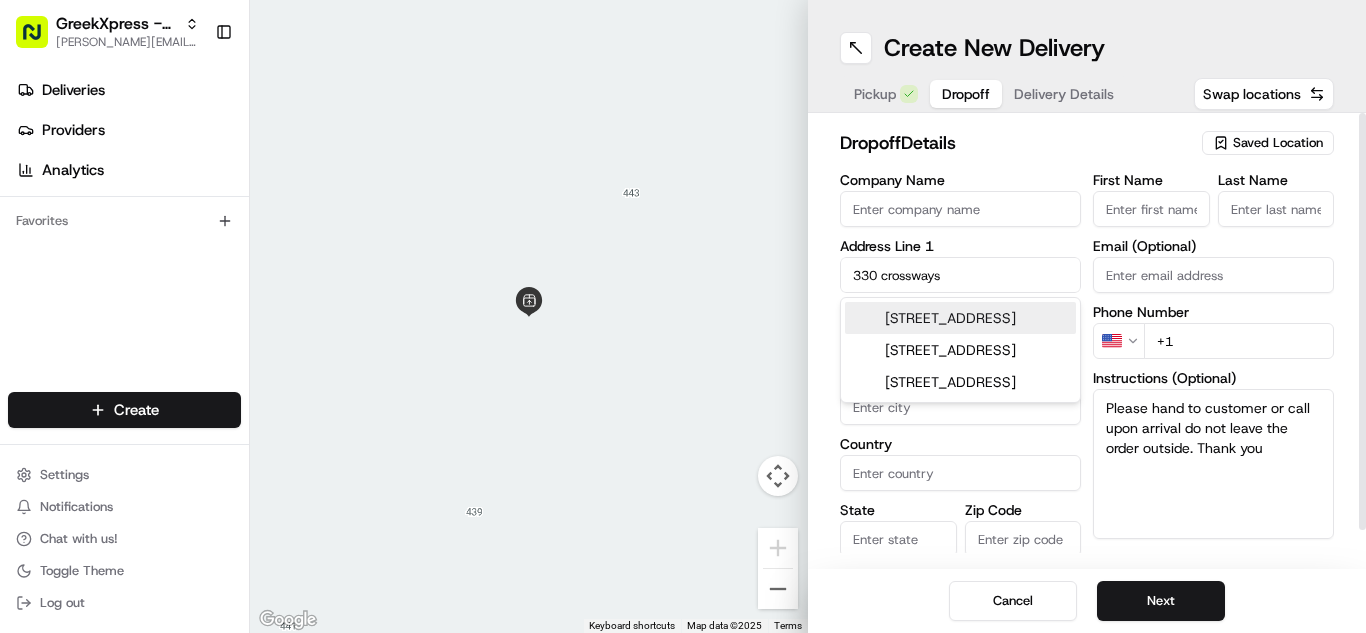 click on "[STREET_ADDRESS]" at bounding box center (960, 318) 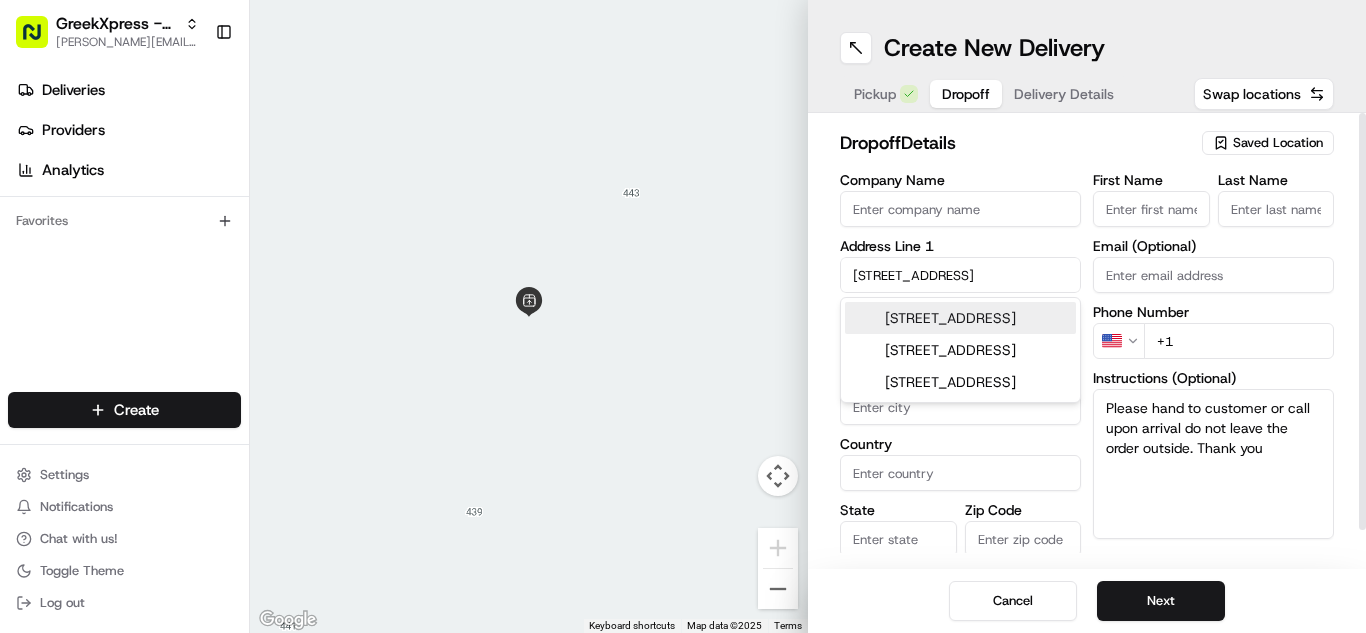type on "[STREET_ADDRESS]" 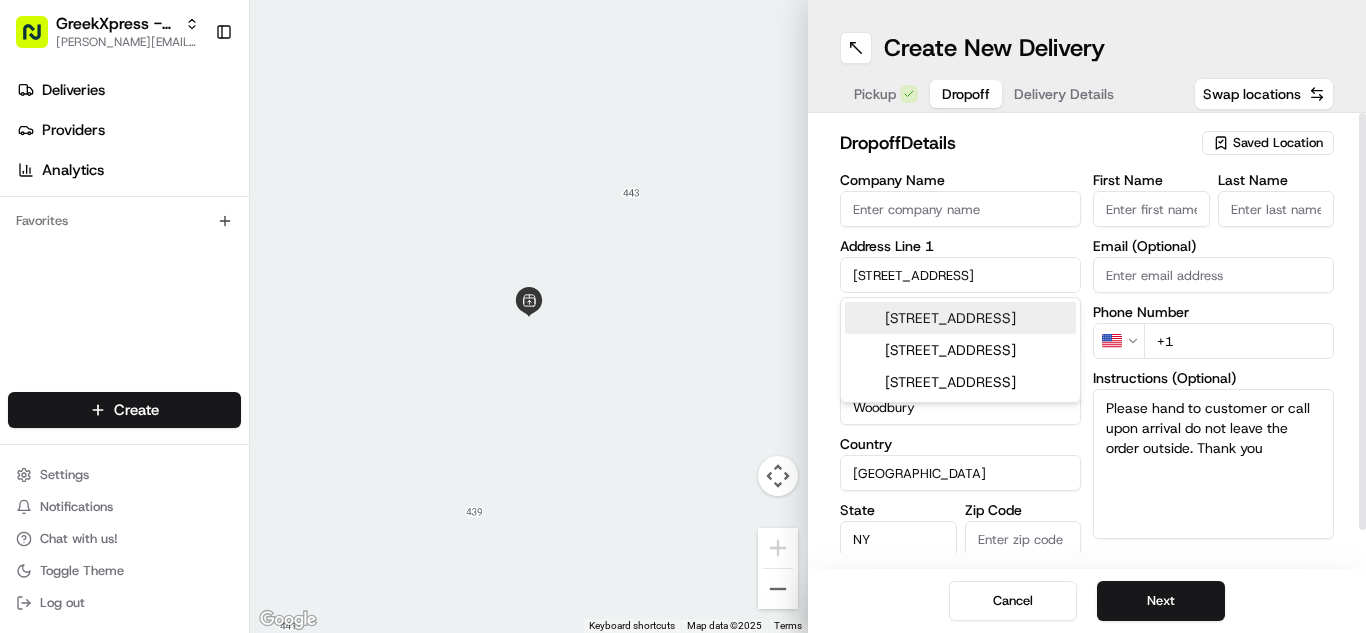 type on "11797" 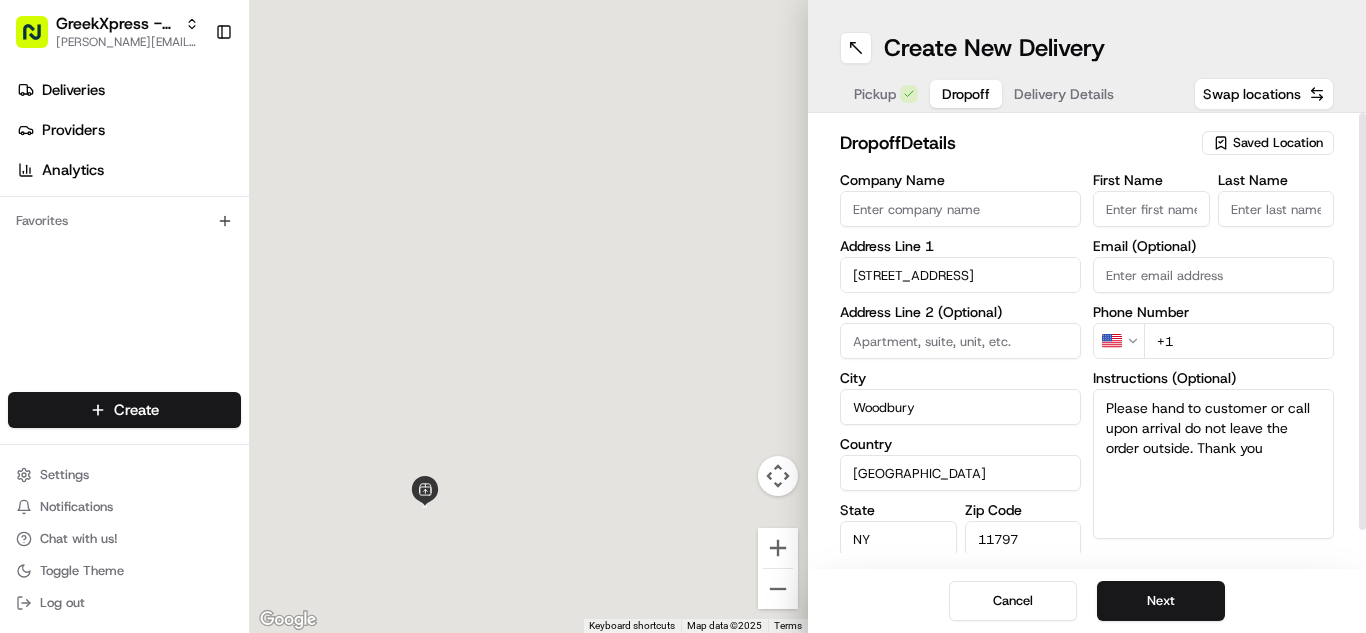 type on "[STREET_ADDRESS]" 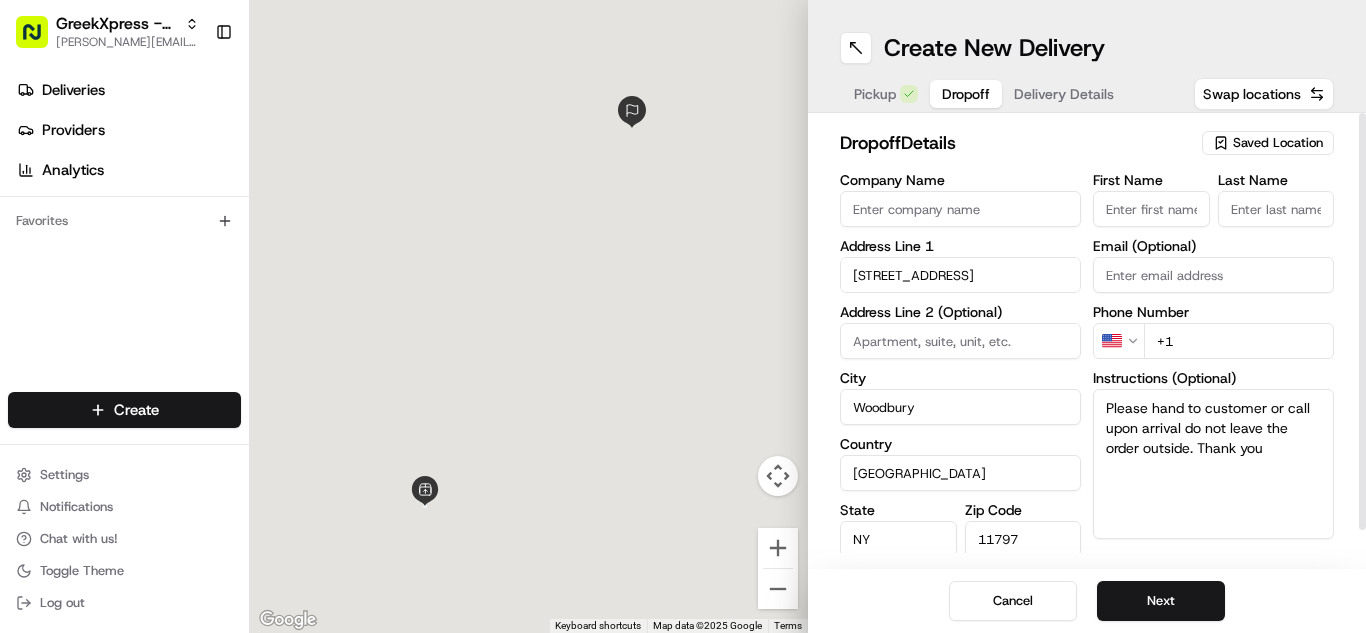 click on "First Name" at bounding box center [1151, 209] 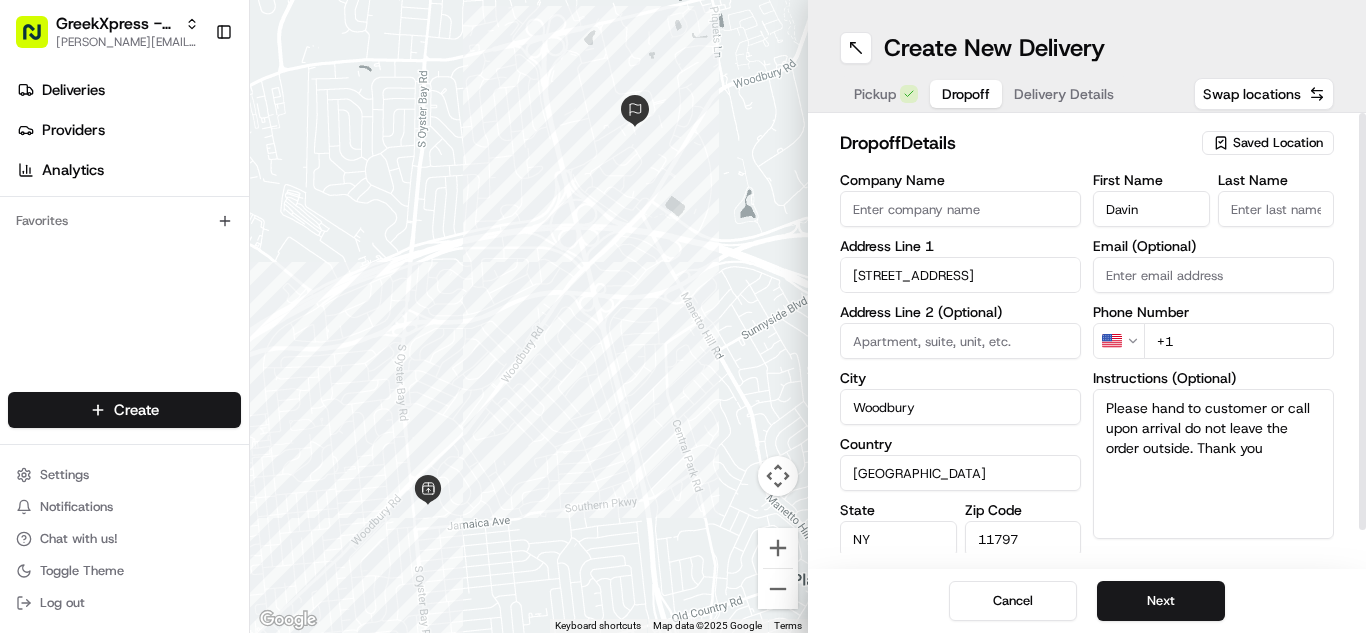 type on "Davin" 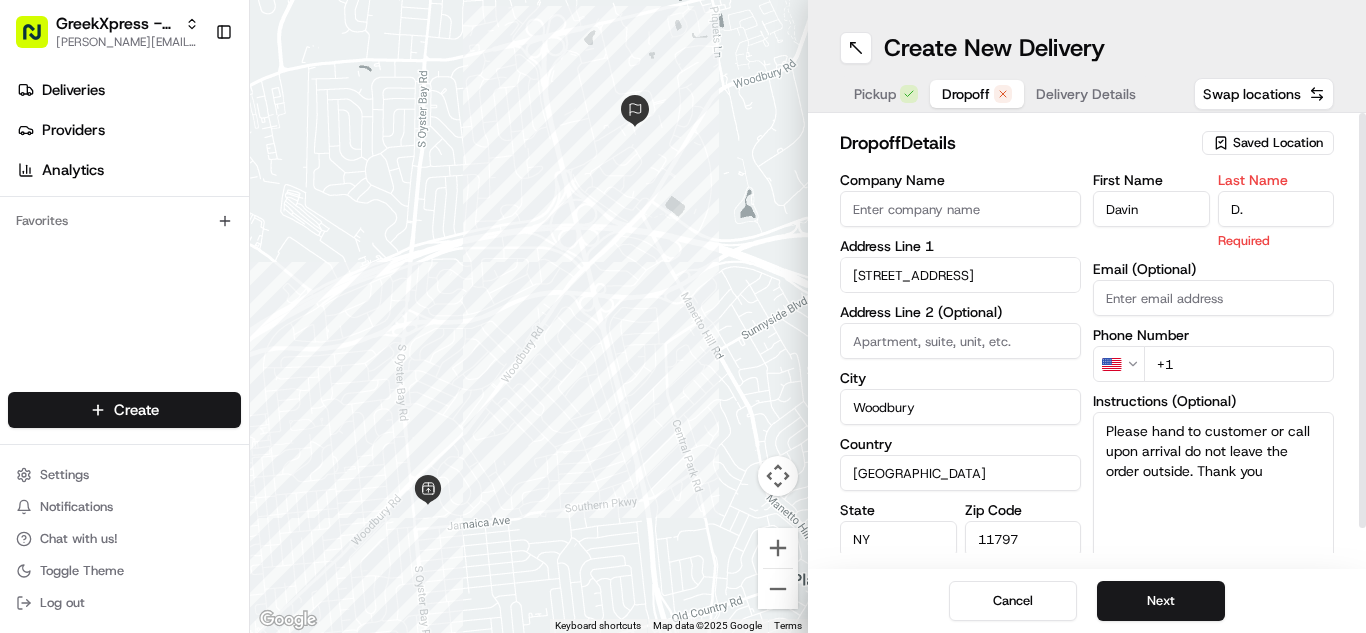 type on "D." 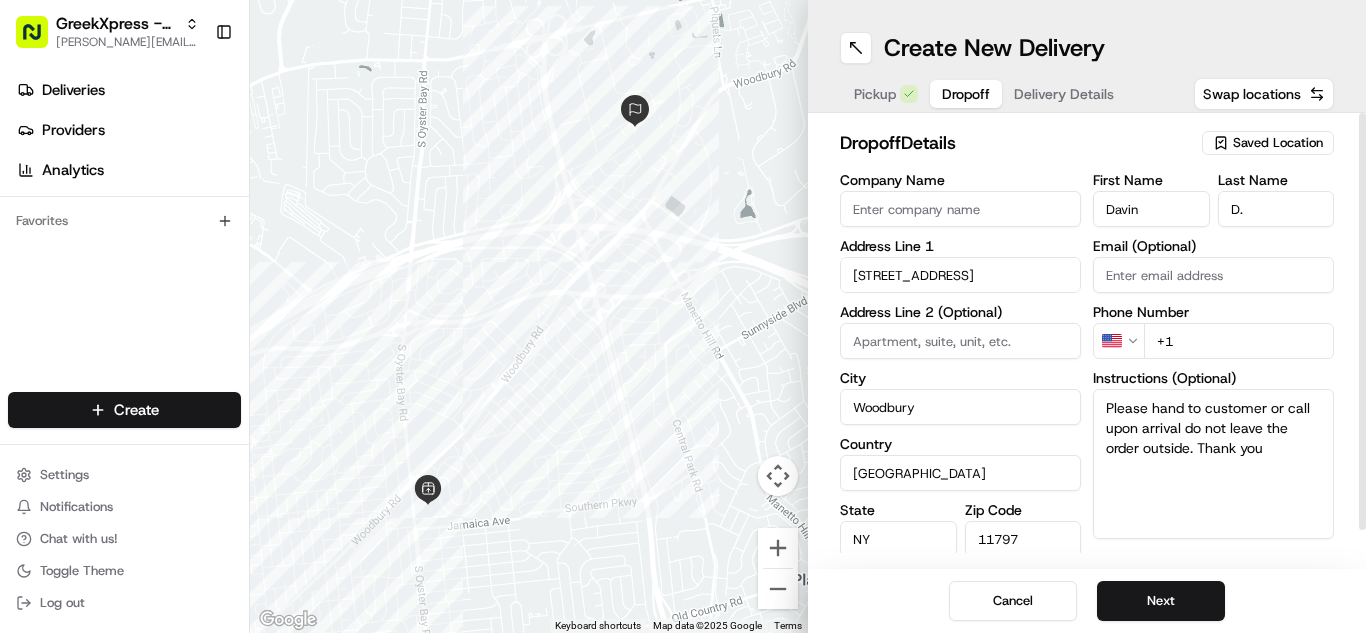 drag, startPoint x: 1274, startPoint y: 360, endPoint x: 1278, endPoint y: 341, distance: 19.416489 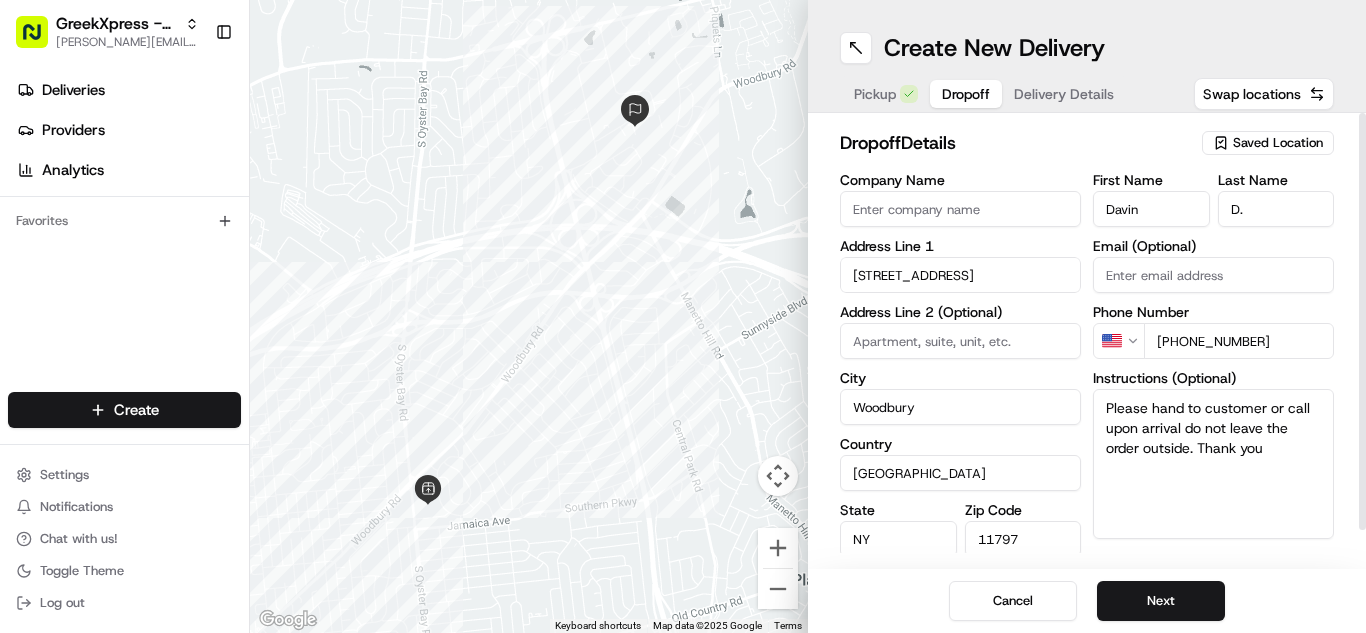 type on "[PHONE_NUMBER]" 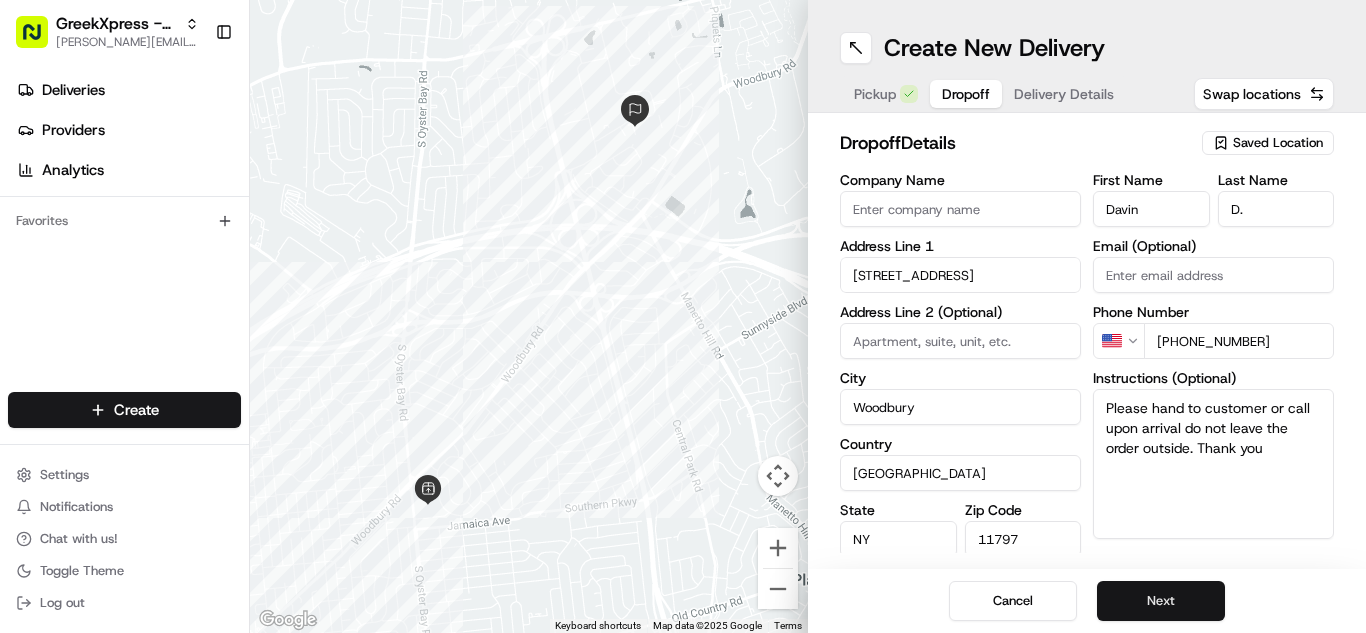 click on "Next" at bounding box center [1161, 601] 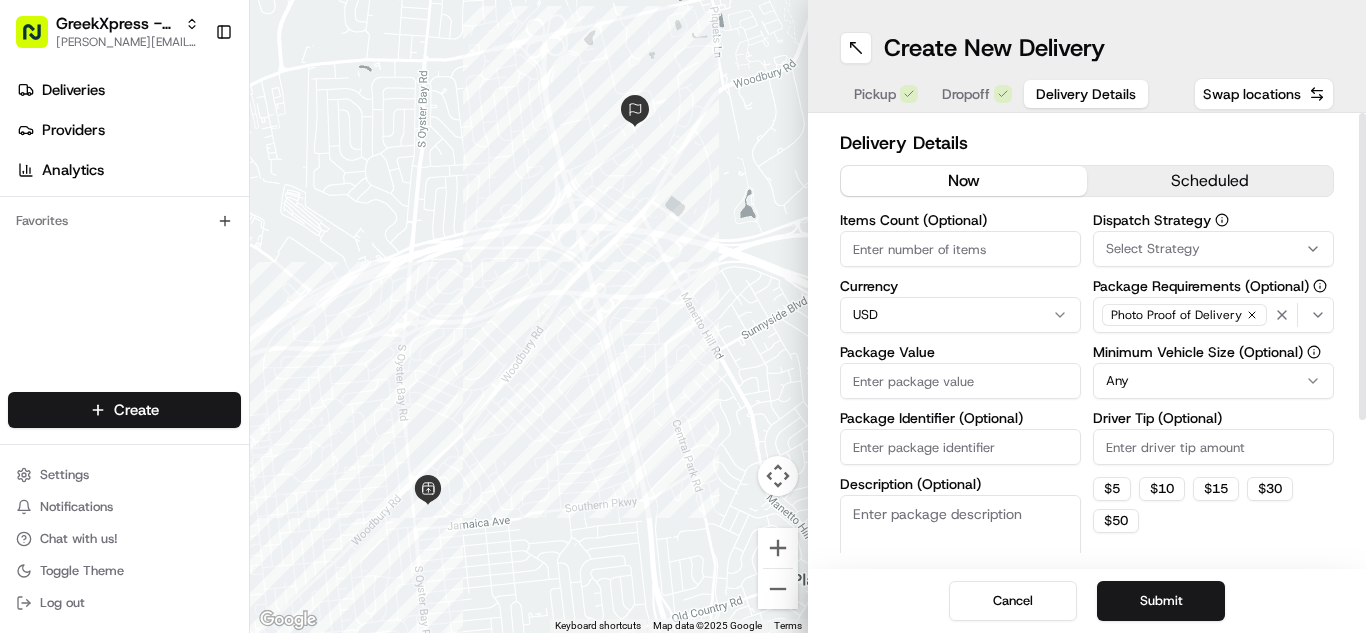 click on "Package Value" at bounding box center (960, 381) 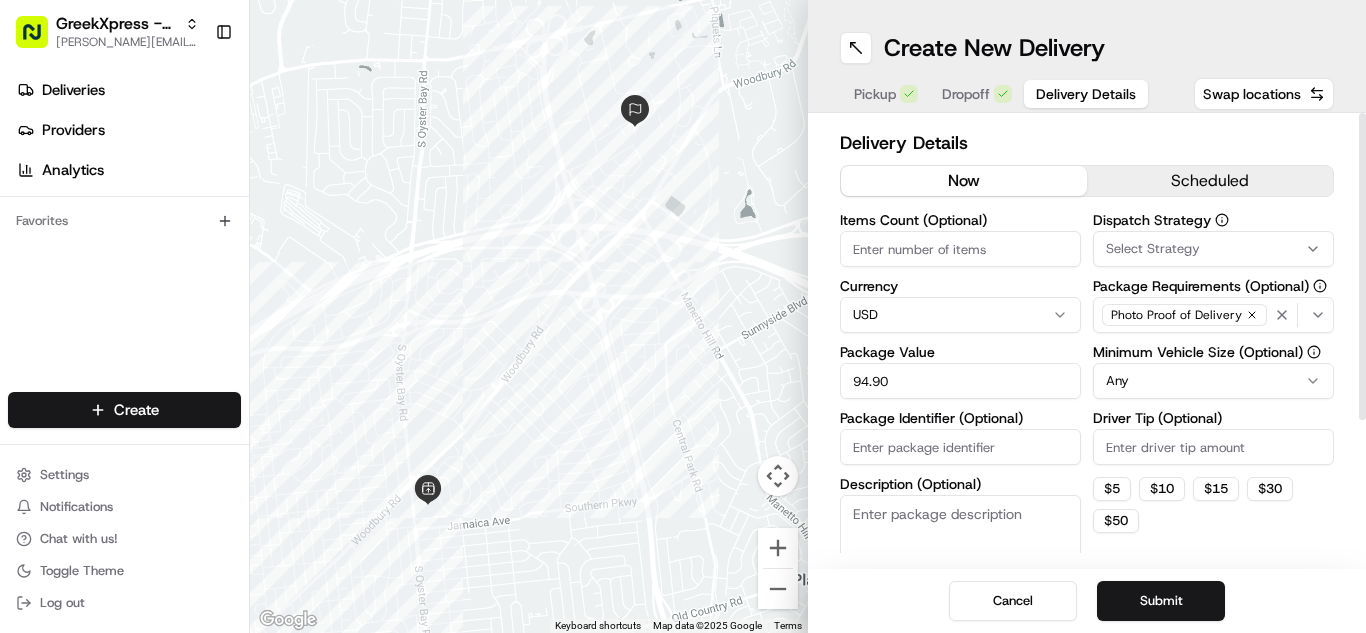 type on "94.90" 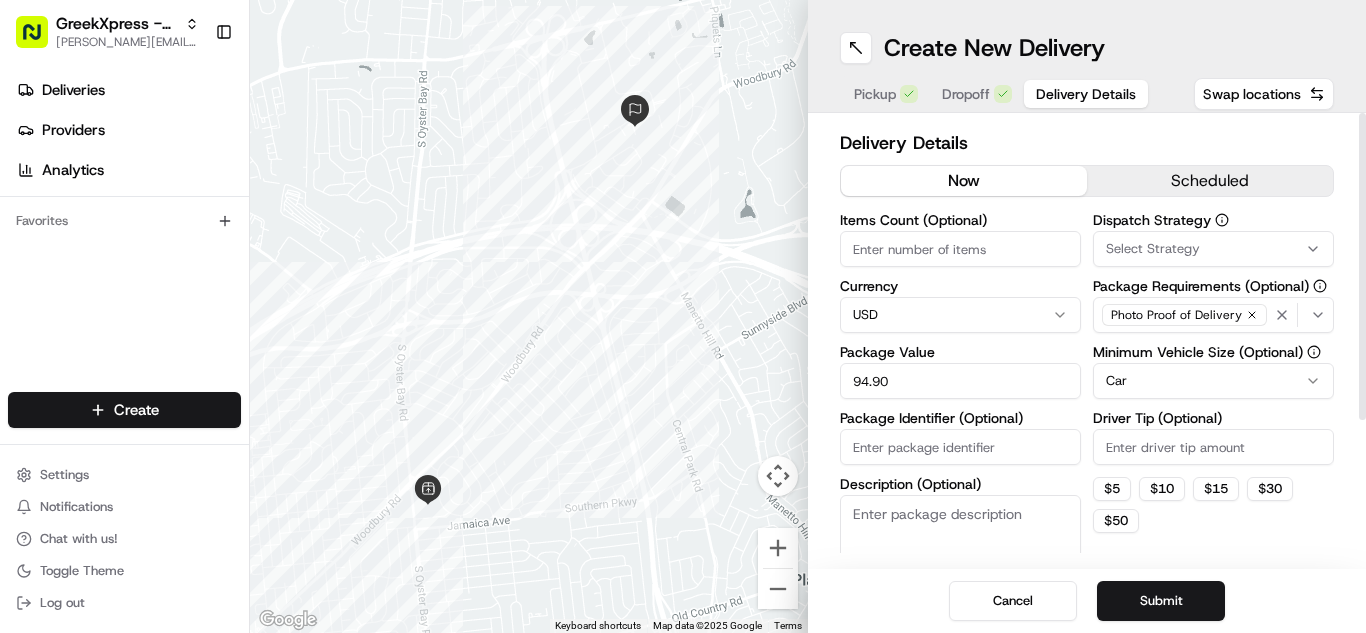 click on "Driver Tip (Optional)" at bounding box center [1213, 447] 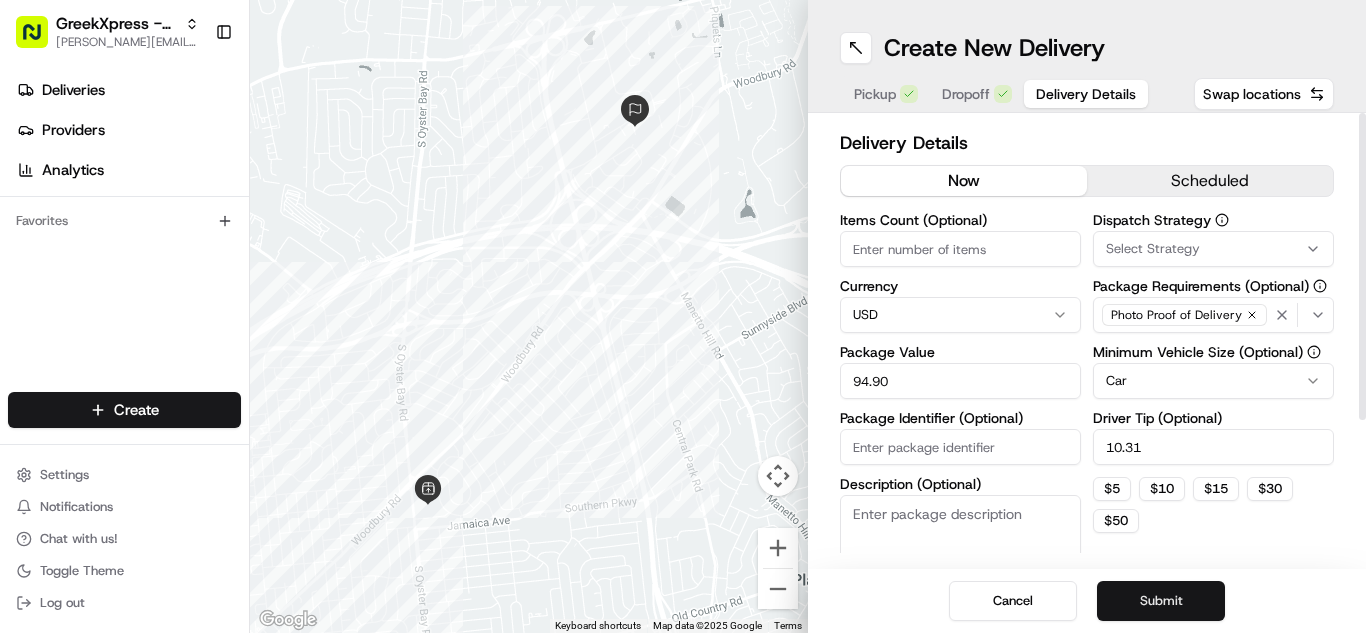 type on "10.31" 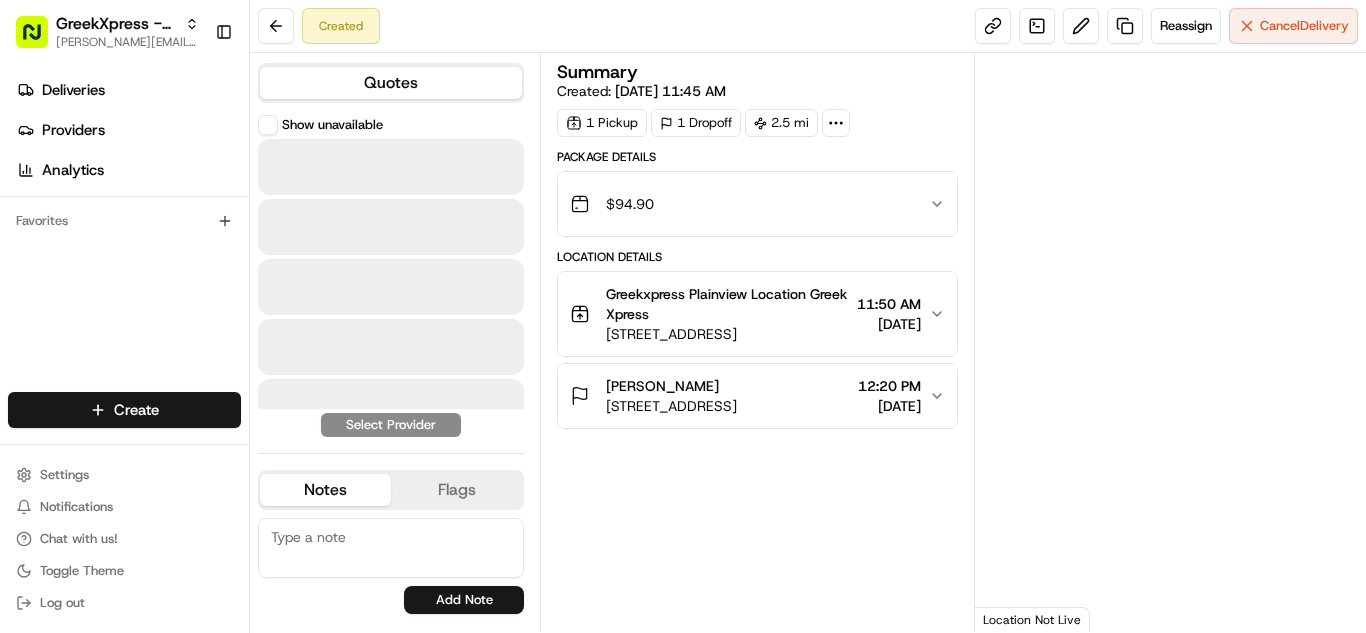 click at bounding box center [391, 167] 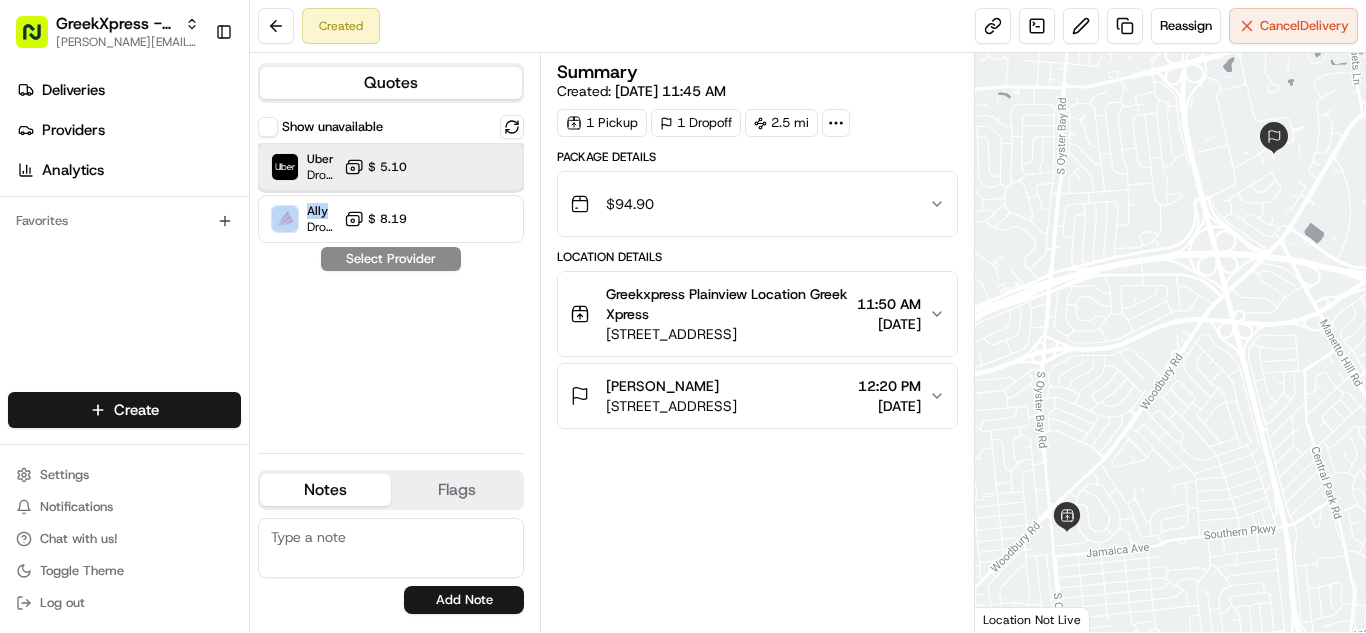 click at bounding box center (463, 167) 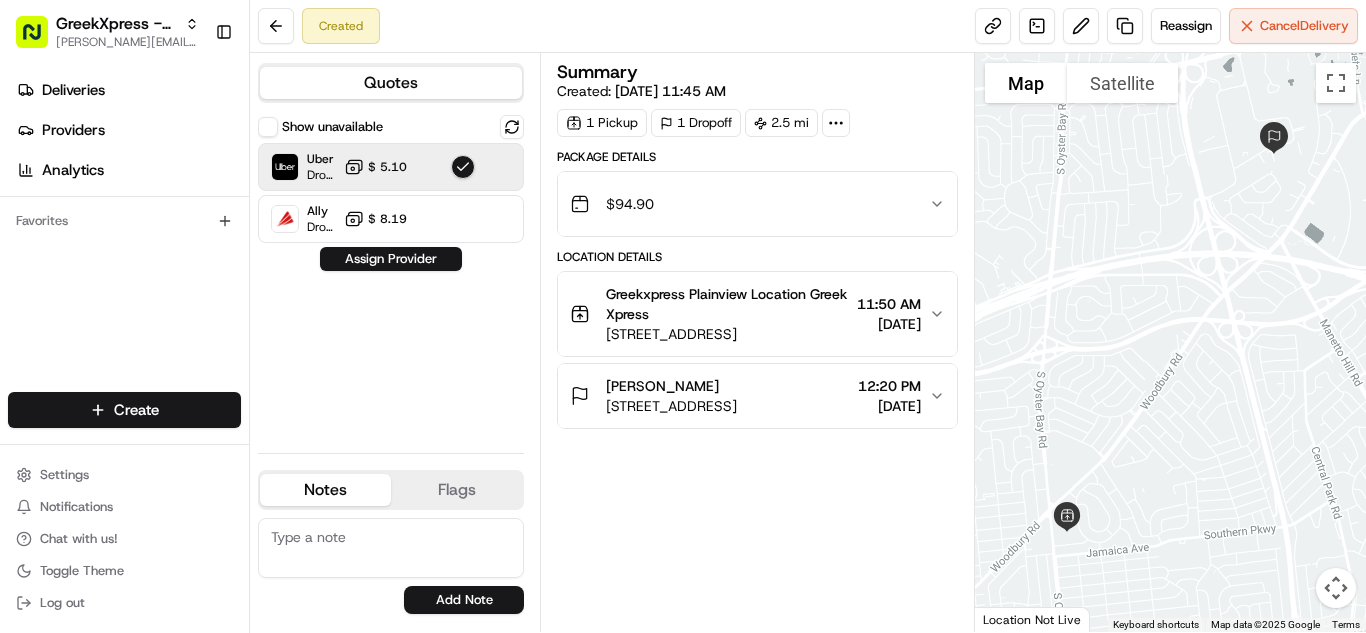 click on "Show unavailable Uber Dropoff ETA   21 minutes $   5.10 Ally Dropoff ETA   7 hours $   8.19 Assign Provider" at bounding box center [391, 276] 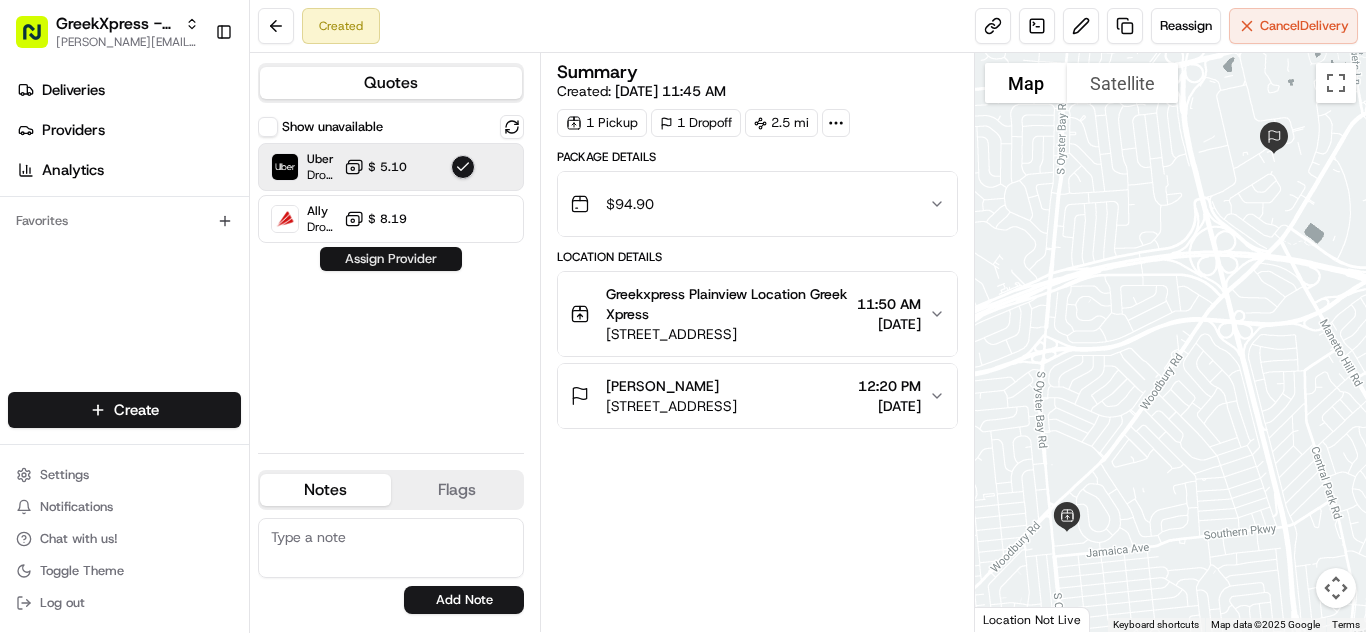 click on "Assign Provider" at bounding box center (391, 259) 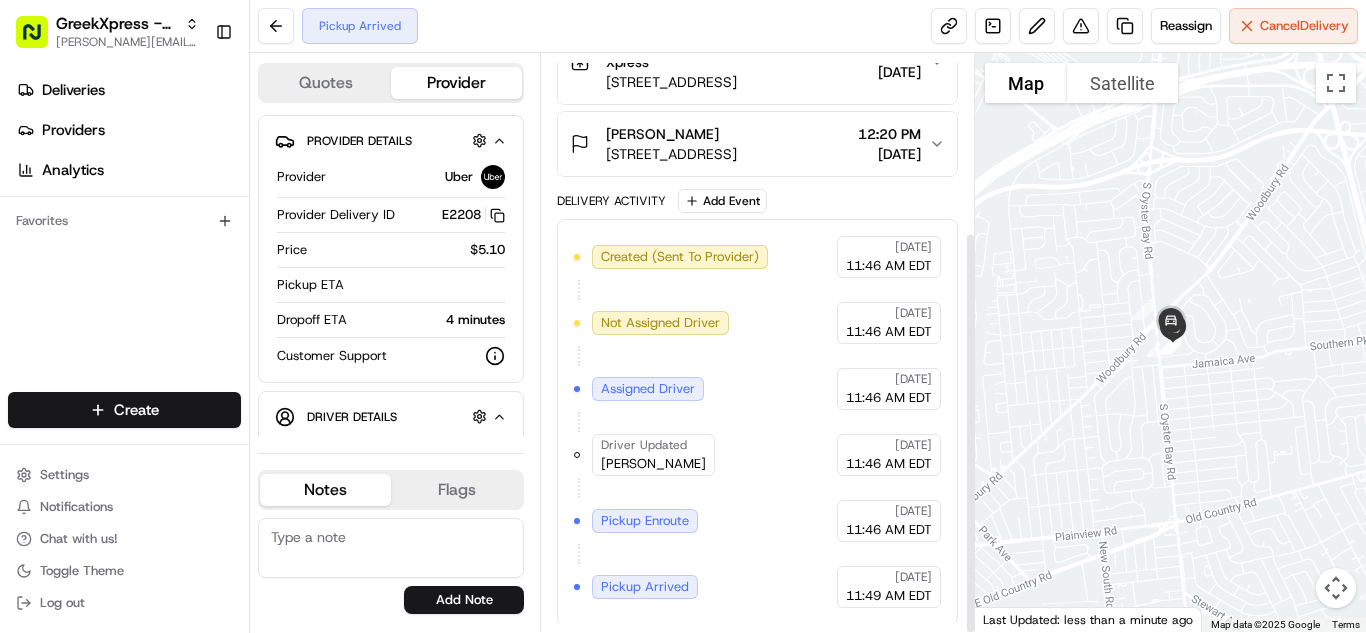 scroll, scrollTop: 255, scrollLeft: 0, axis: vertical 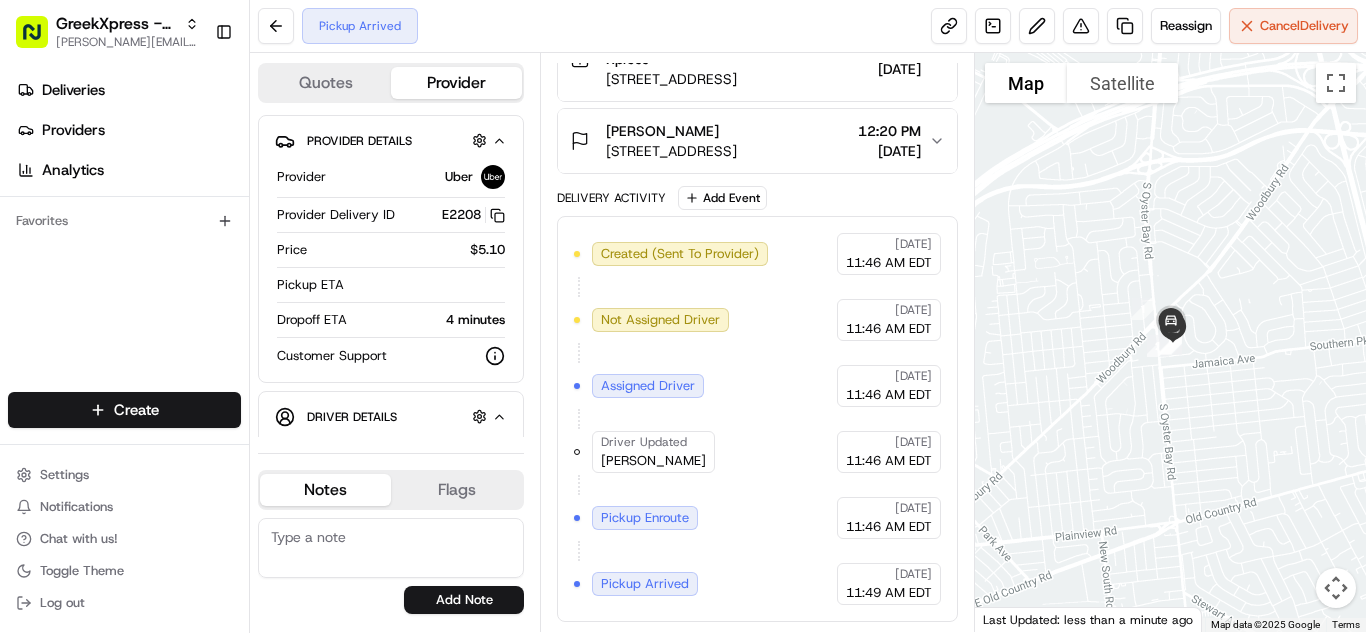 click on "[PERSON_NAME]" at bounding box center (671, 131) 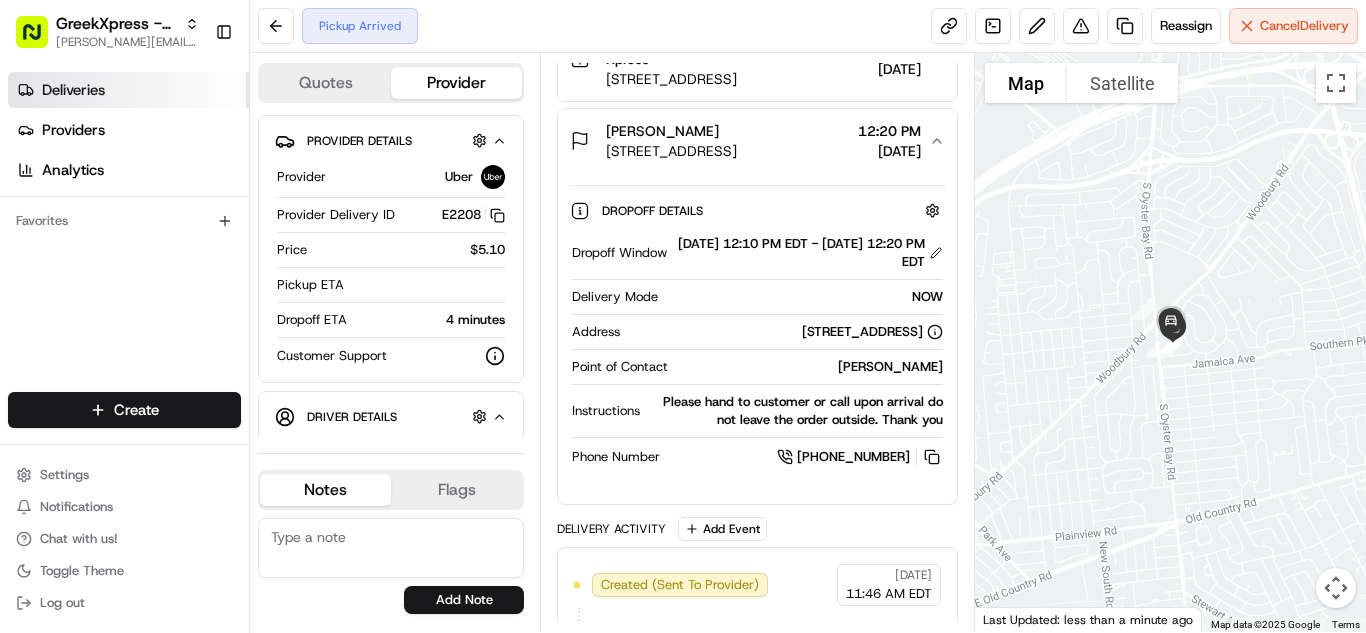 click on "Deliveries" at bounding box center (73, 90) 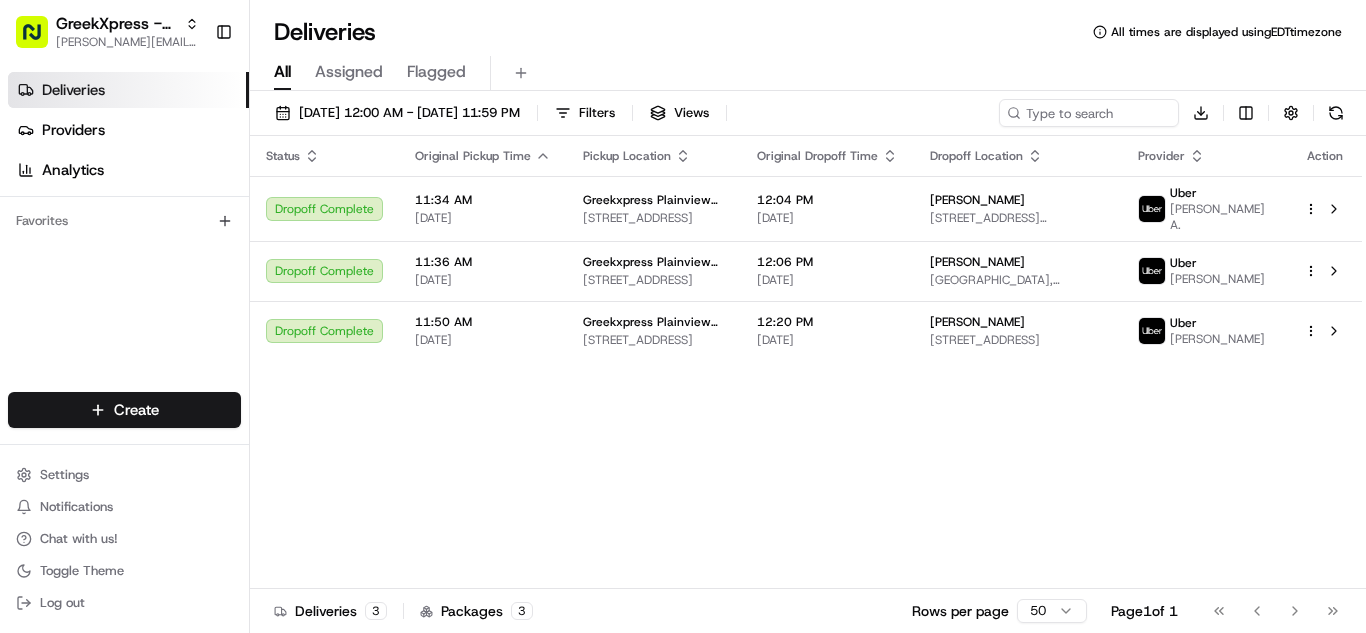 click on "Create" at bounding box center (124, 410) 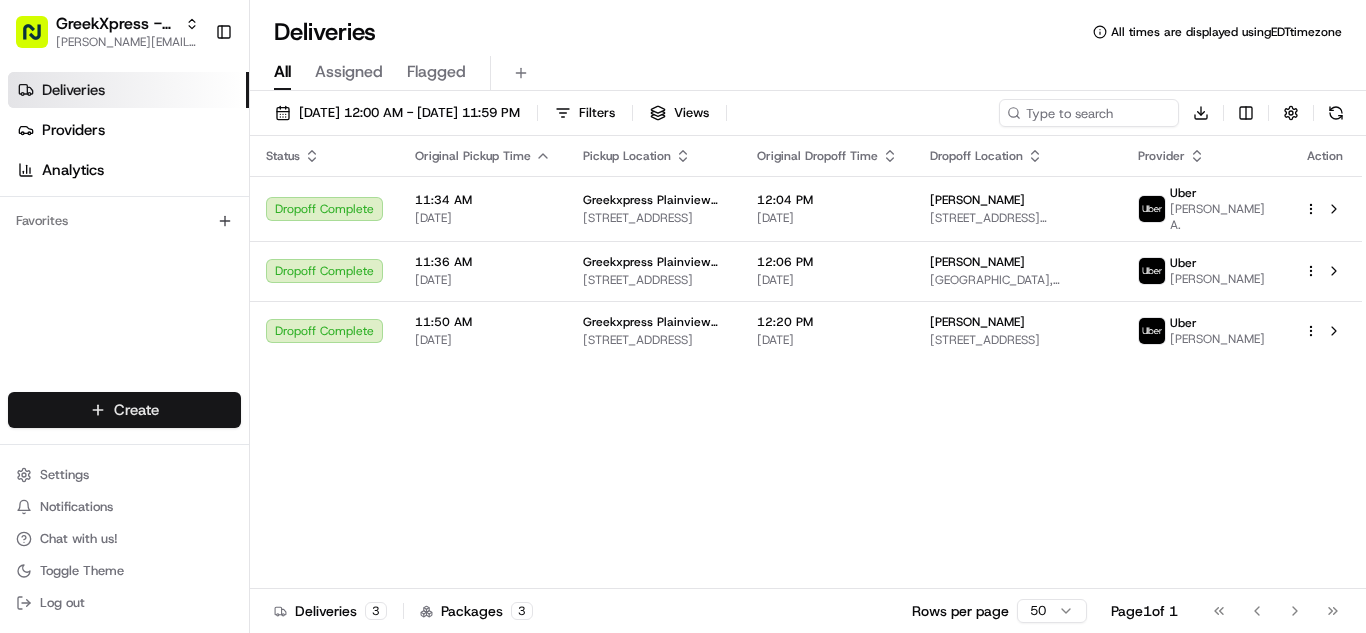 click on "GreekXpress - Plainview [EMAIL_ADDRESS][DOMAIN_NAME] Toggle Sidebar Deliveries Providers Analytics Favorites Main Menu Members & Organization Organization Users Roles Preferences Customization Tracking Orchestration Automations Dispatch Strategy Locations Pickup Locations Dropoff Locations Billing Billing Refund Requests Integrations Notification Triggers Webhooks API Keys Request Logs Create Settings Notifications Chat with us! Toggle Theme Log out Deliveries All times are displayed using  EDT  timezone All Assigned Flagged [DATE] 12:00 AM - [DATE] 11:59 PM Filters Views Download Status Original Pickup Time Pickup Location Original Dropoff Time Dropoff Location Provider Action Dropoff Complete 11:34 AM [DATE] Greekxpress Plainview Location [STREET_ADDRESS] 12:04 PM [DATE] [PERSON_NAME] [STREET_ADDRESS][PERSON_NAME] Uber [PERSON_NAME] A. Dropoff Complete 11:36 AM [DATE] Greekxpress Plainview Location [STREET_ADDRESS] 3 3" at bounding box center (683, 316) 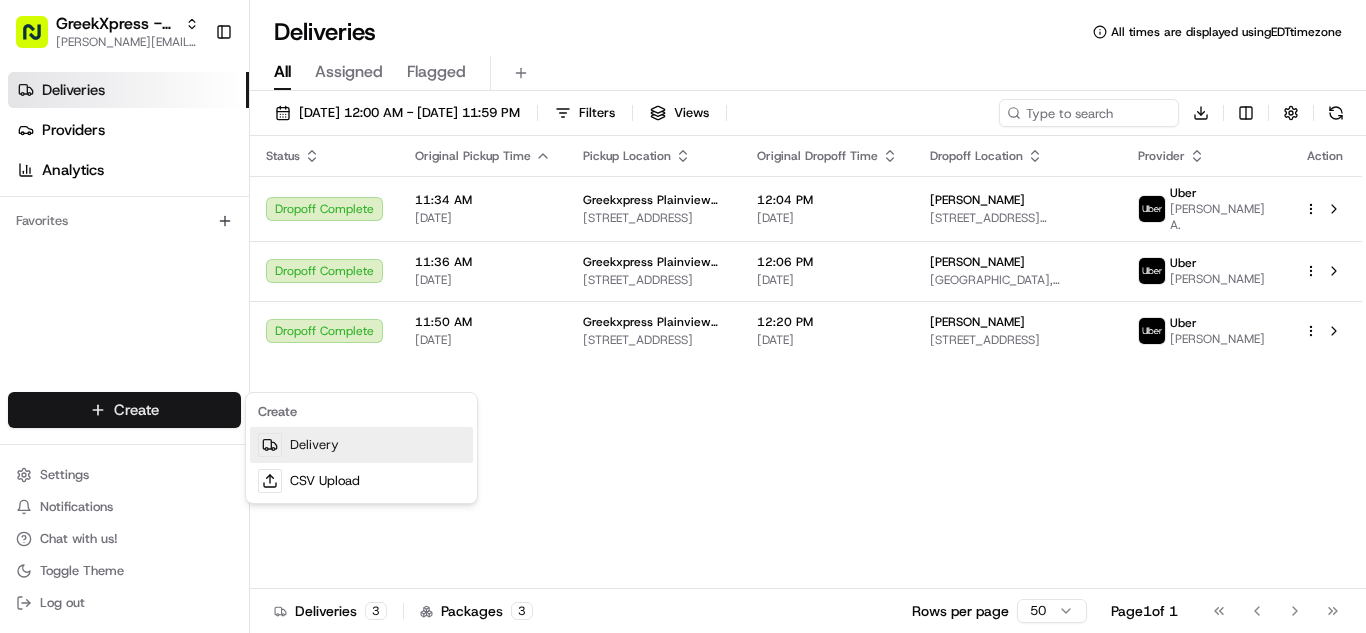 click on "Delivery" at bounding box center [361, 445] 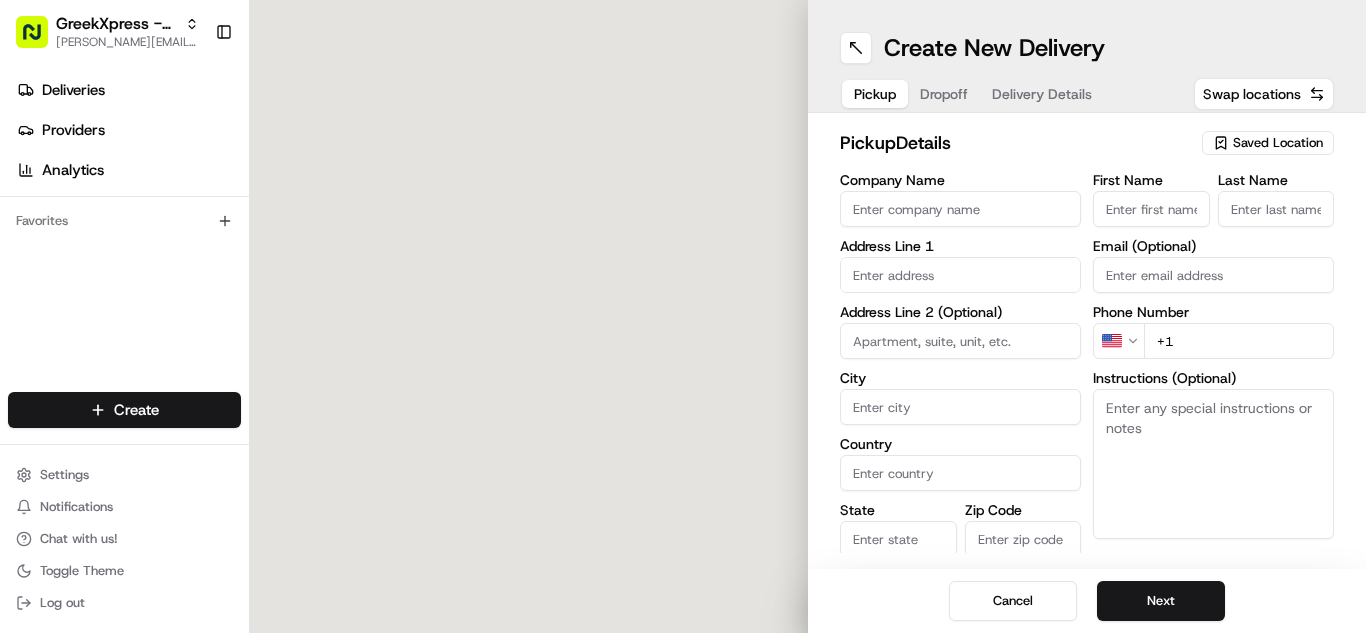 click on "Saved Location" at bounding box center [1278, 143] 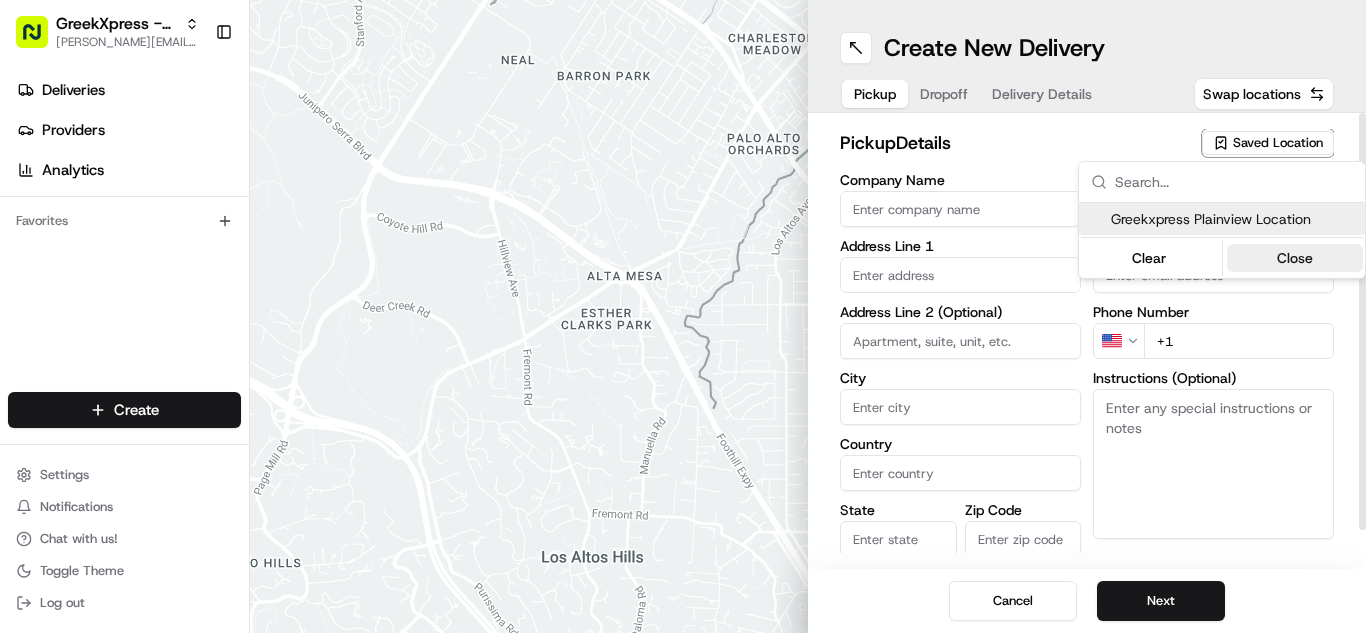 click on "Greekxpress Plainview Location" at bounding box center [1234, 219] 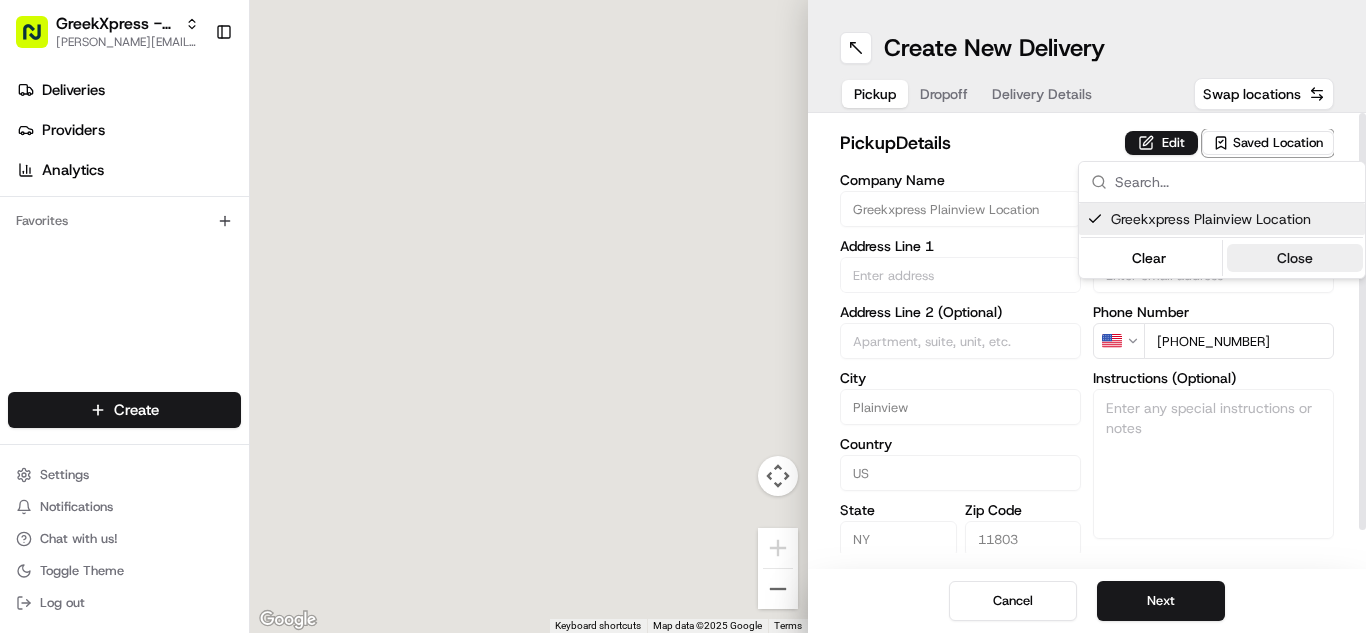 click on "Close" at bounding box center [1295, 258] 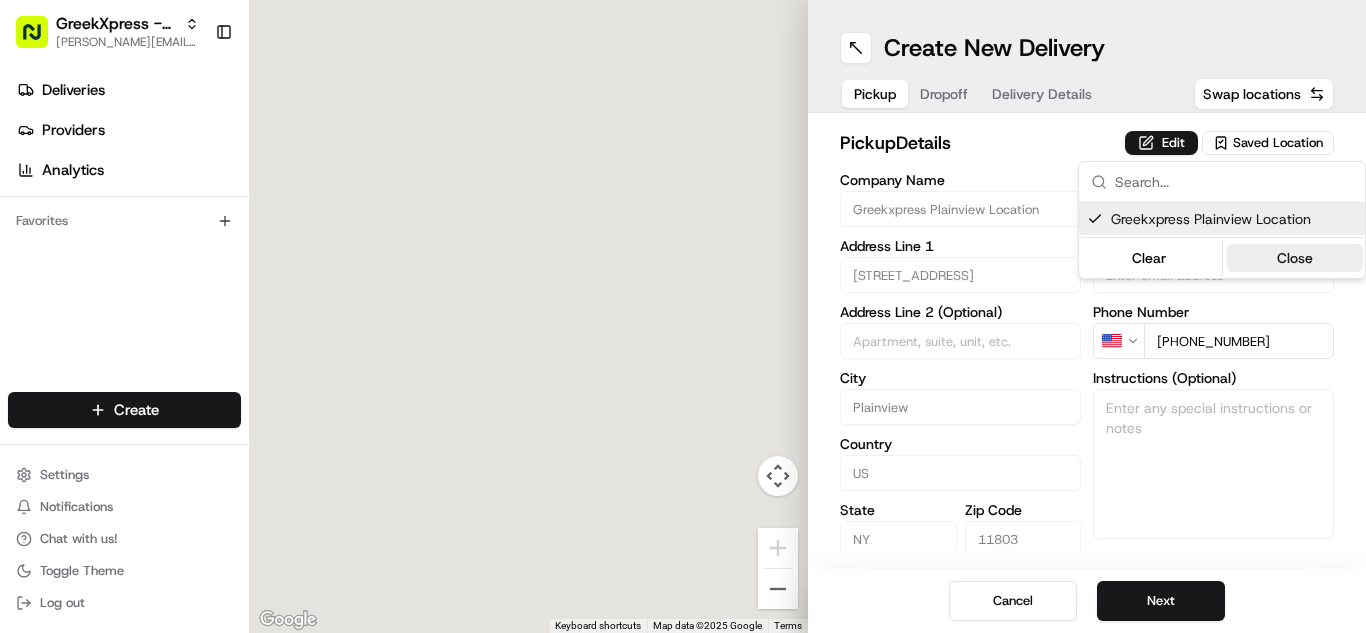 type on "[STREET_ADDRESS]" 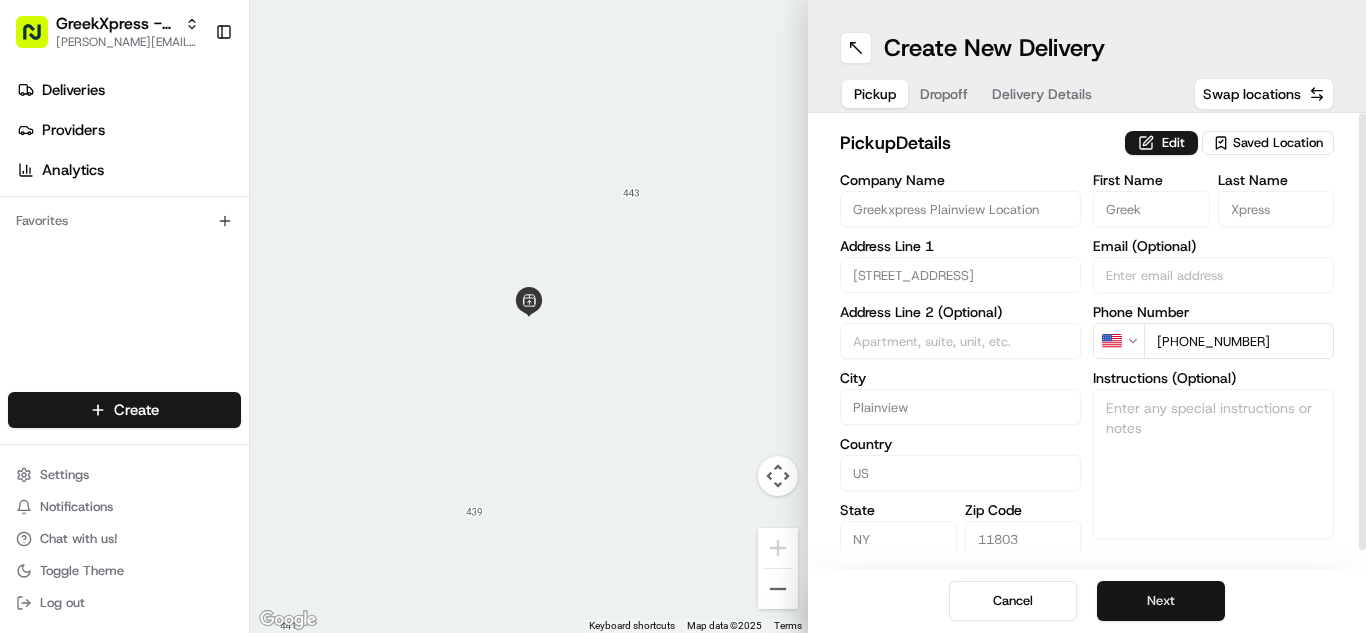 click on "Next" at bounding box center [1161, 601] 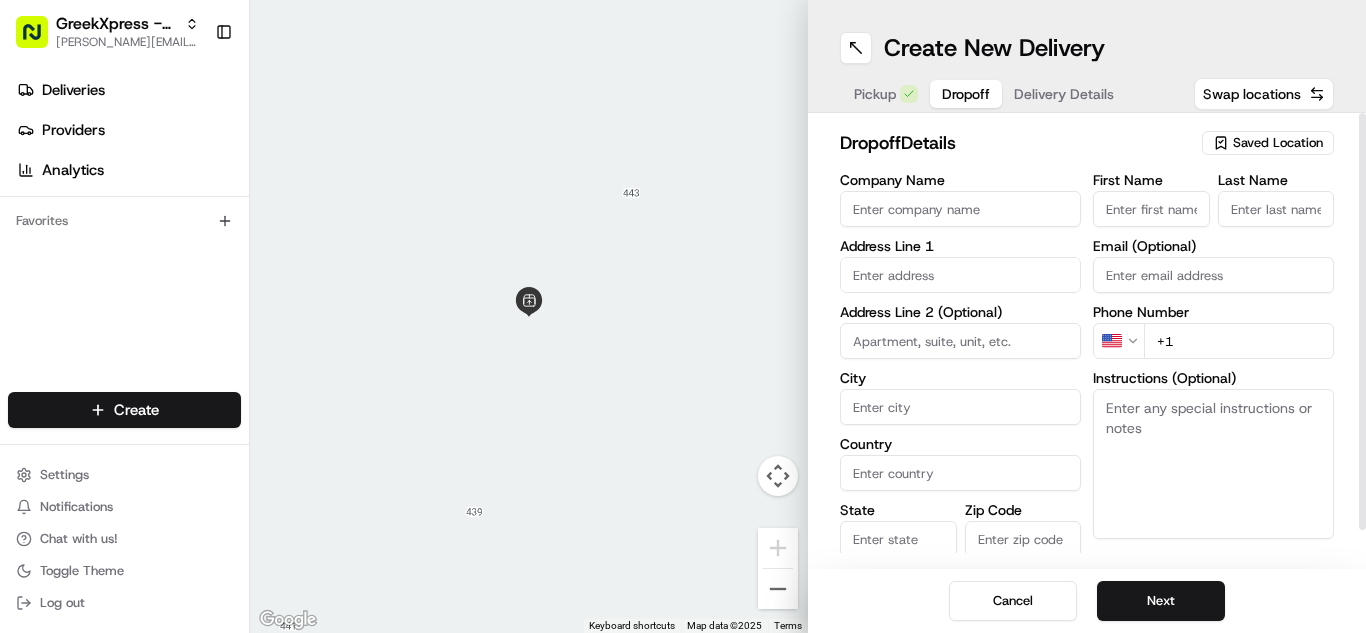 click on "Instructions (Optional)" at bounding box center (1213, 464) 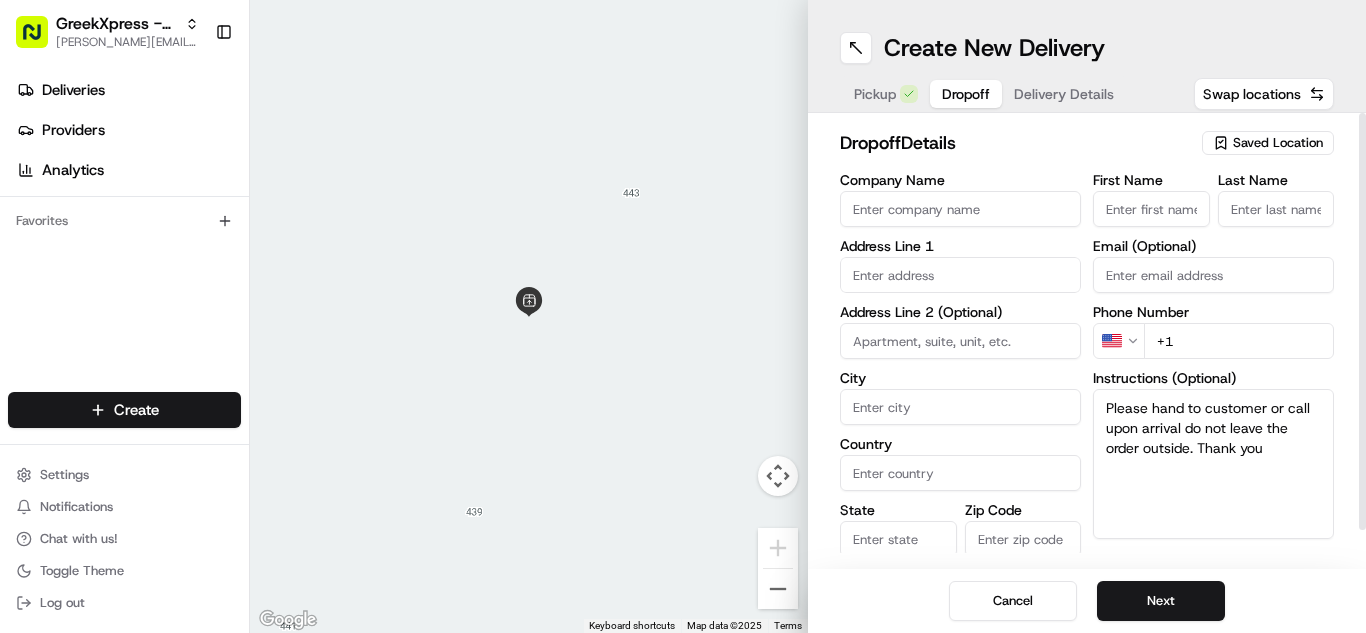 type on "Please hand to customer or call upon arrival do not leave the order outside. Thank you" 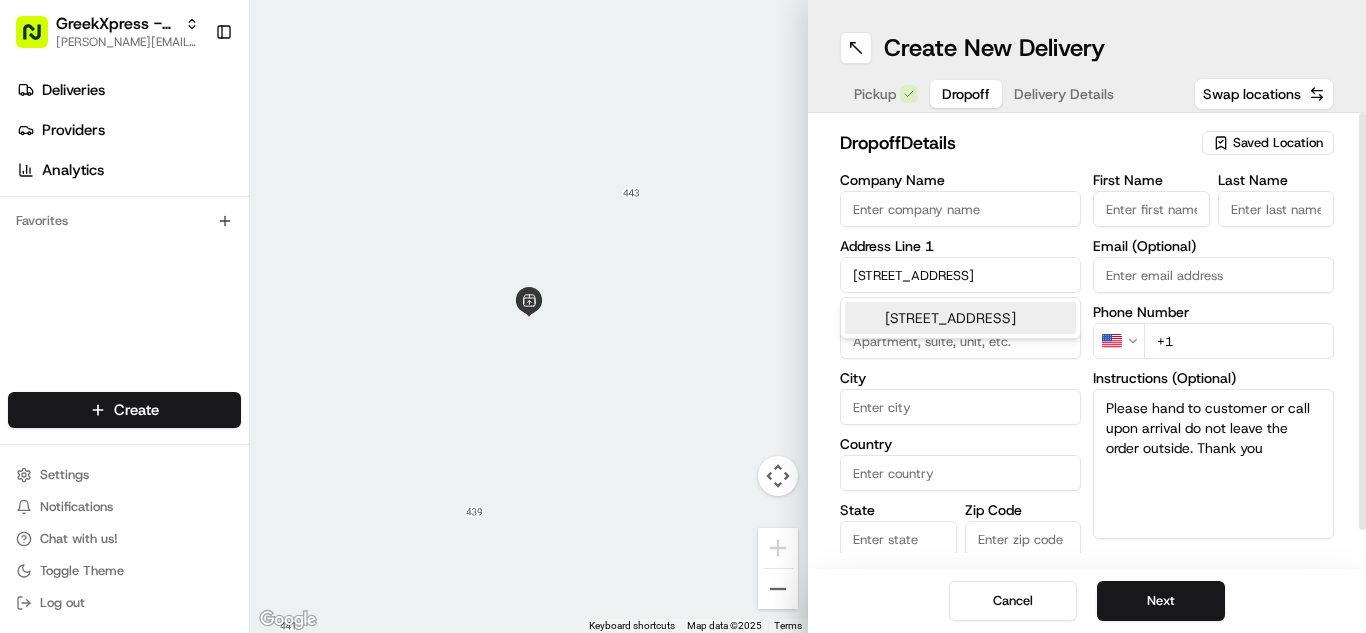 click on "[STREET_ADDRESS]" at bounding box center [960, 318] 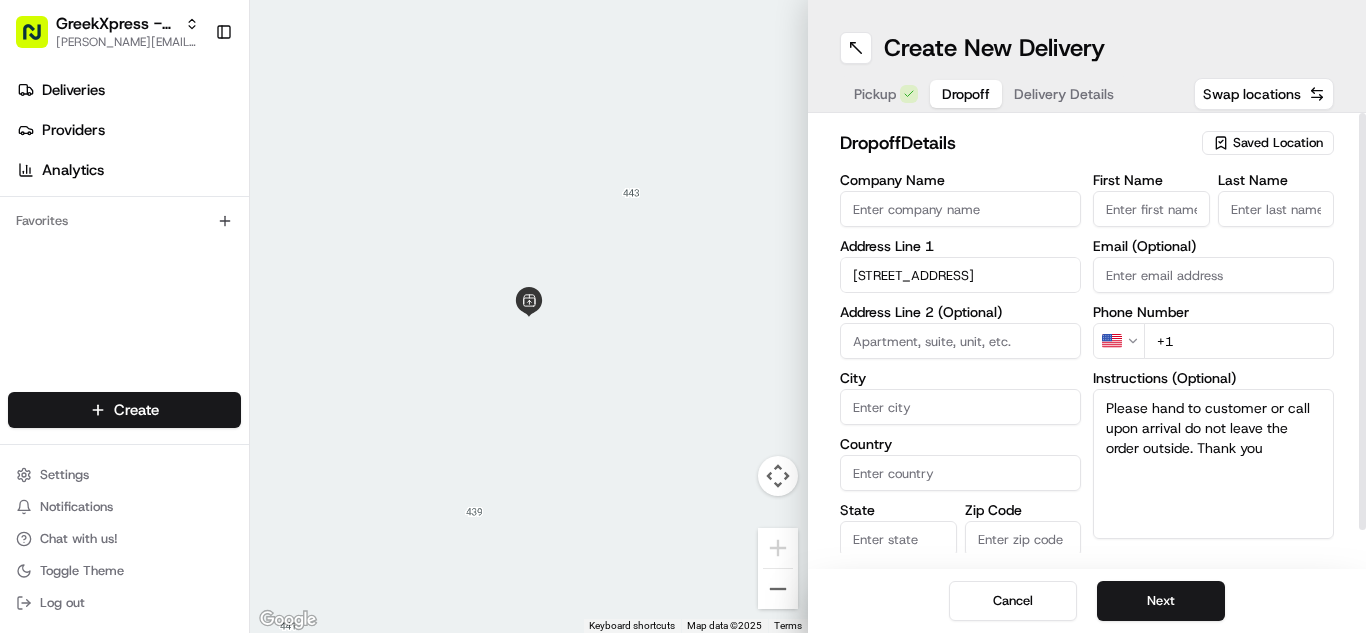 type on "[STREET_ADDRESS]" 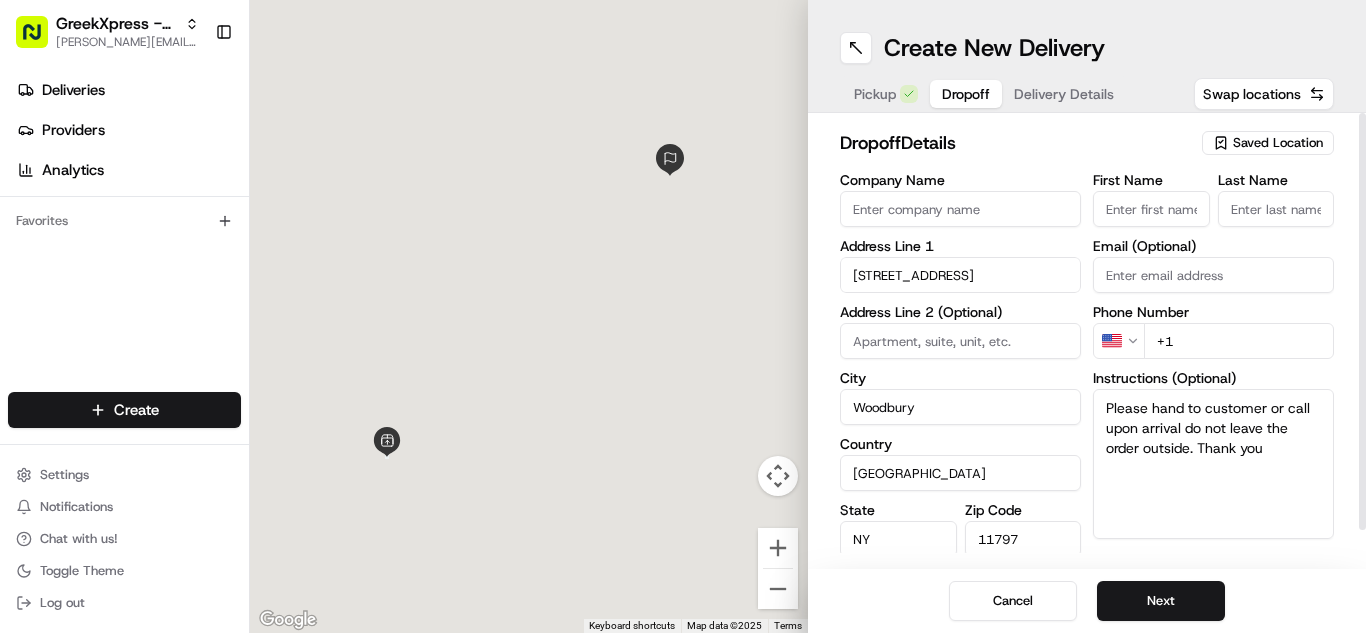 type on "[STREET_ADDRESS][GEOGRAPHIC_DATA]" 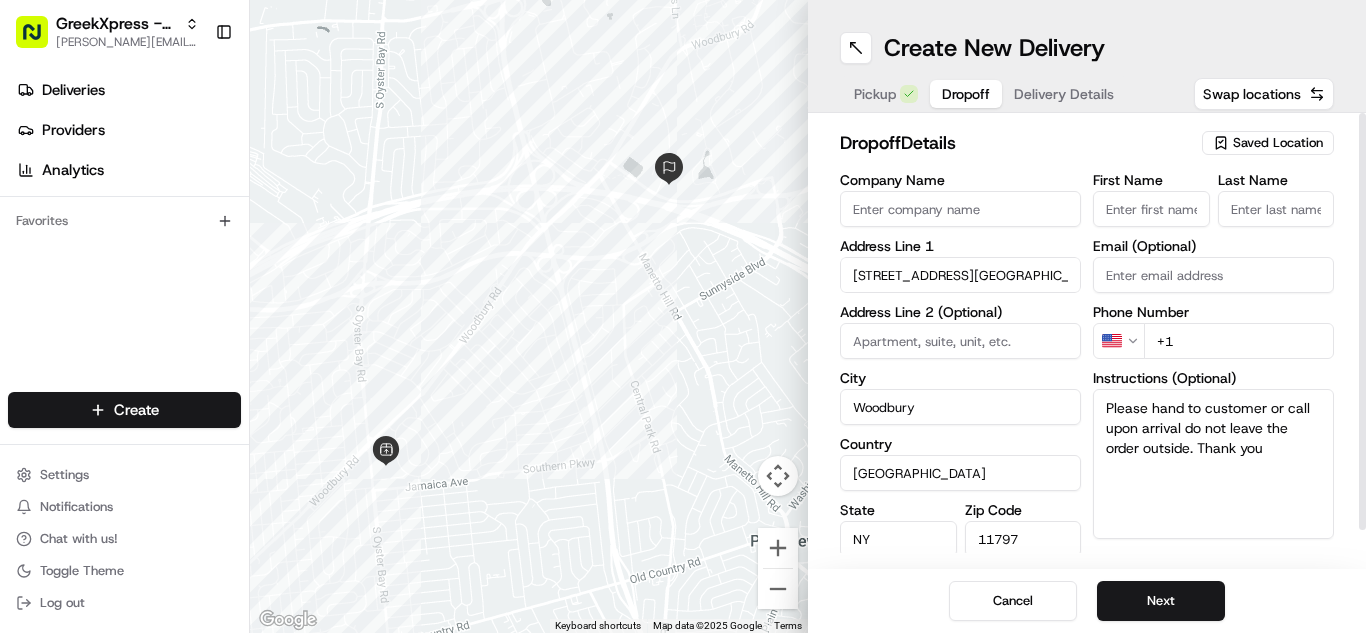 click on "First Name" at bounding box center [1151, 209] 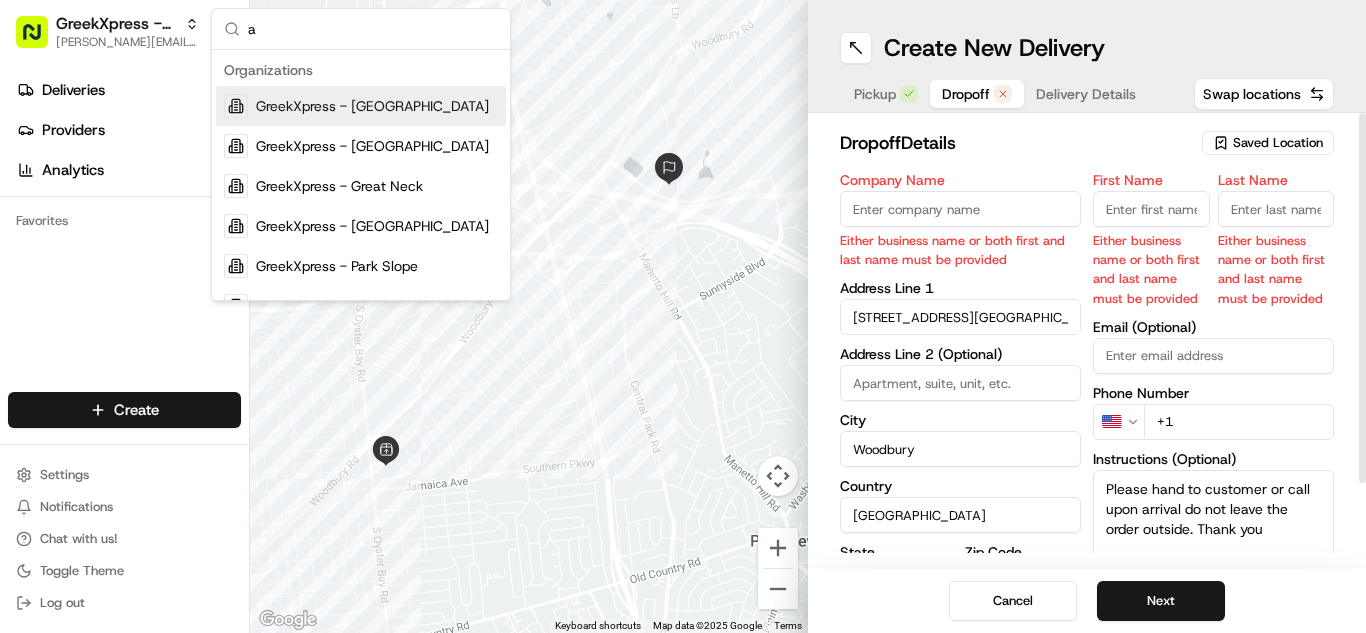 type on "a" 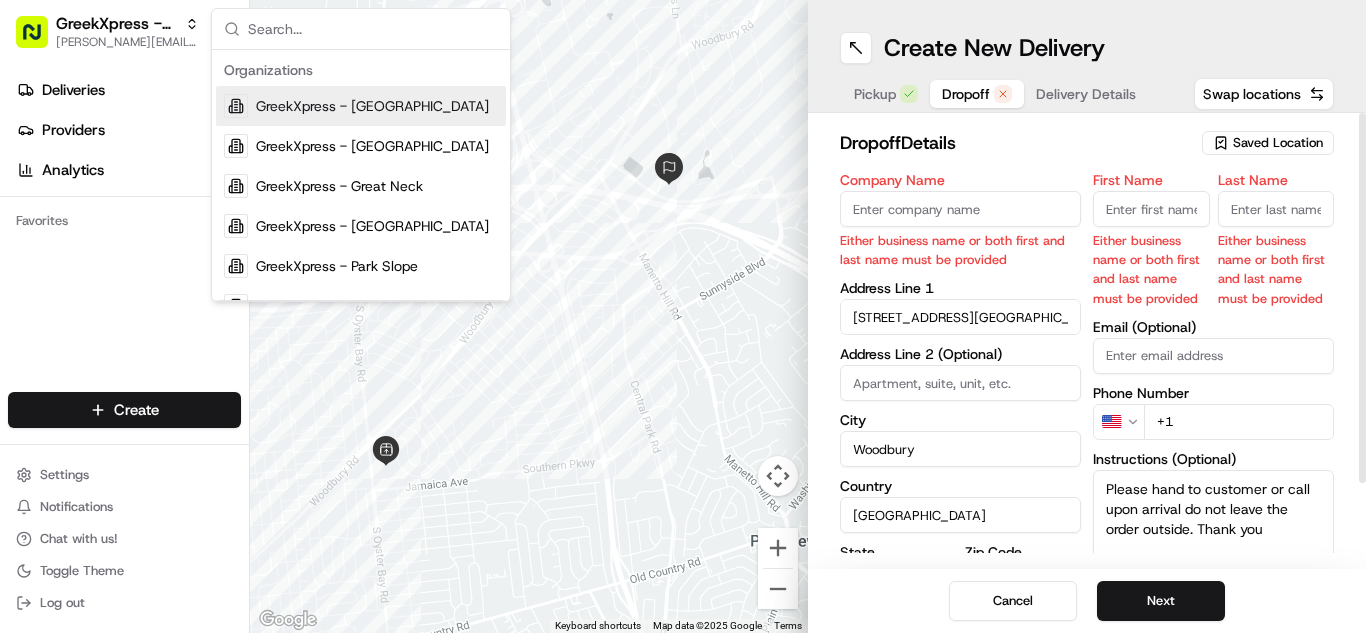 click on "First Name" at bounding box center [1151, 209] 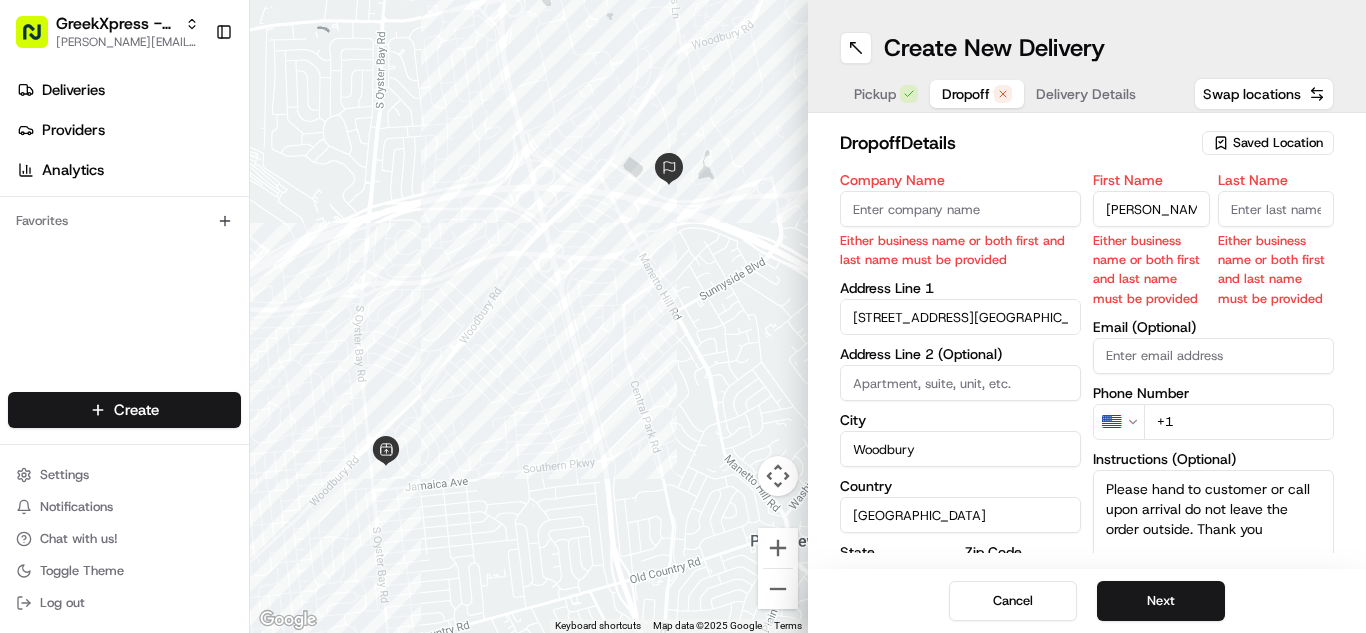 type on "[PERSON_NAME]" 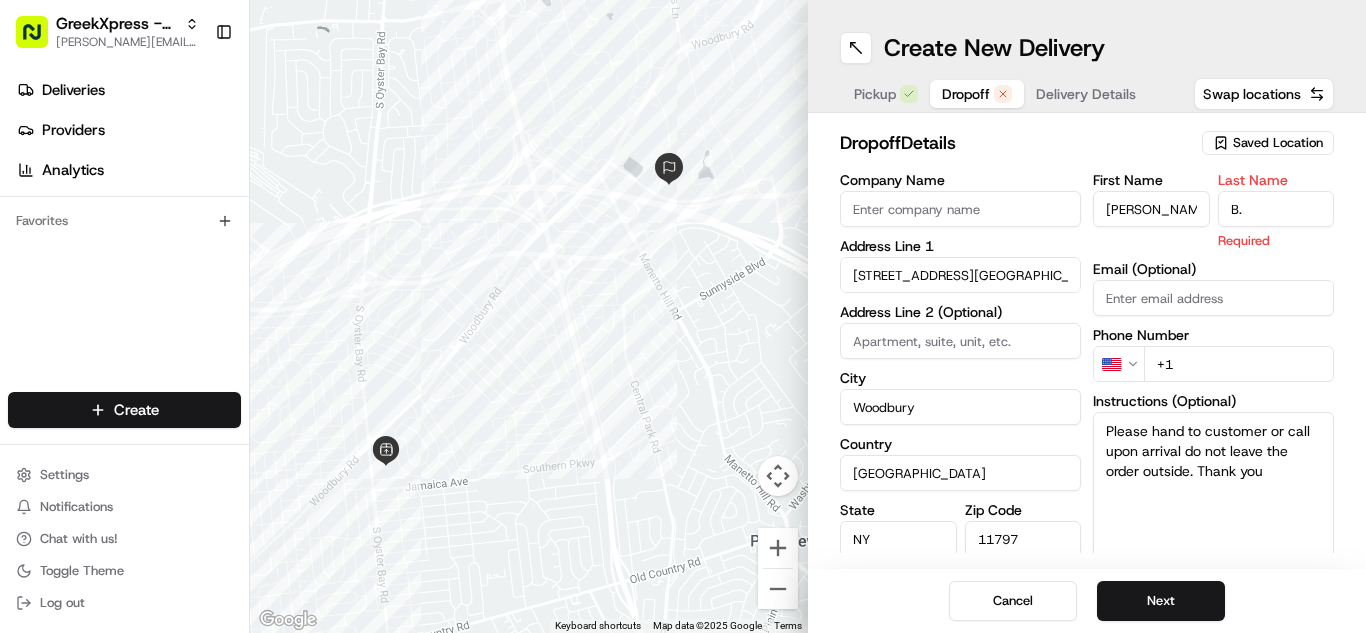 type on "B." 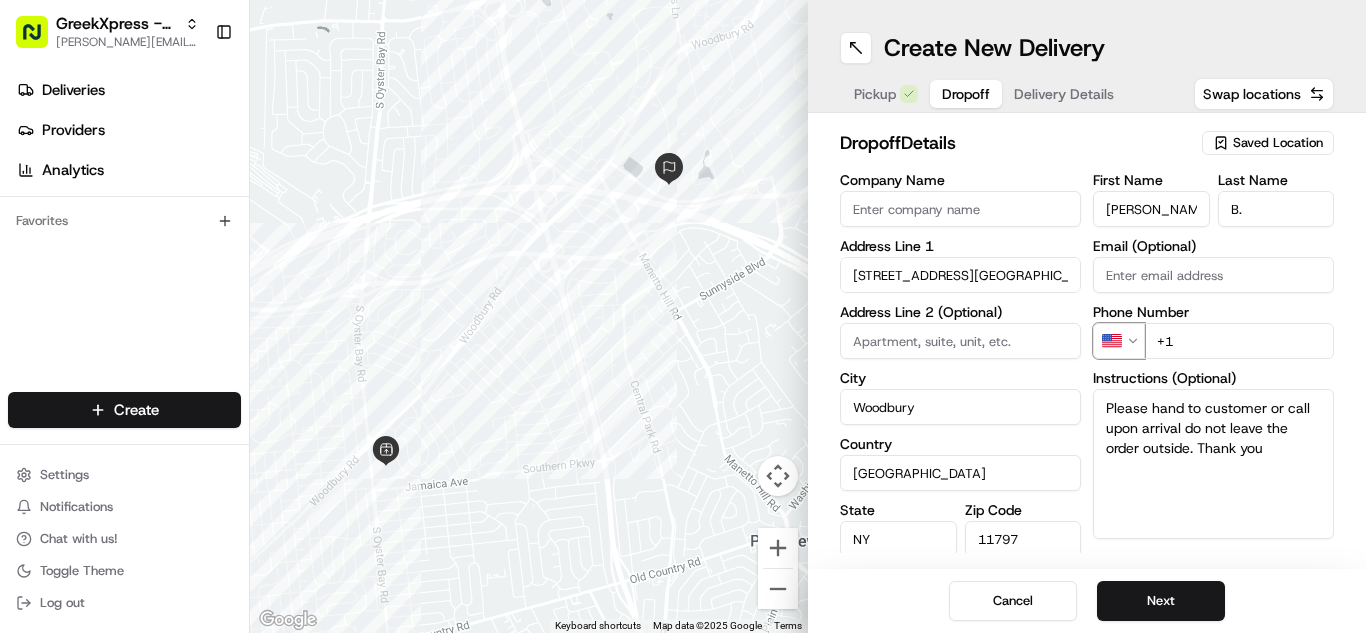 type 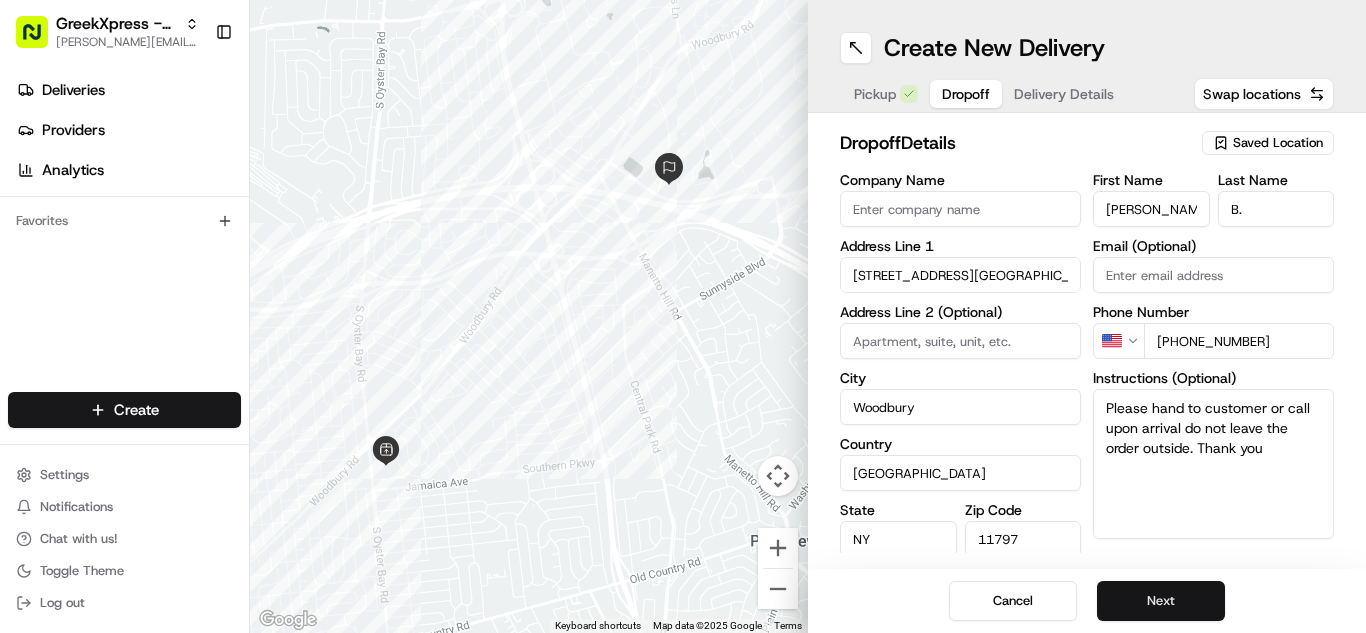 type on "[PHONE_NUMBER]" 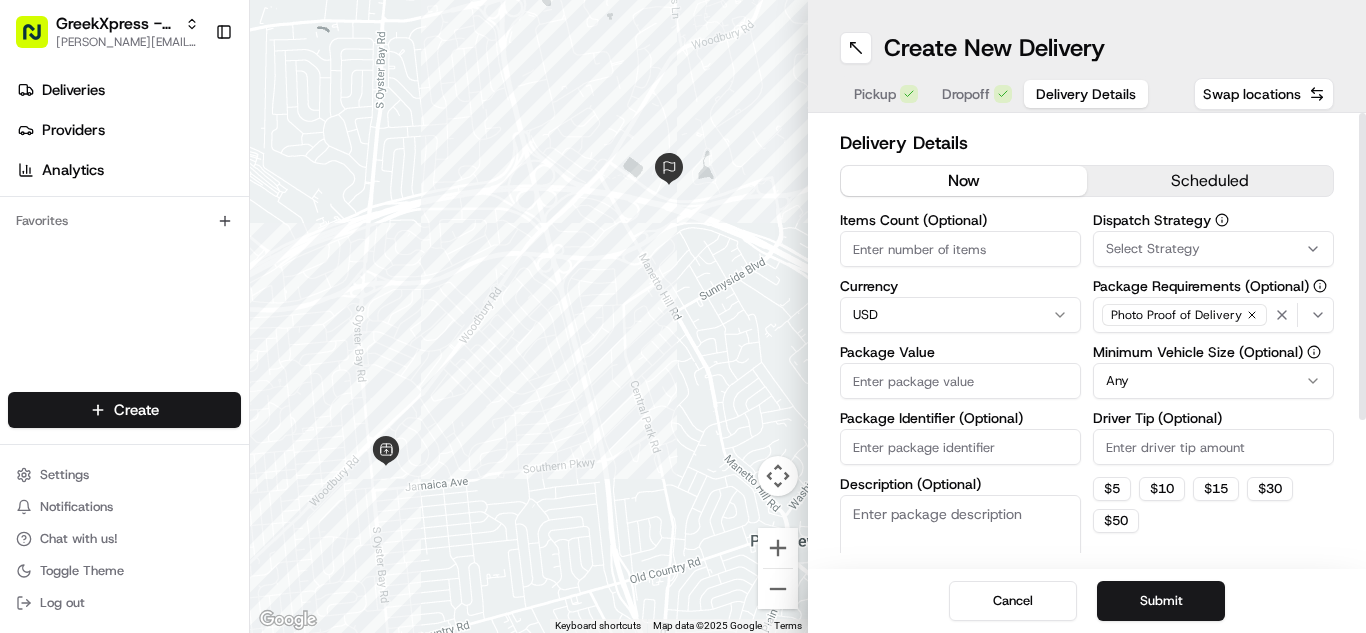 click on "Package Value" at bounding box center [960, 381] 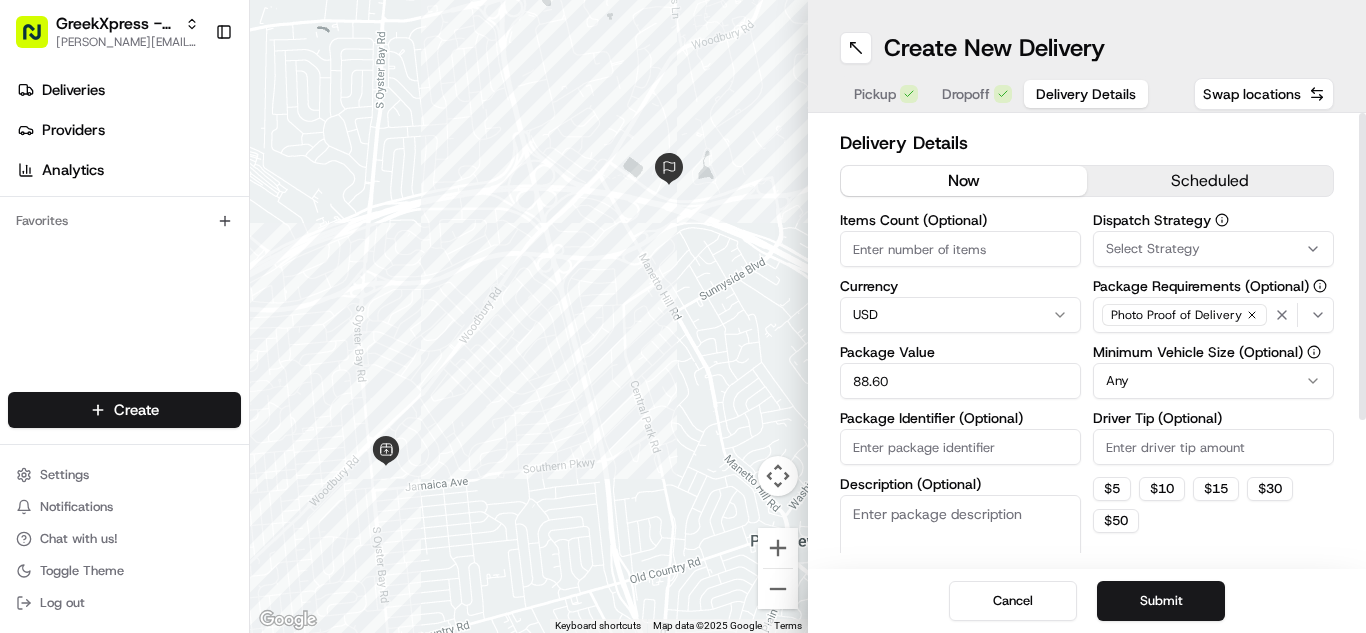 type on "88.60" 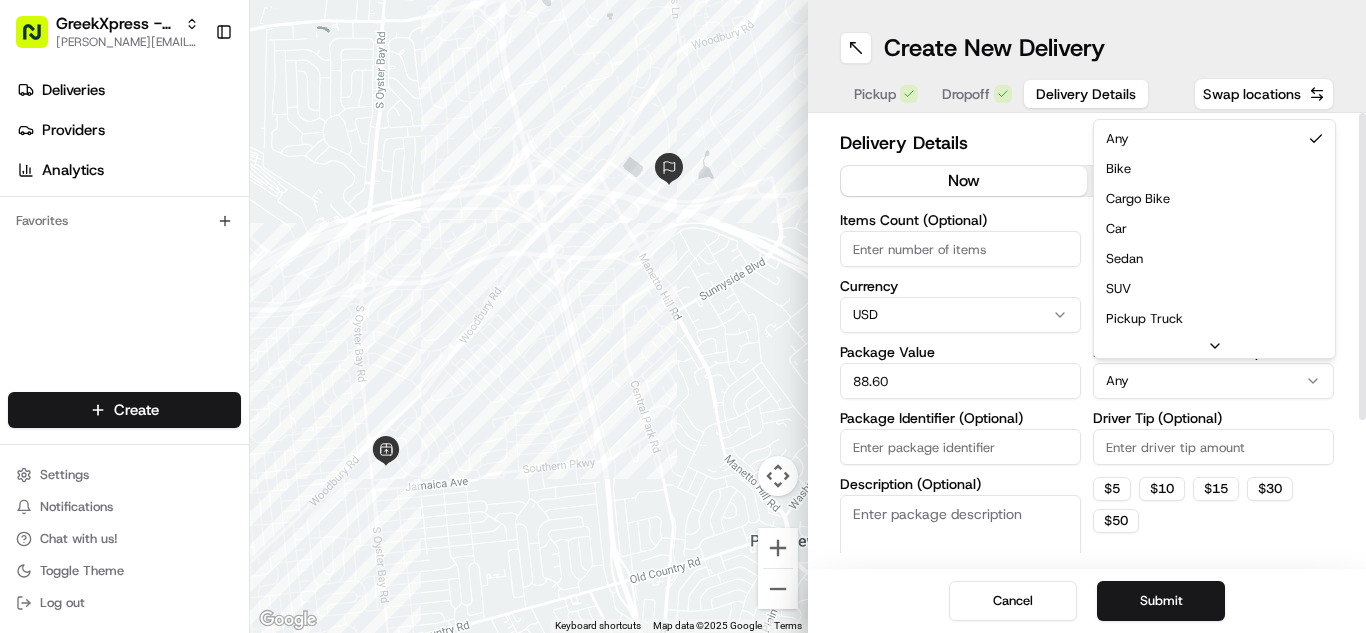 drag, startPoint x: 1229, startPoint y: 213, endPoint x: 1229, endPoint y: 284, distance: 71 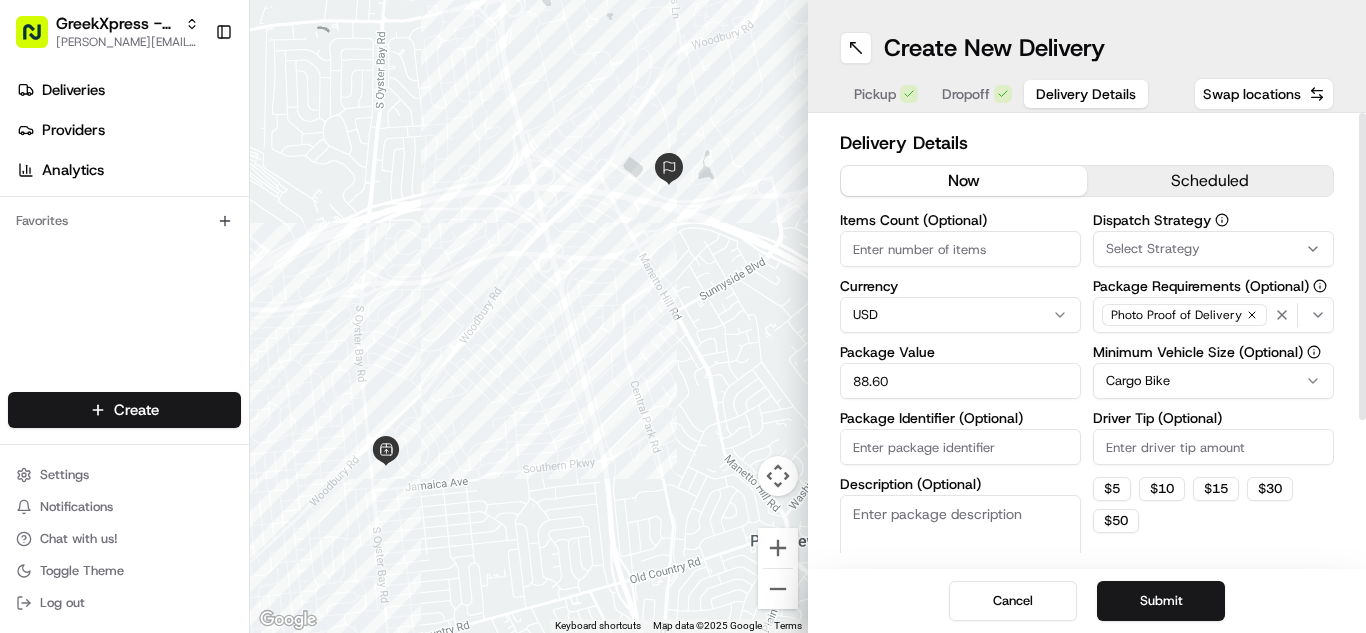 click on "GreekXpress - Plainview [EMAIL_ADDRESS][DOMAIN_NAME] Toggle Sidebar Deliveries Providers Analytics Favorites Main Menu Members & Organization Organization Users Roles Preferences Customization Tracking Orchestration Automations Dispatch Strategy Locations Pickup Locations Dropoff Locations Billing Billing Refund Requests Integrations Notification Triggers Webhooks API Keys Request Logs Create Settings Notifications Chat with us! Toggle Theme Log out To navigate the map with touch gestures double-tap and hold your finger on the map, then drag the map. ← Move left → Move right ↑ Move up ↓ Move down + Zoom in - Zoom out Home Jump left by 75% End Jump right by 75% Page Up Jump up by 75% Page Down Jump down by 75% Keyboard shortcuts Map Data Map data ©2025 Google Map data ©2025 Google 500 m  Click to toggle between metric and imperial units Terms Report a map error Create New Delivery Pickup Dropoff Delivery Details Swap locations Delivery Details now scheduled Items Count (Optional) Currency $" at bounding box center [683, 316] 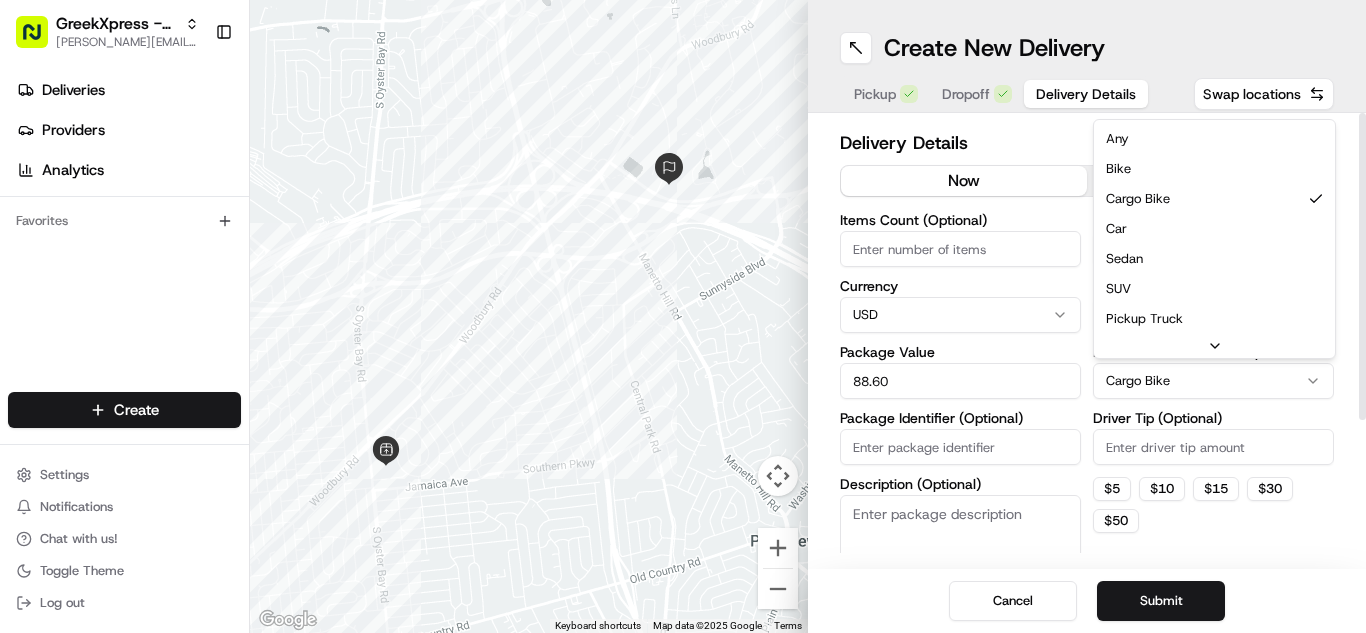drag, startPoint x: 1200, startPoint y: 234, endPoint x: 1203, endPoint y: 214, distance: 20.22375 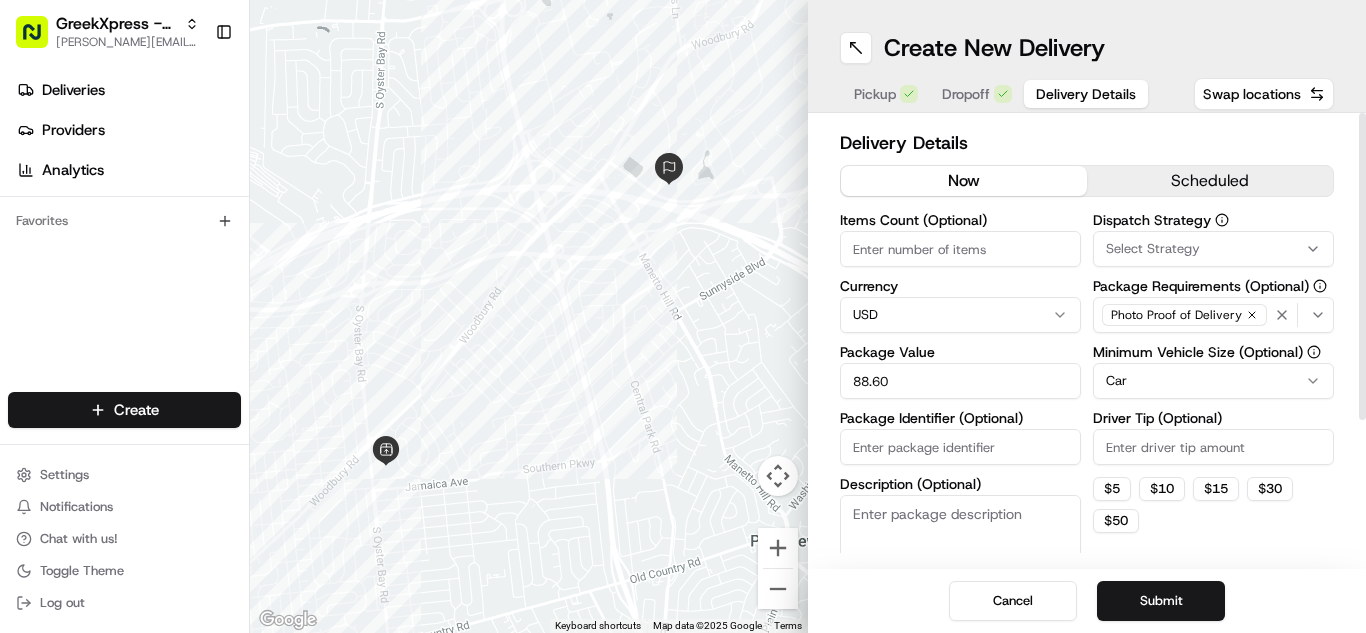 click on "Driver Tip (Optional)" at bounding box center [1213, 447] 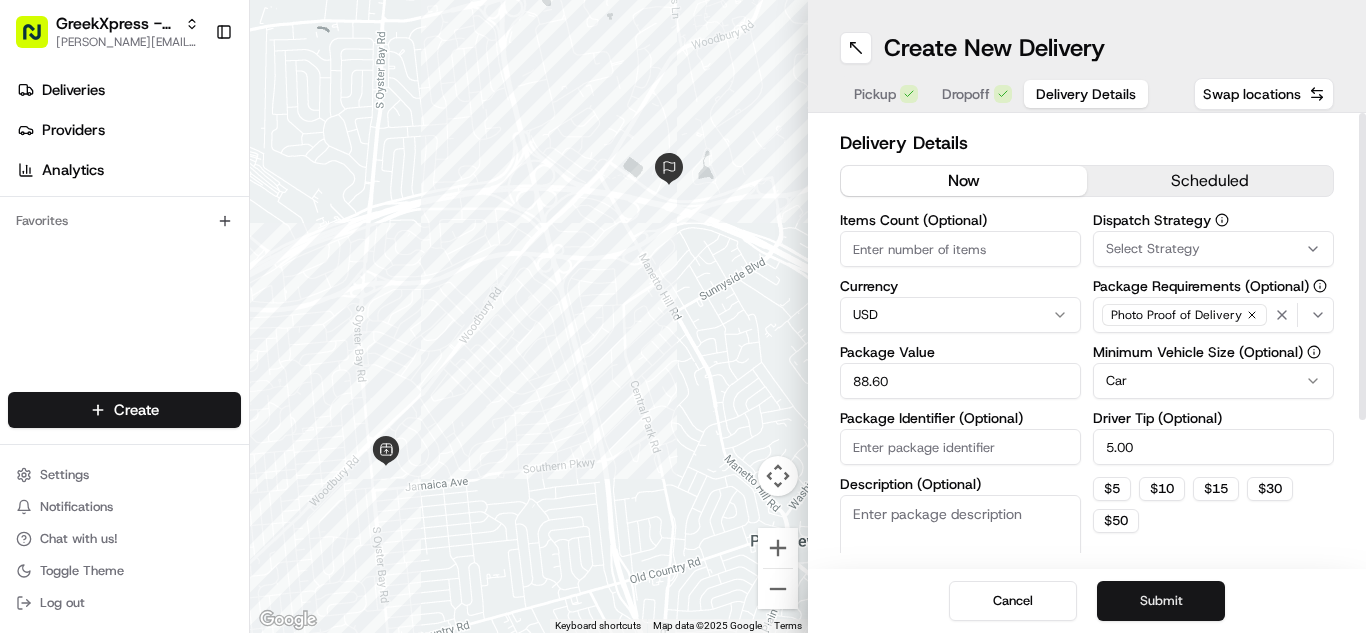 type on "5.00" 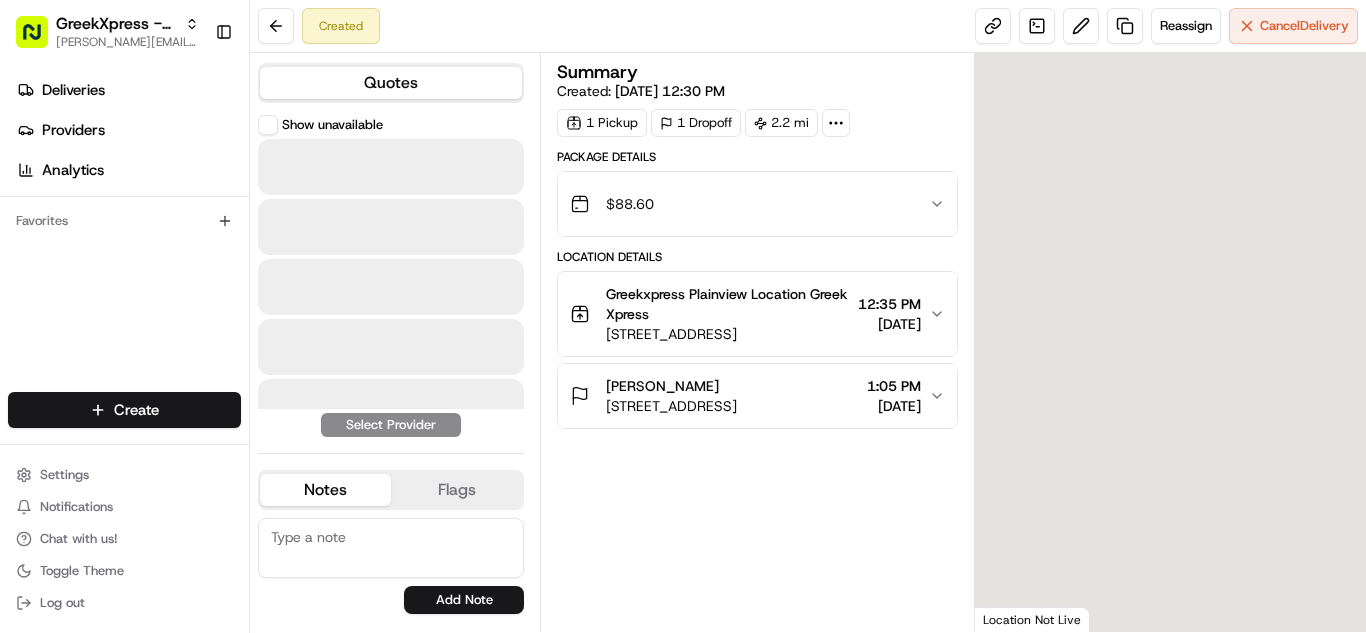 click at bounding box center (391, 167) 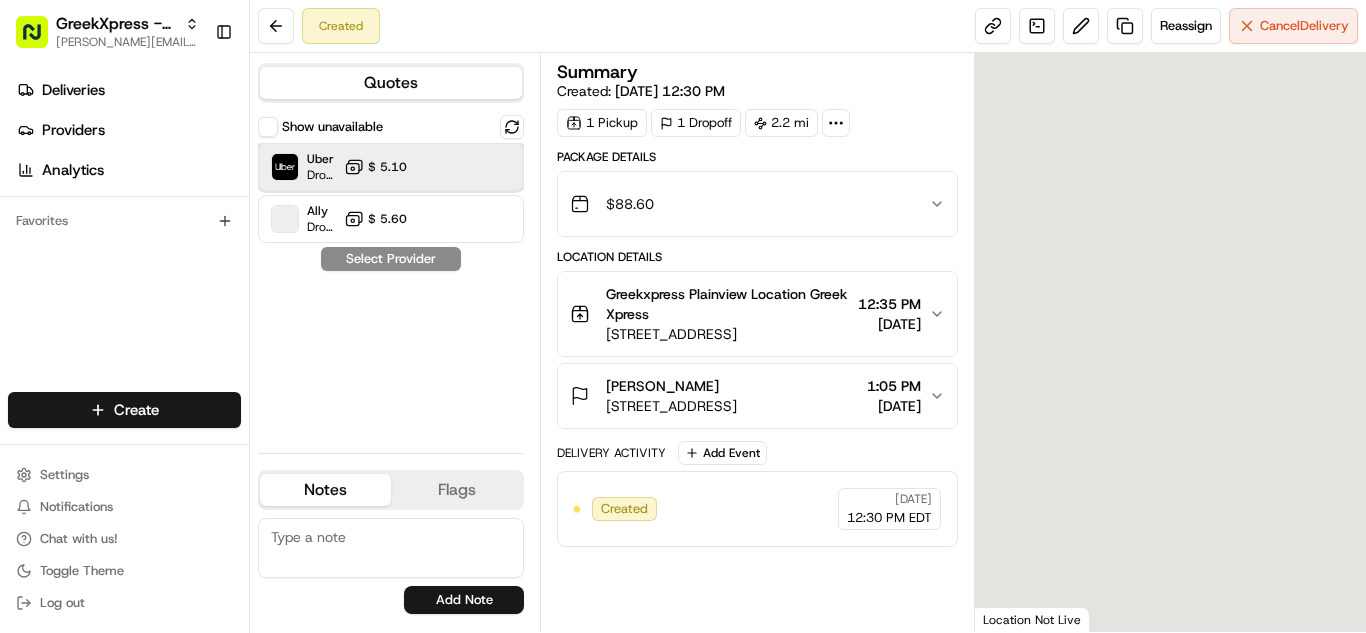 click on "Uber Dropoff ETA   23 minutes $   5.10" at bounding box center [391, 167] 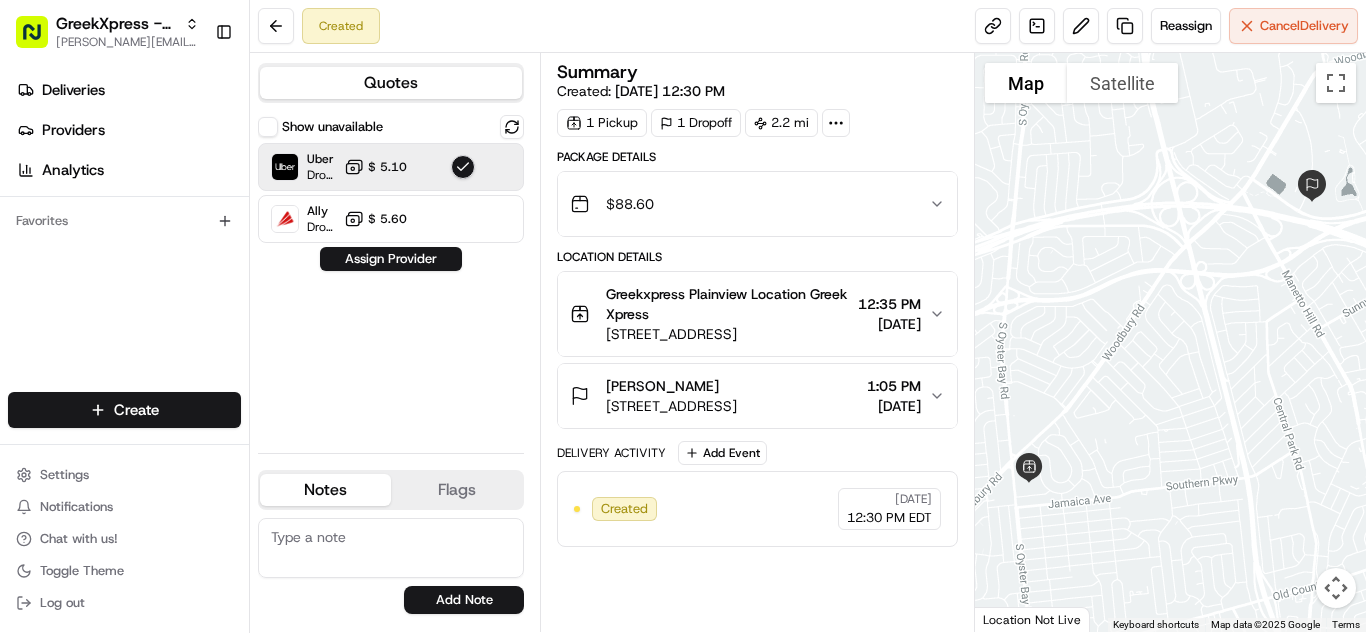 click on "Show unavailable Uber Dropoff ETA   23 minutes $   5.10 Ally Dropoff ETA   7 hours $   5.60 Assign Provider" at bounding box center (391, 276) 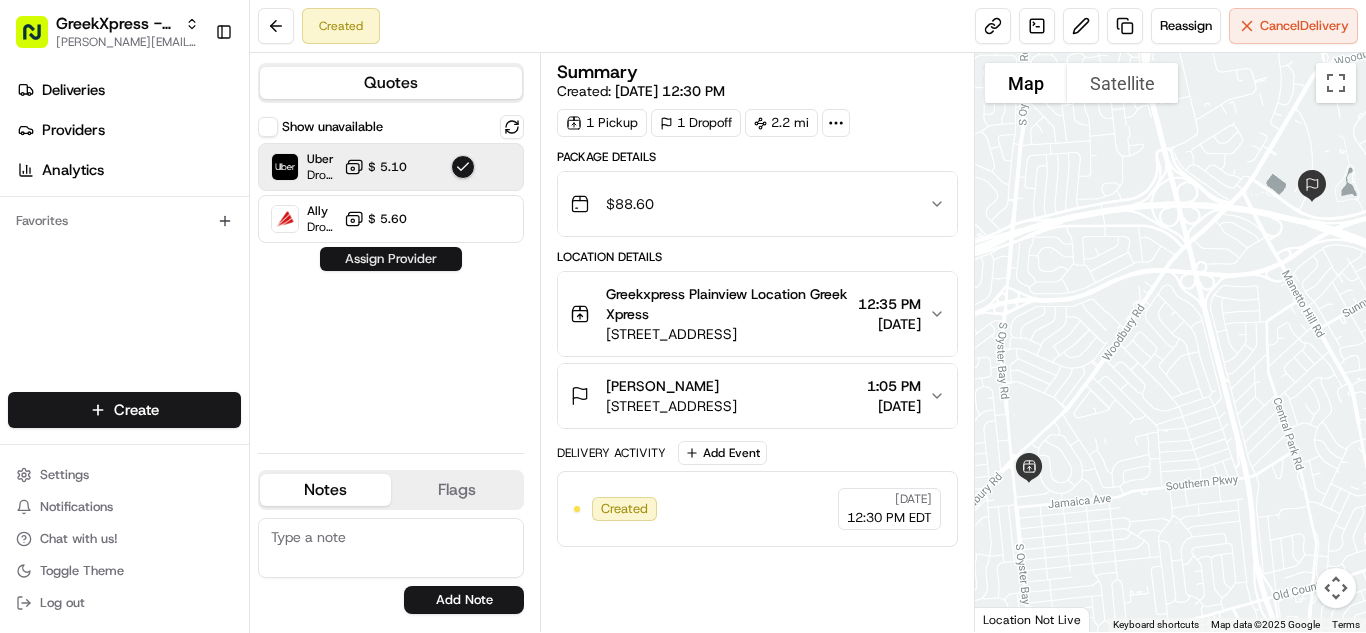 click on "Assign Provider" at bounding box center [391, 259] 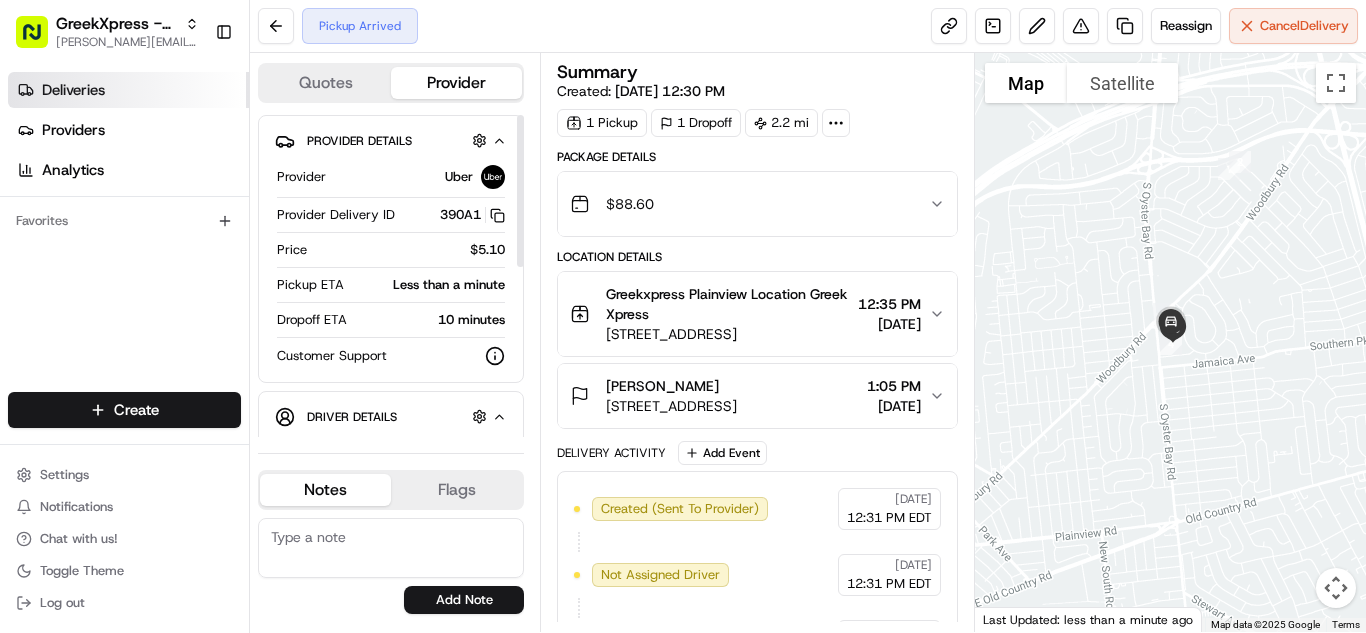 click 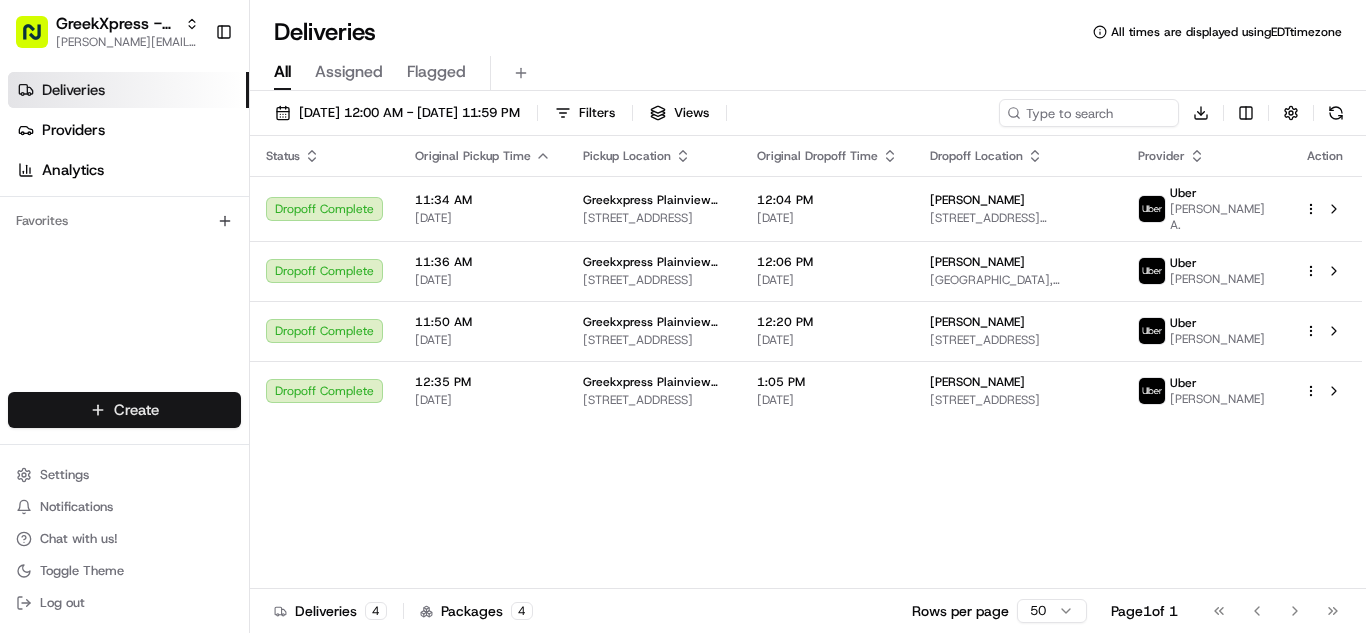 click on "GreekXpress - Plainview [EMAIL_ADDRESS][DOMAIN_NAME] Toggle Sidebar Deliveries Providers Analytics Favorites Main Menu Members & Organization Organization Users Roles Preferences Customization Tracking Orchestration Automations Dispatch Strategy Locations Pickup Locations Dropoff Locations Billing Billing Refund Requests Integrations Notification Triggers Webhooks API Keys Request Logs Create Settings Notifications Chat with us! Toggle Theme Log out Deliveries All times are displayed using  EDT  timezone All Assigned Flagged [DATE] 12:00 AM - [DATE] 11:59 PM Filters Views Download Status Original Pickup Time Pickup Location Original Dropoff Time Dropoff Location Provider Action Dropoff Complete 11:34 AM [DATE] Greekxpress Plainview Location [STREET_ADDRESS] 12:04 PM [DATE] [PERSON_NAME] [STREET_ADDRESS][PERSON_NAME] Uber [PERSON_NAME] A. Dropoff Complete 11:36 AM [DATE] Greekxpress Plainview Location [STREET_ADDRESS] 4 4" at bounding box center [683, 316] 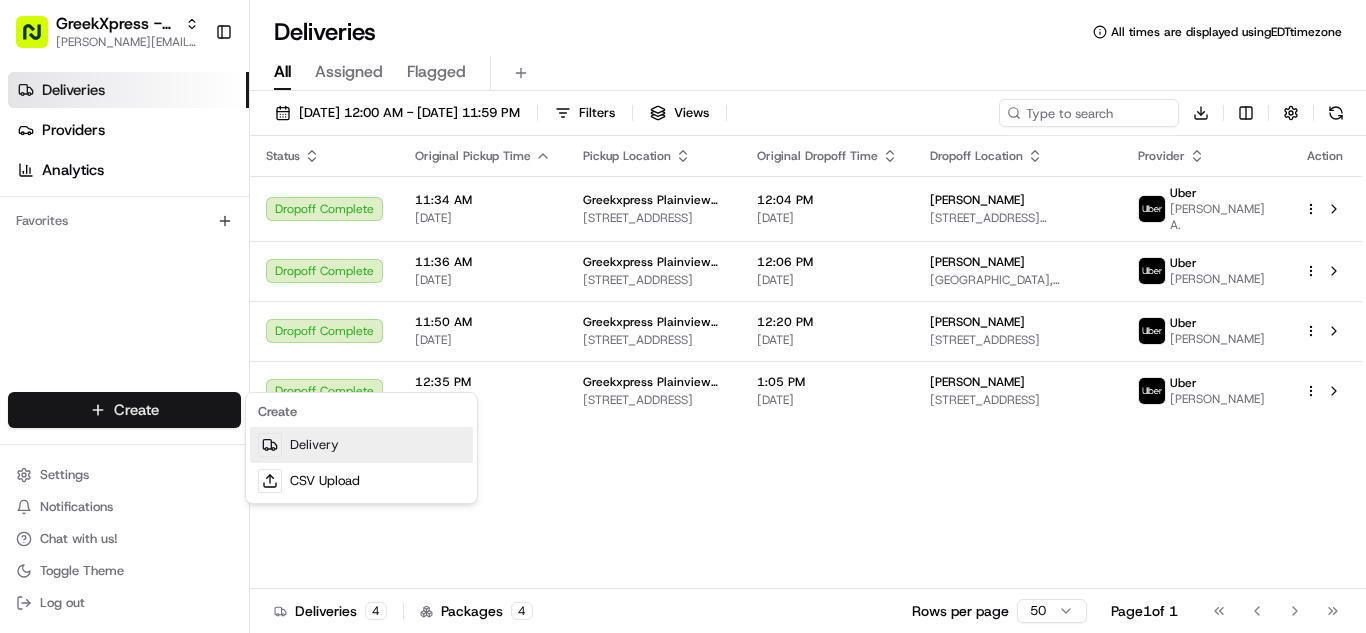 click on "Delivery" at bounding box center [361, 445] 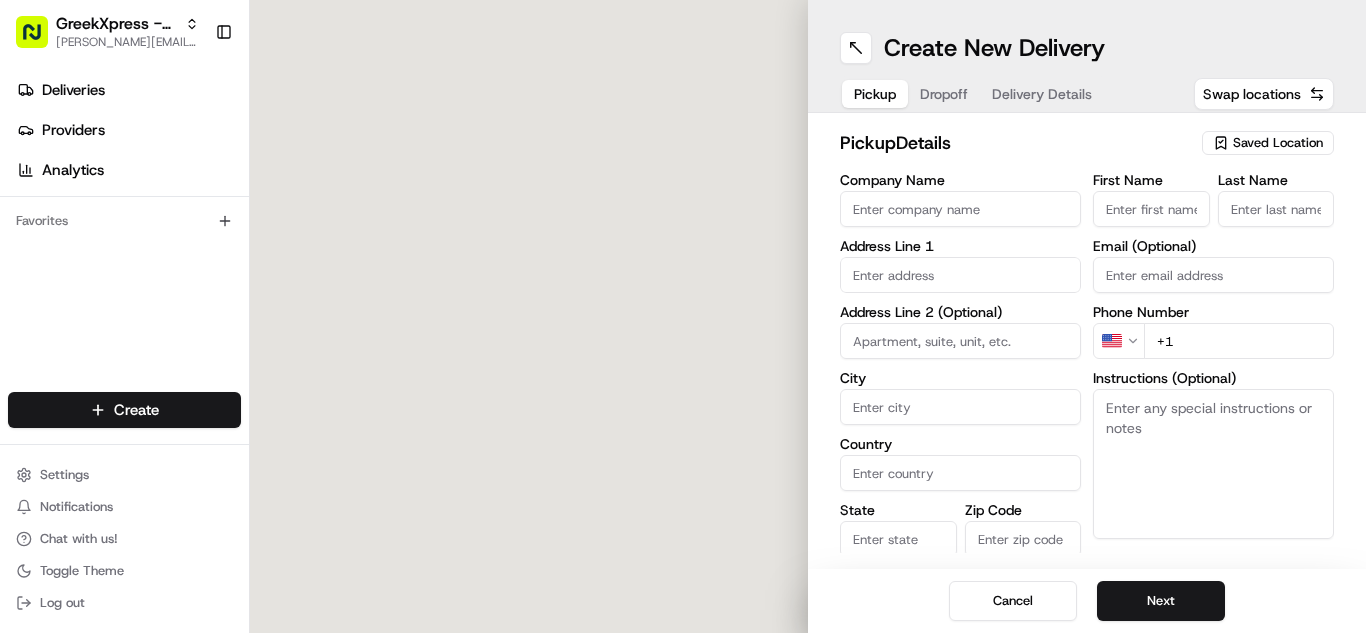 click on "pickup  Details Saved Location" at bounding box center [1087, 147] 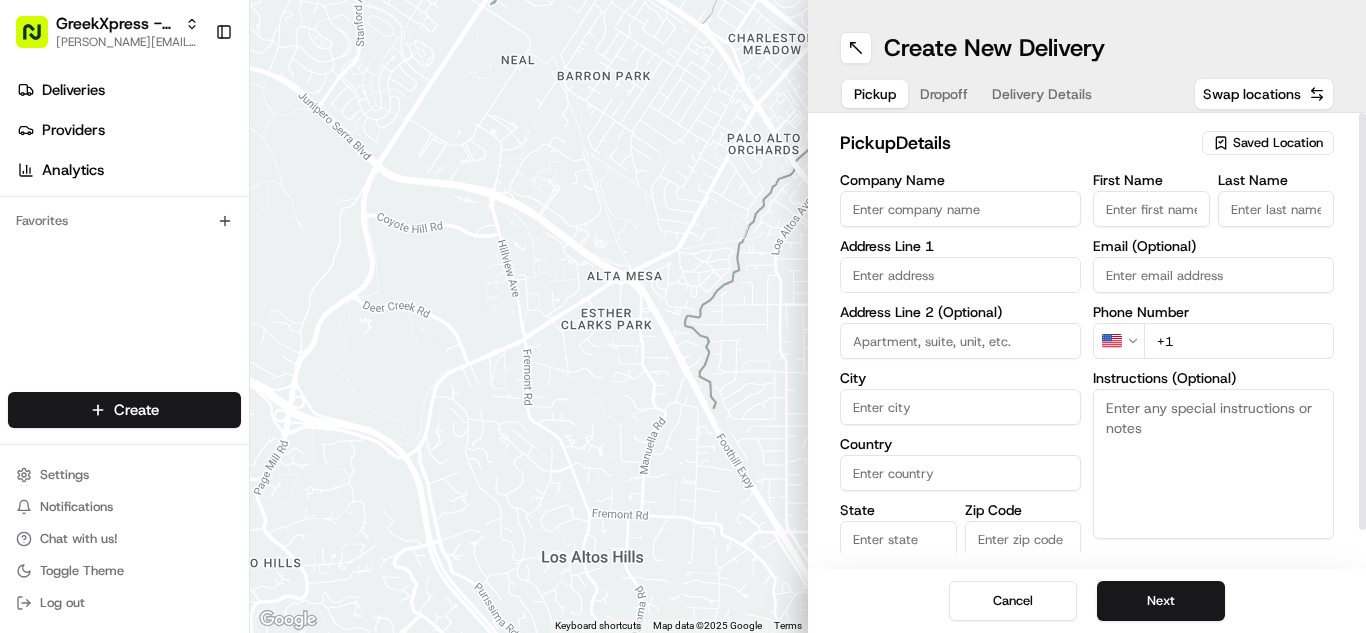 click on "Saved Location" at bounding box center [1278, 143] 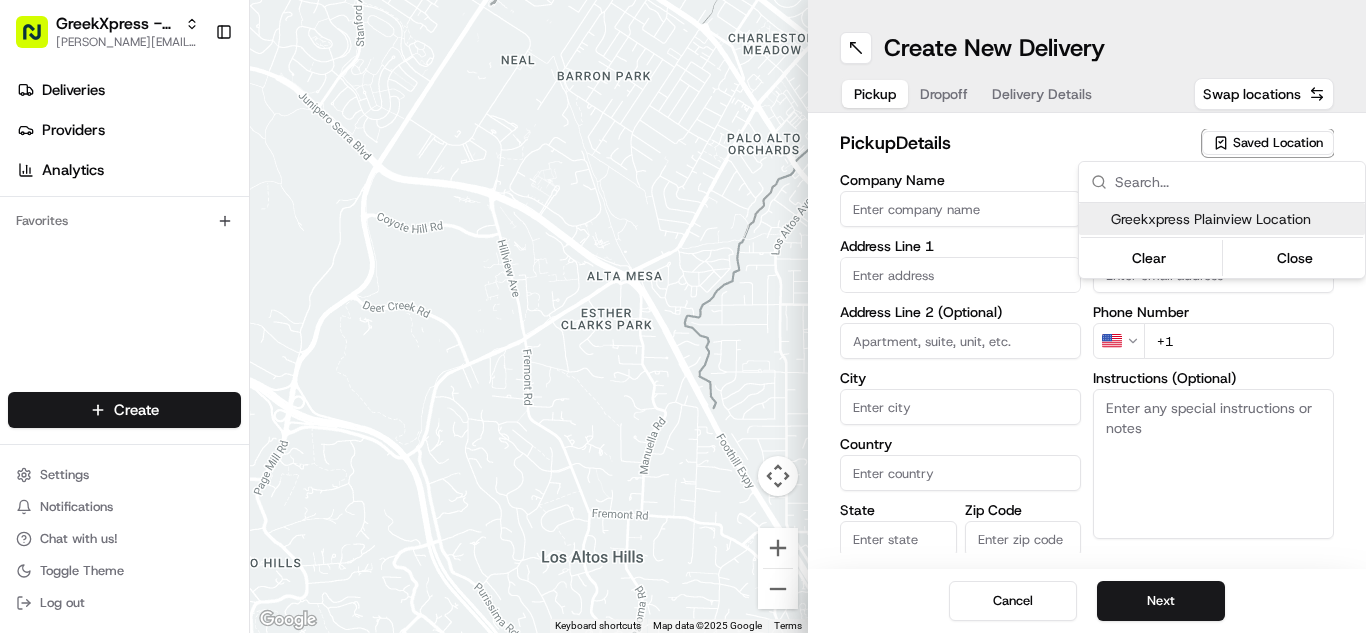 click on "Greekxpress Plainview Location" at bounding box center [1222, 219] 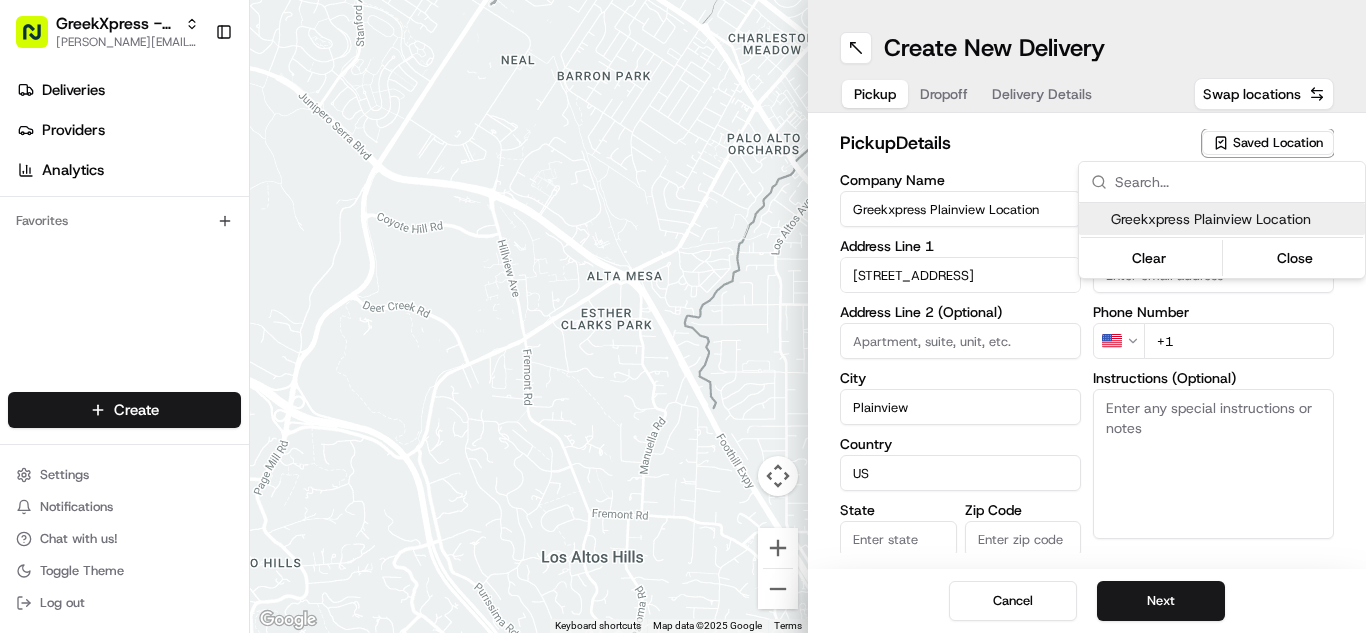 type on "NY" 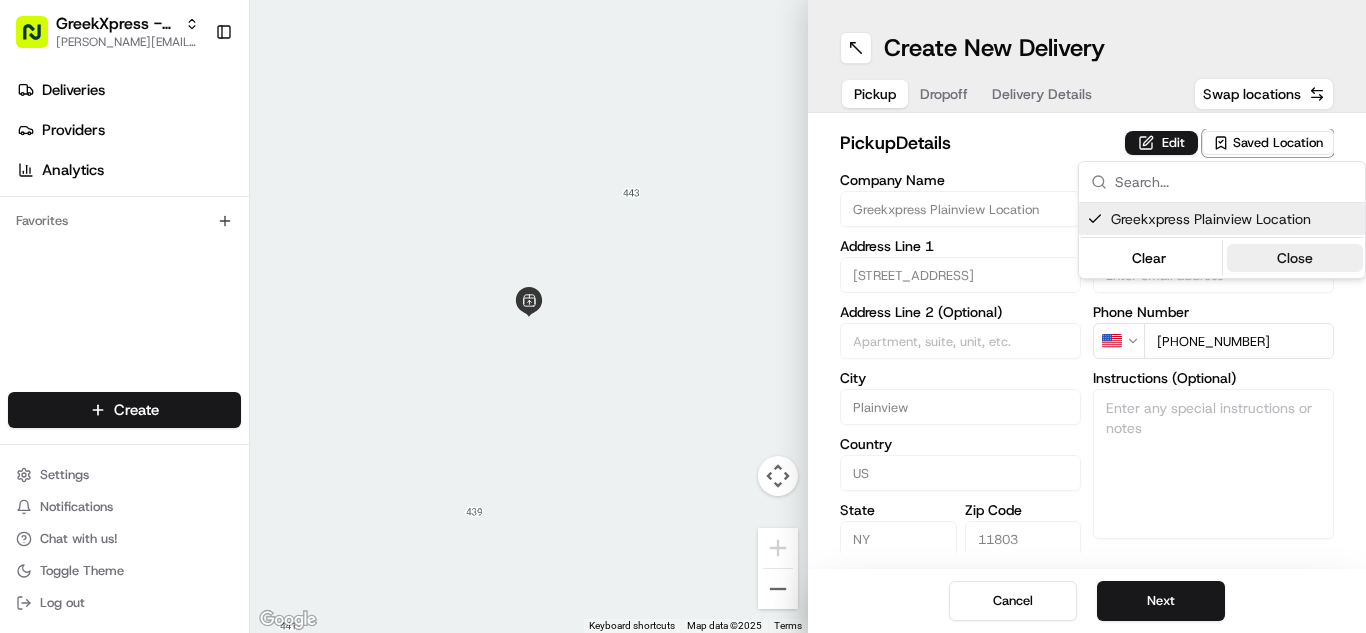 click on "Close" at bounding box center [1295, 258] 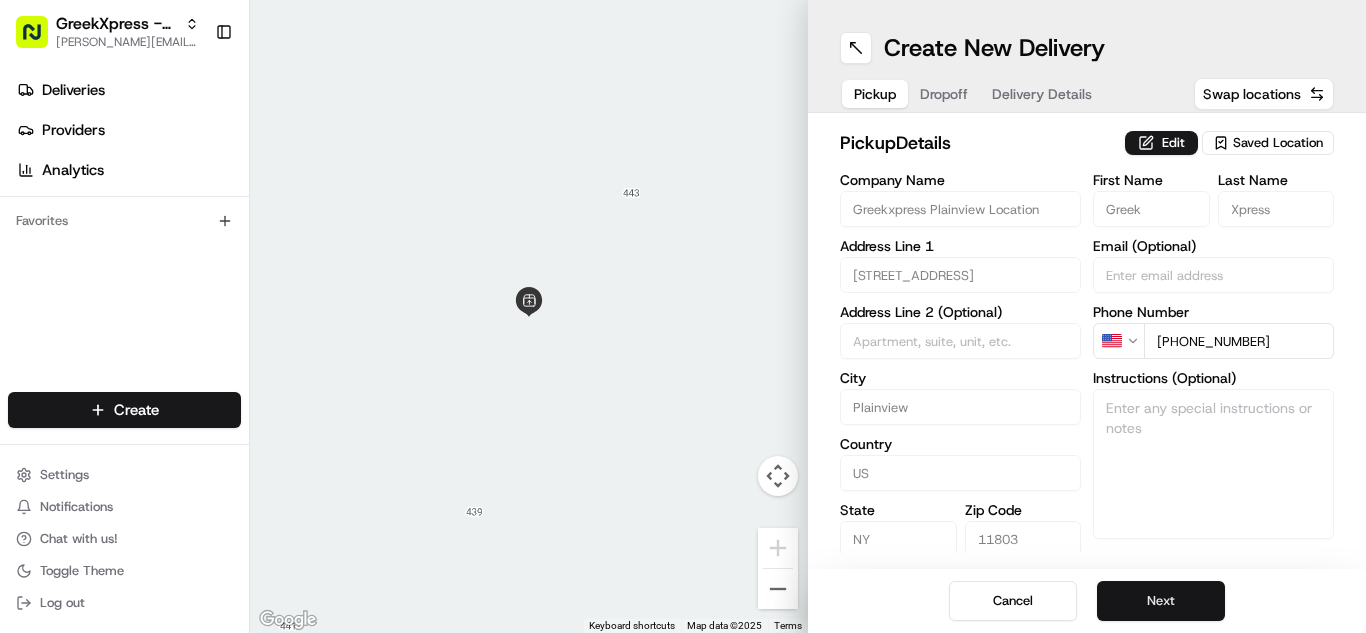 click on "Next" at bounding box center (1161, 601) 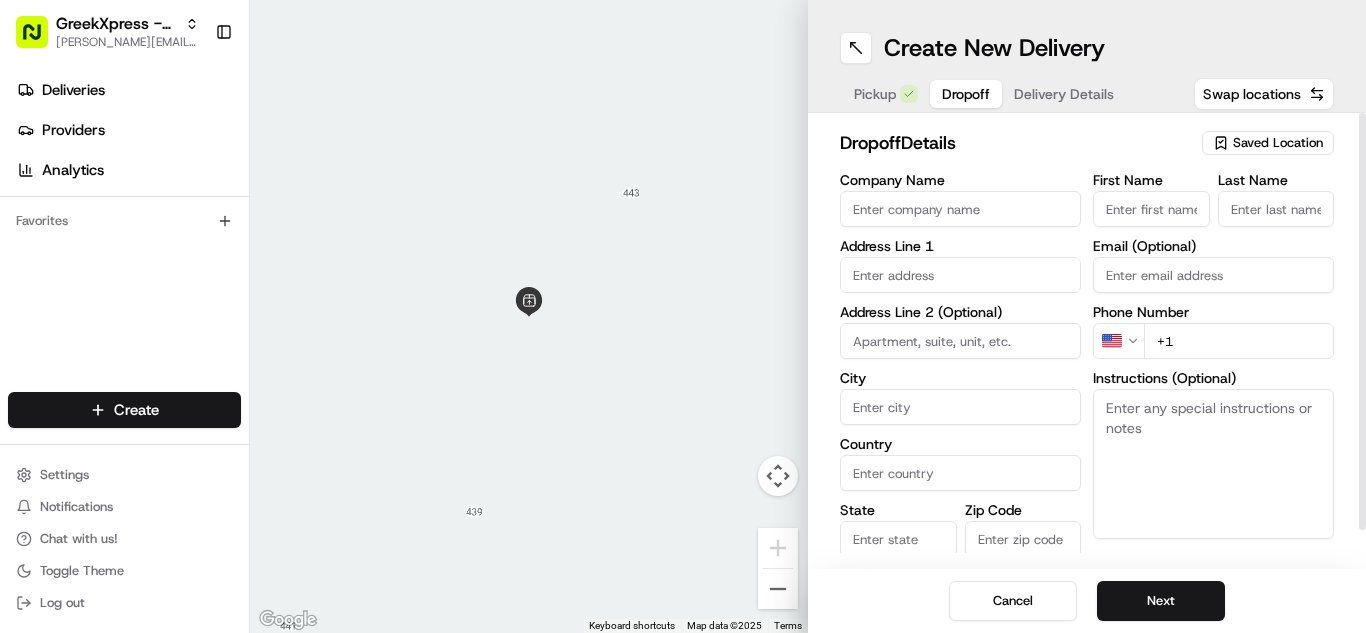 click on "Instructions (Optional)" at bounding box center (1213, 464) 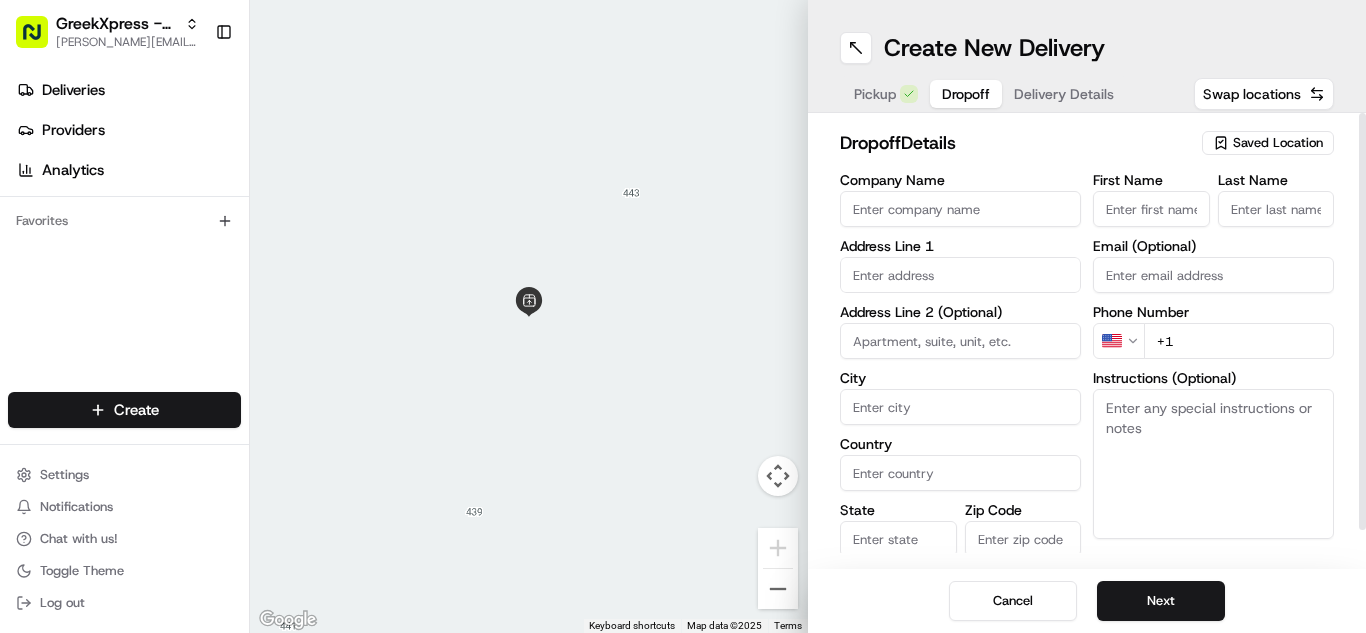 paste on "Please hand to customer or call upon arrival do not leave the order outside. Thank you" 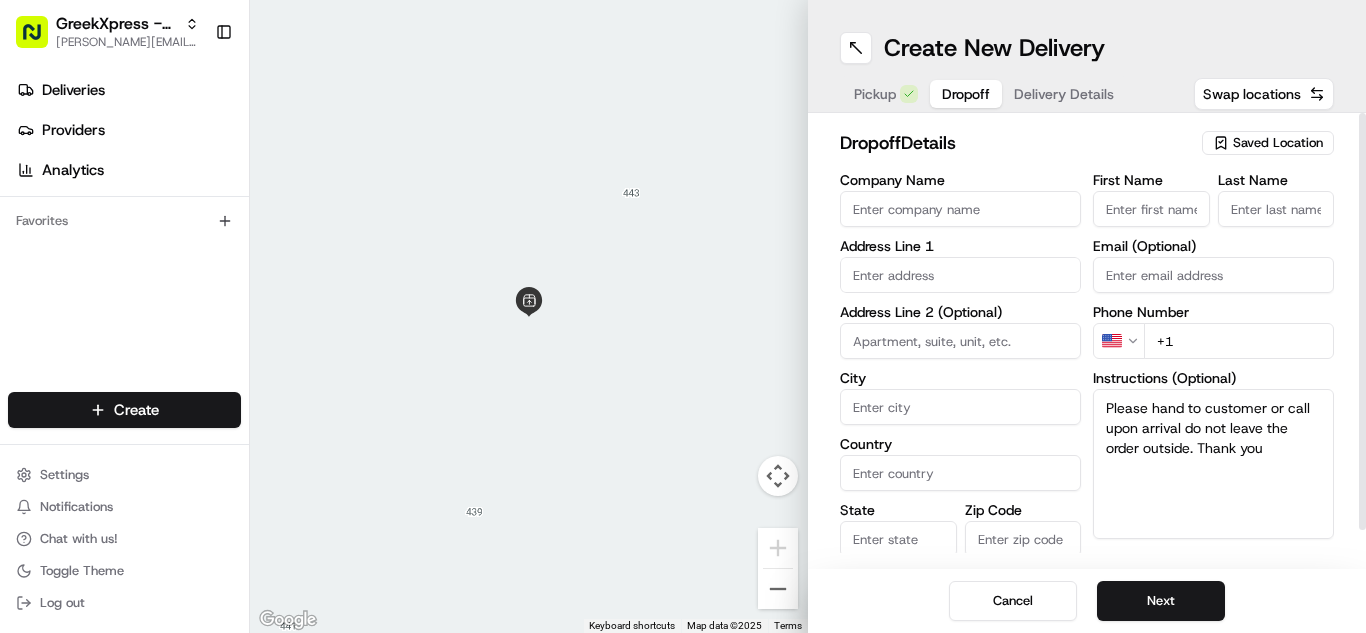 type on "Please hand to customer or call upon arrival do not leave the order outside. Thank you" 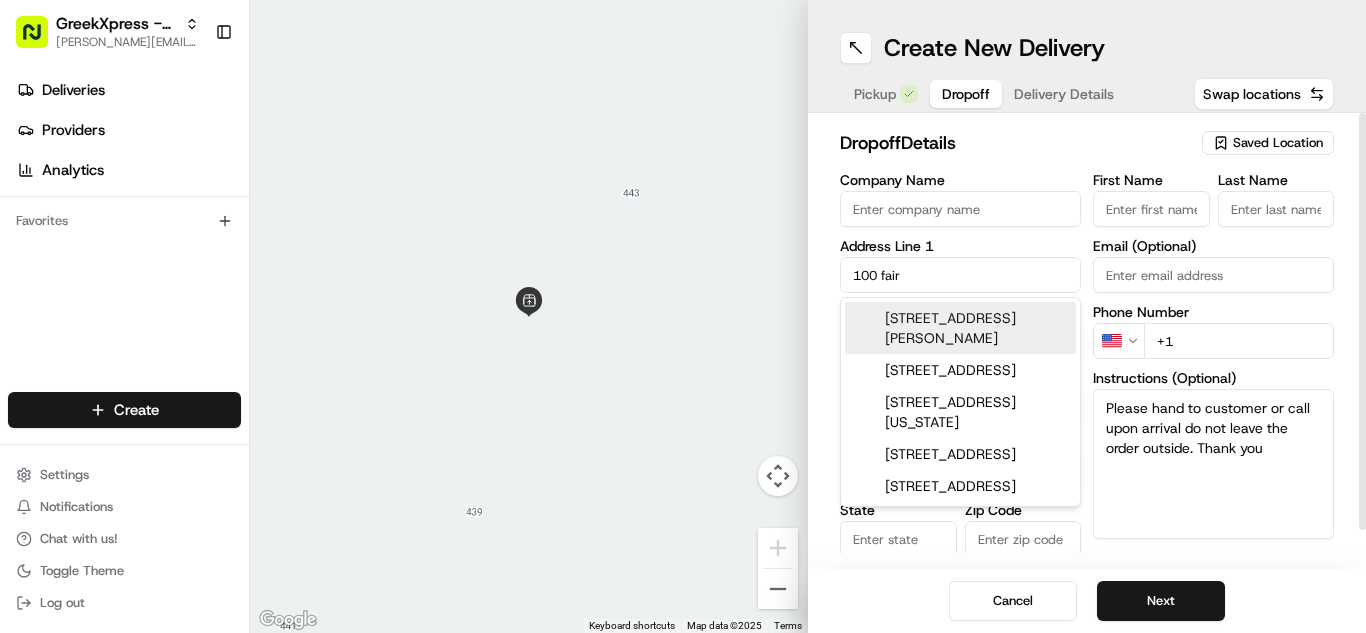 click on "[STREET_ADDRESS][PERSON_NAME]" at bounding box center [960, 328] 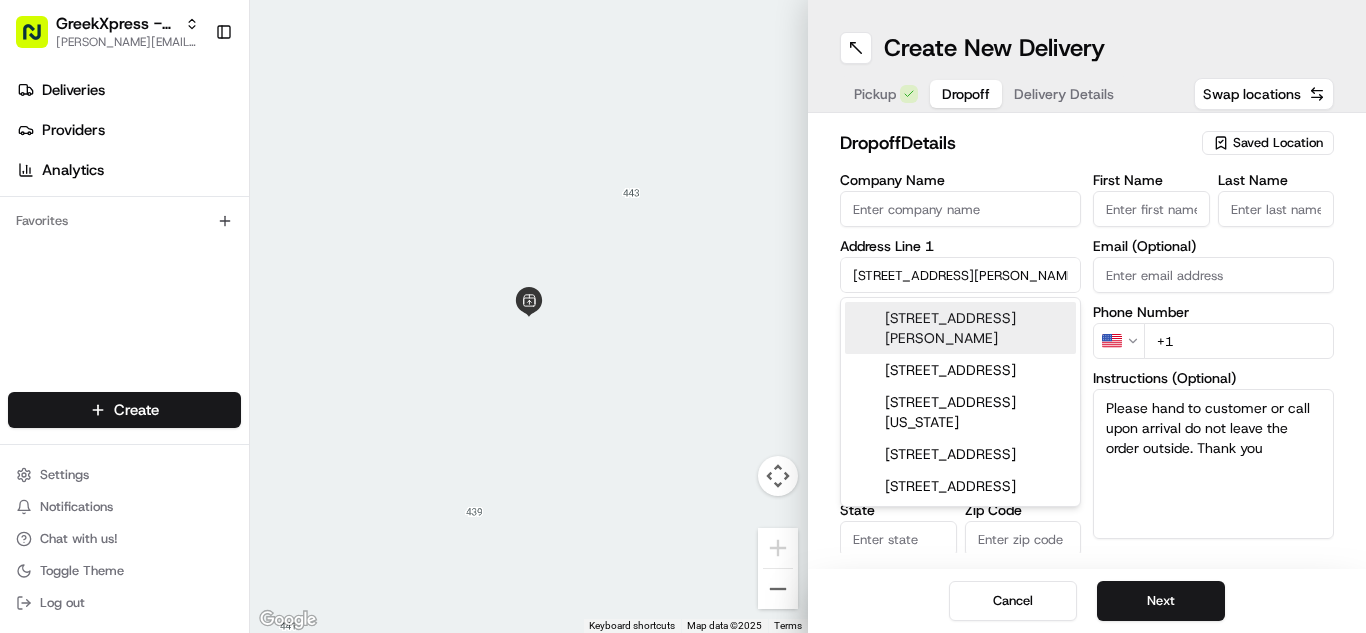 type on "[STREET_ADDRESS][PERSON_NAME]" 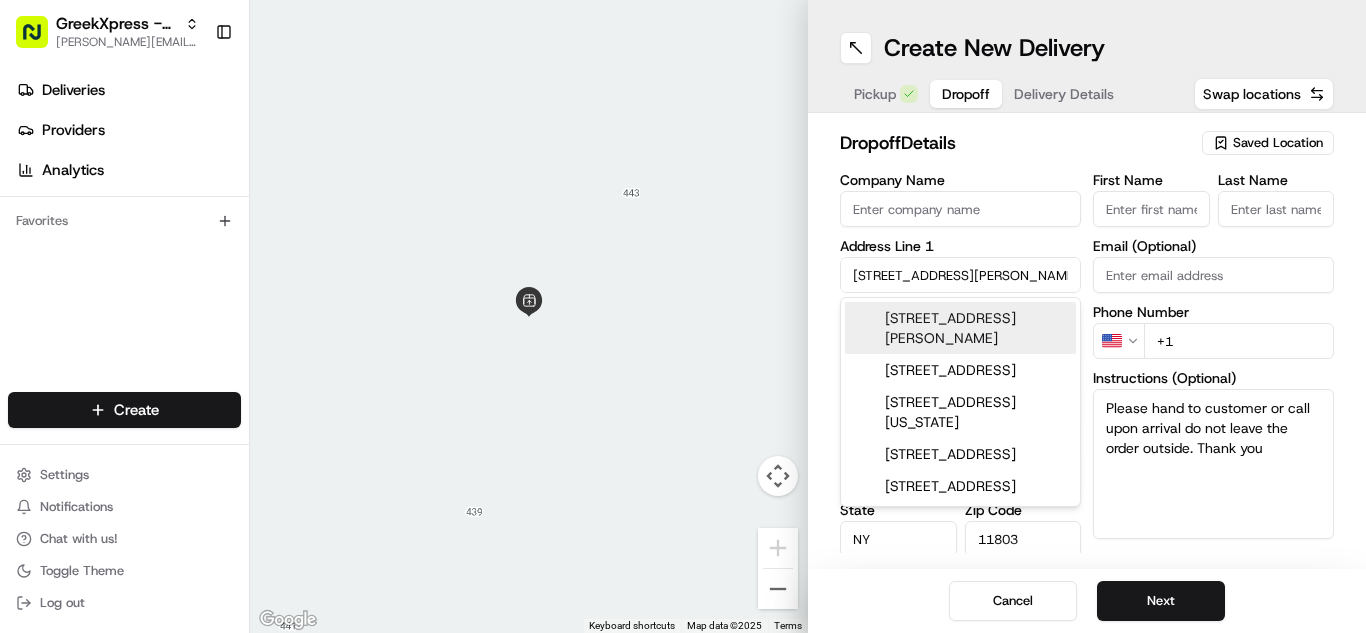 type on "[STREET_ADDRESS][PERSON_NAME]" 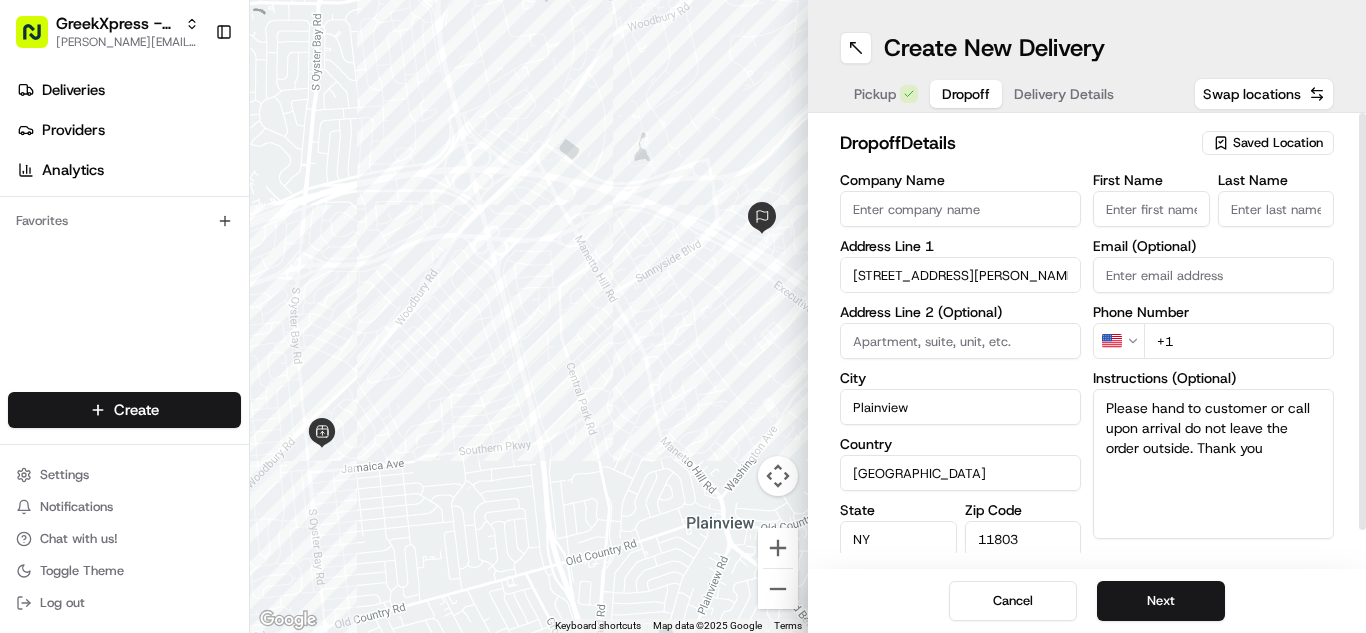click on "Please hand to customer or call upon arrival do not leave the order outside. Thank you" at bounding box center [1213, 464] 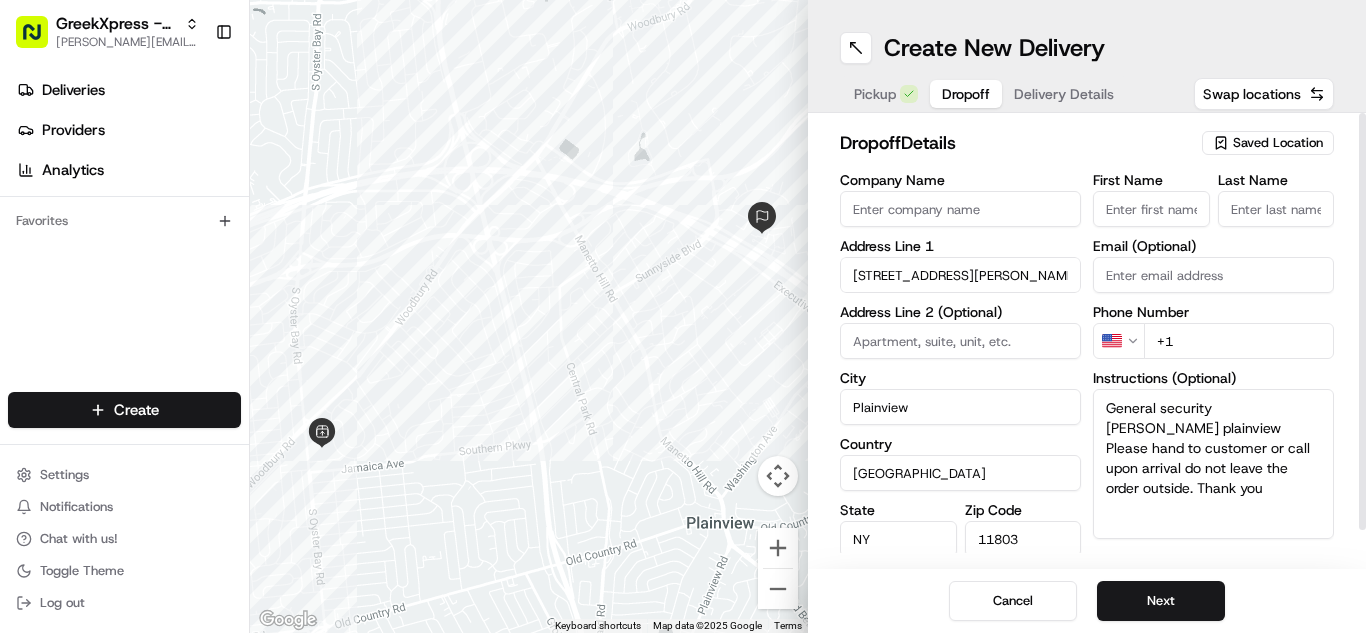 type on "General security [PERSON_NAME] plainview
Please hand to customer or call upon arrival do not leave the order outside. Thank you" 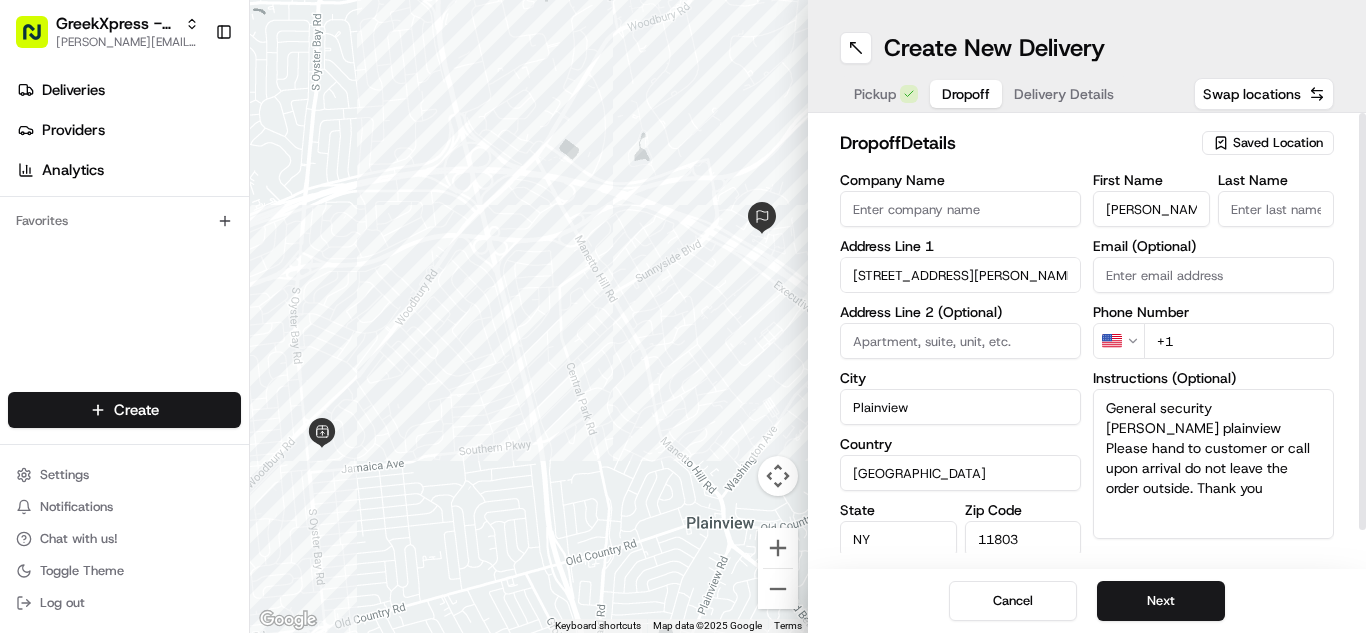 type on "[PERSON_NAME]" 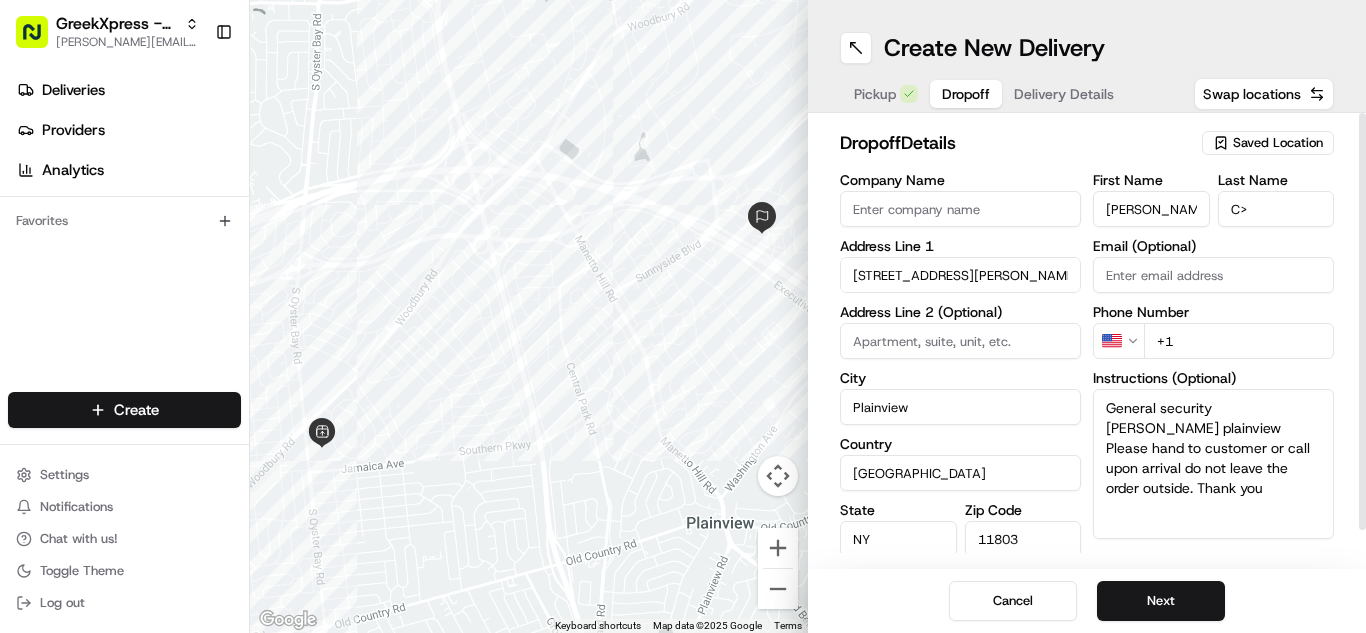 click on "C>" at bounding box center (1276, 209) 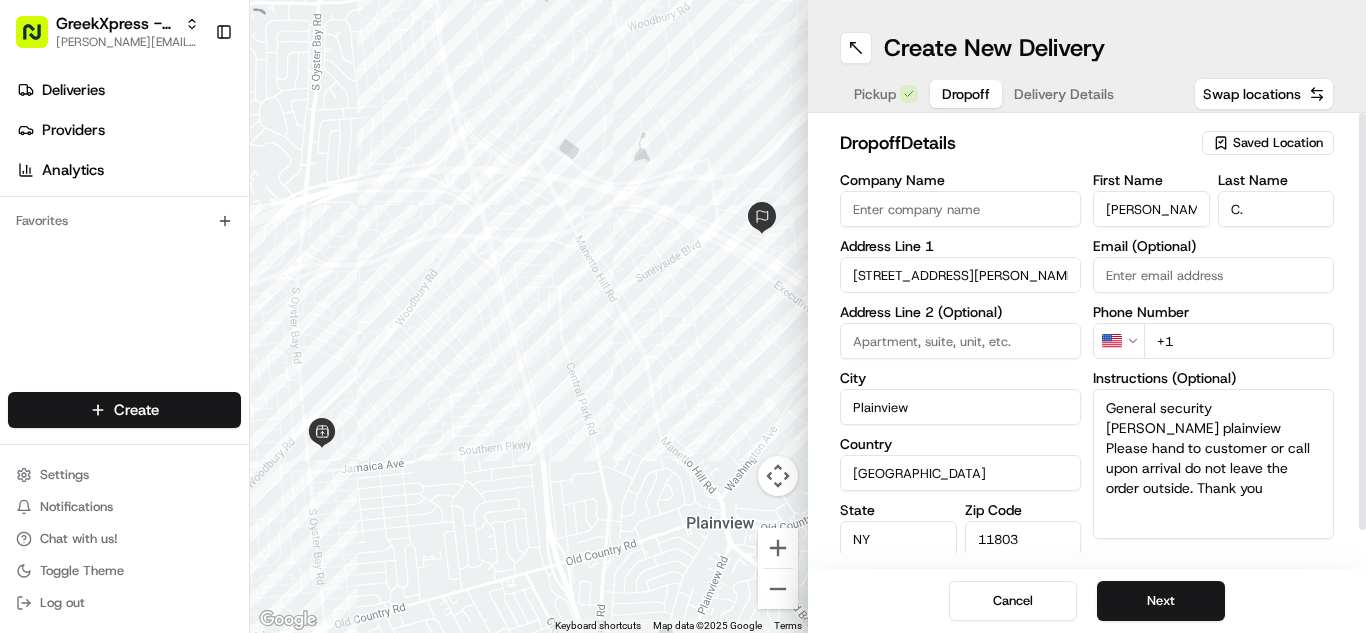 type on "C." 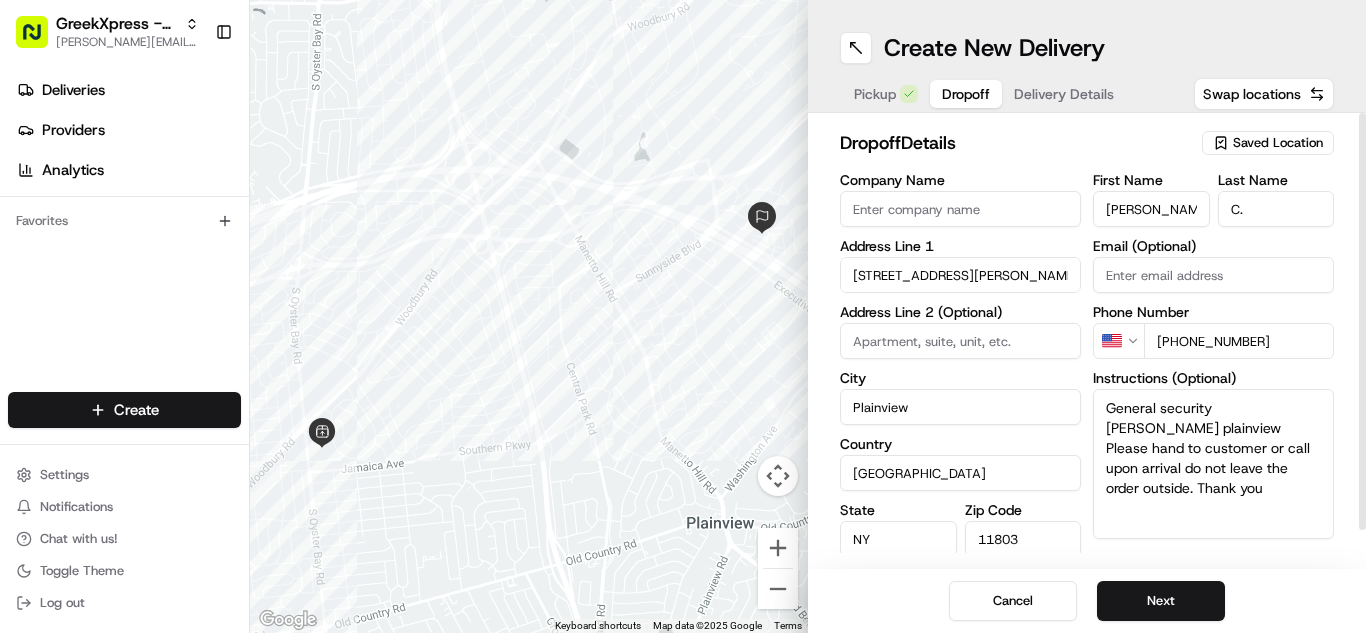 type on "[PHONE_NUMBER]" 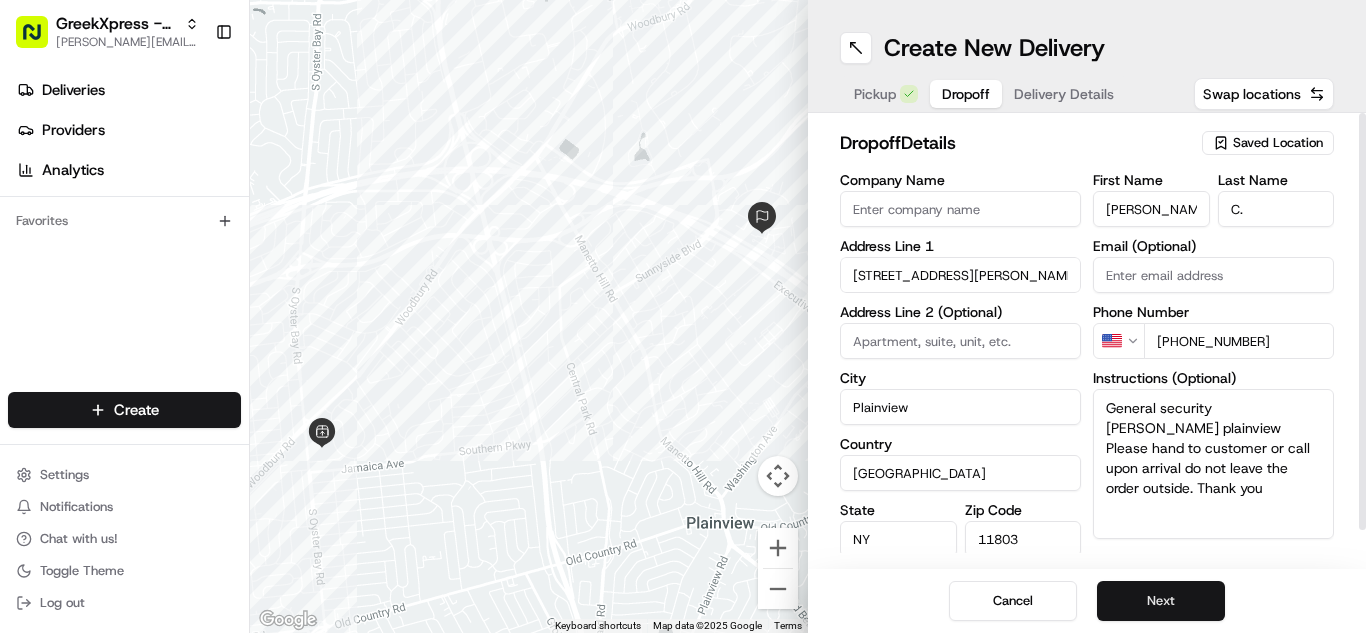 click on "Next" at bounding box center [1161, 601] 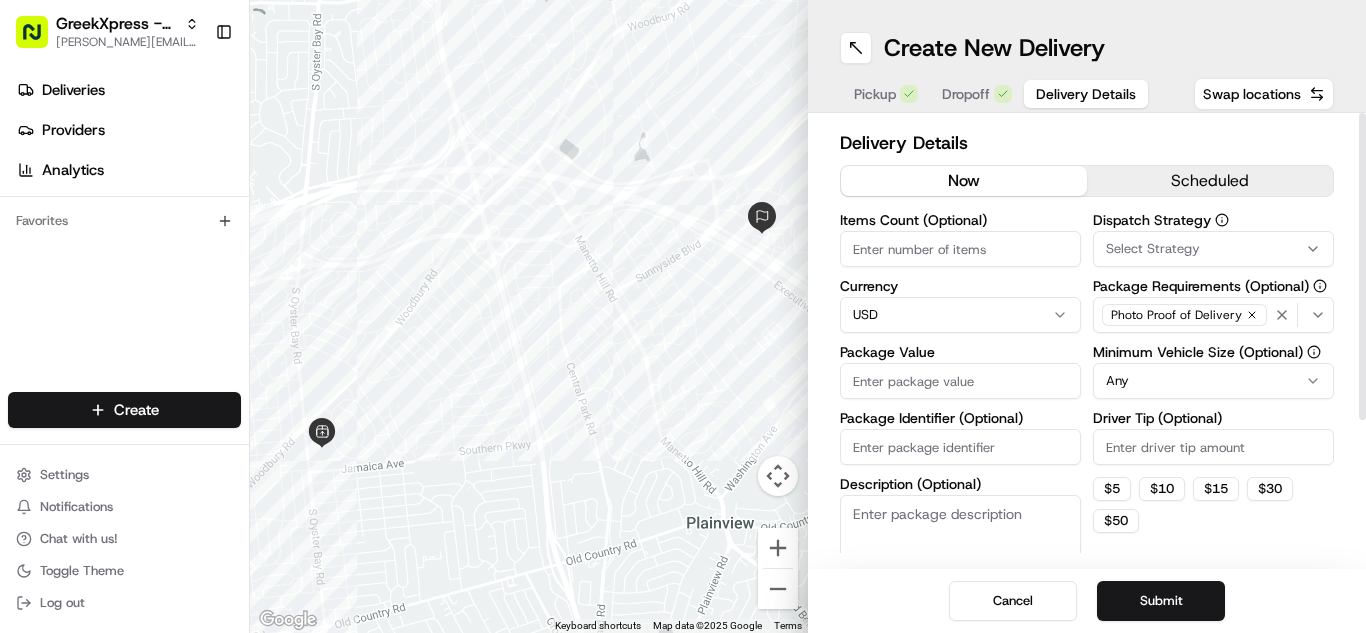 click on "Package Value" at bounding box center [960, 381] 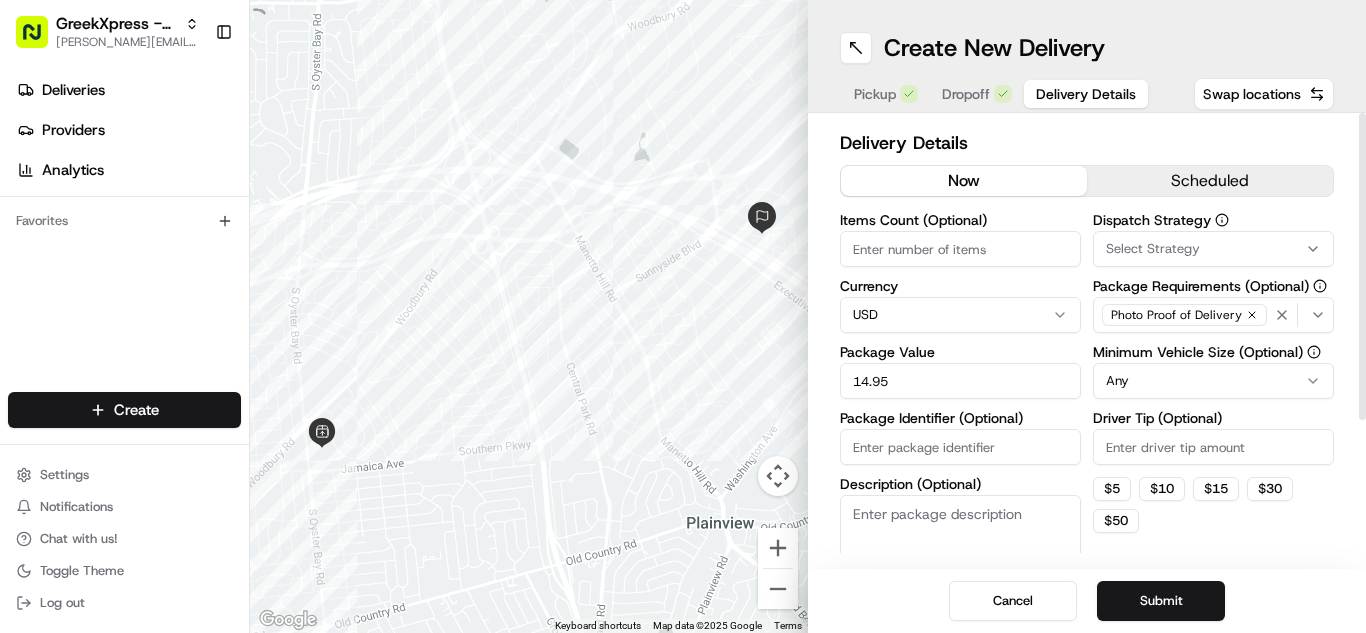 type on "14.95" 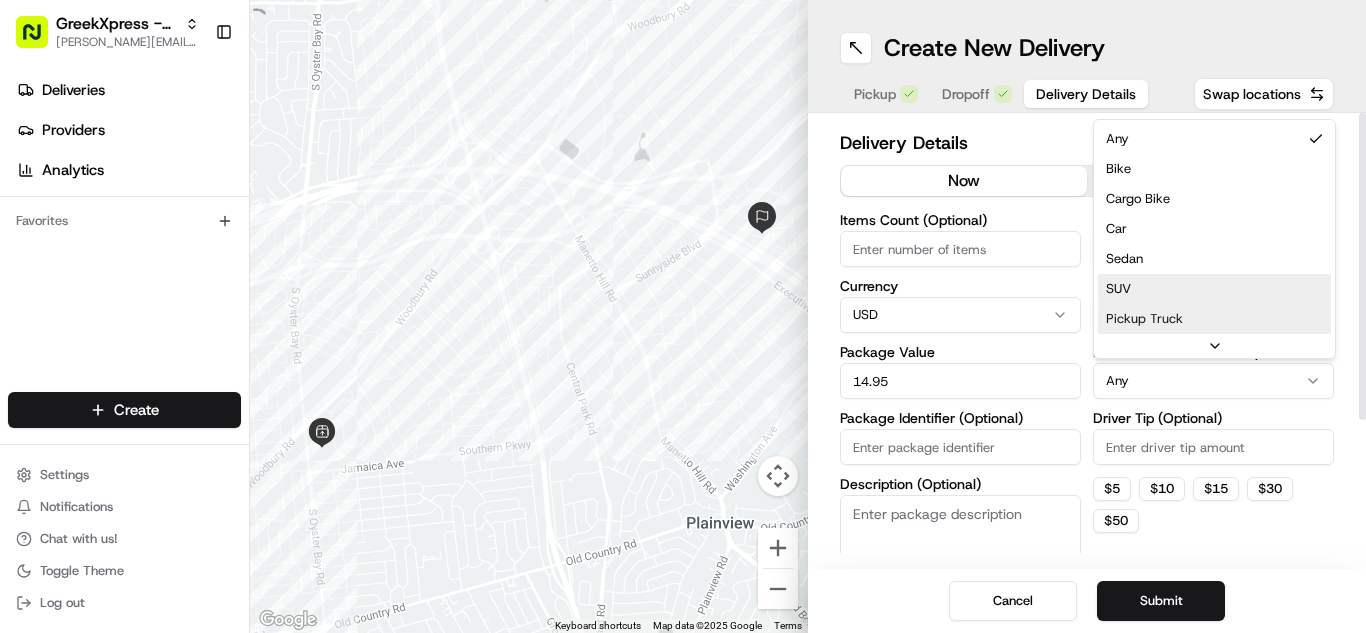 scroll, scrollTop: 54, scrollLeft: 0, axis: vertical 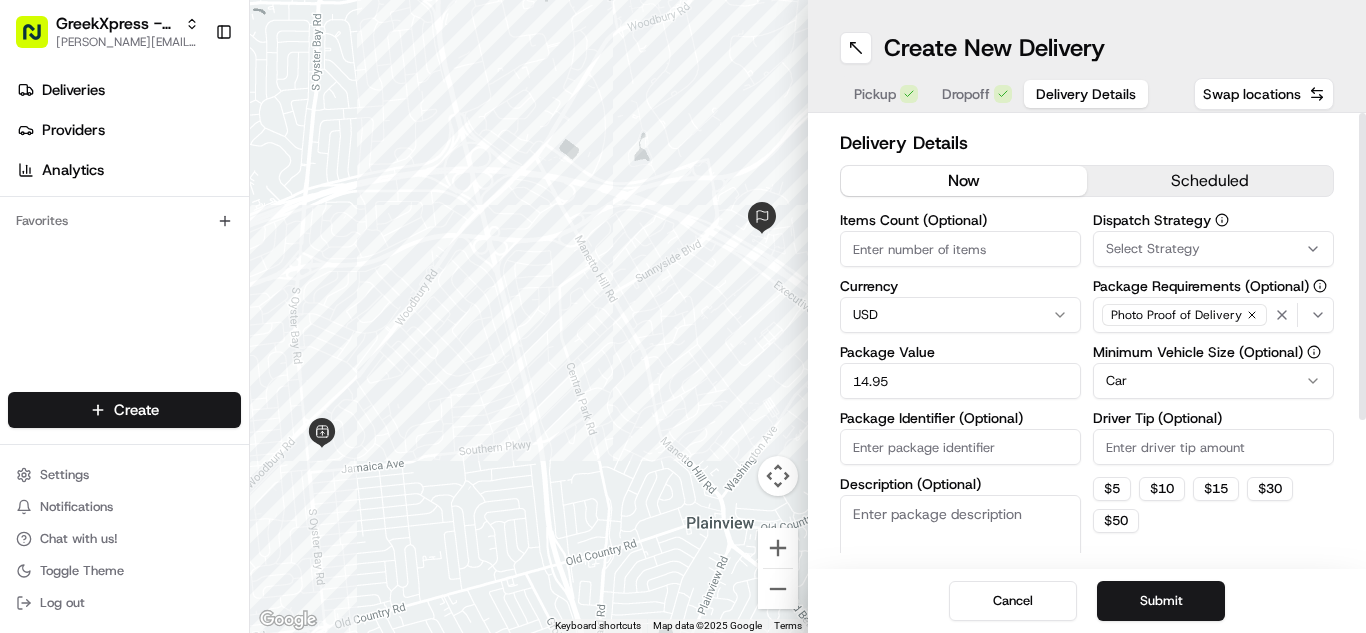 click on "Driver Tip (Optional)" at bounding box center [1213, 447] 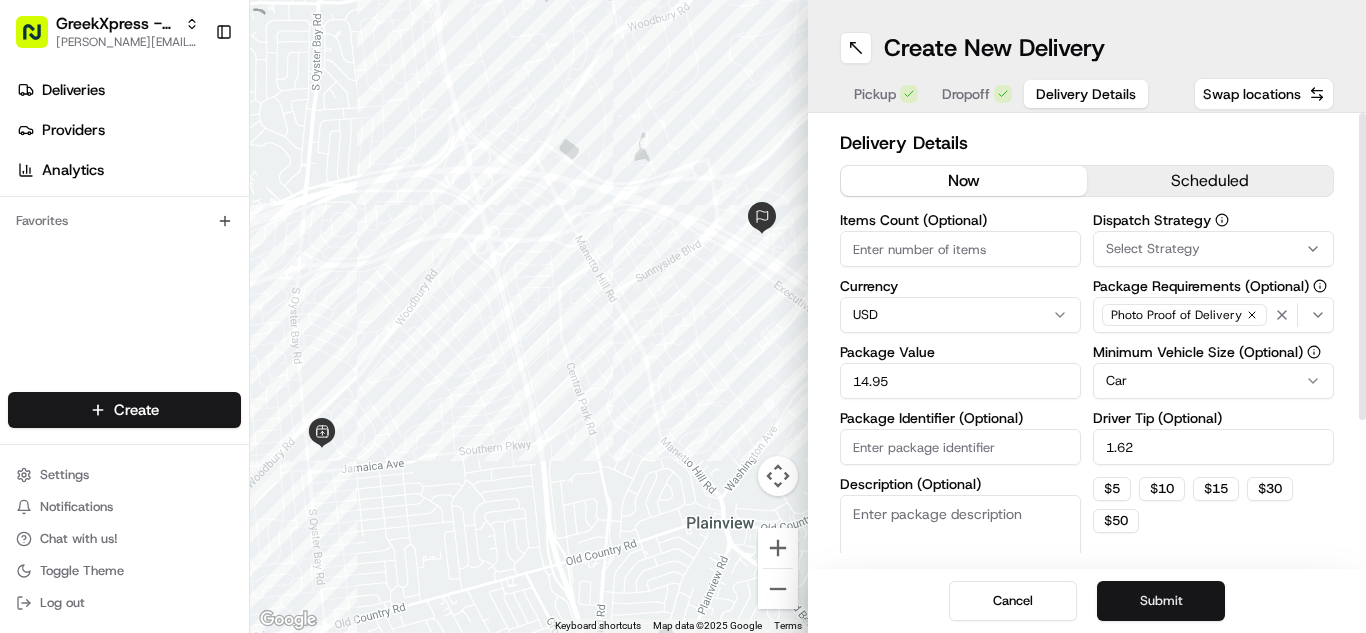 type on "1.62" 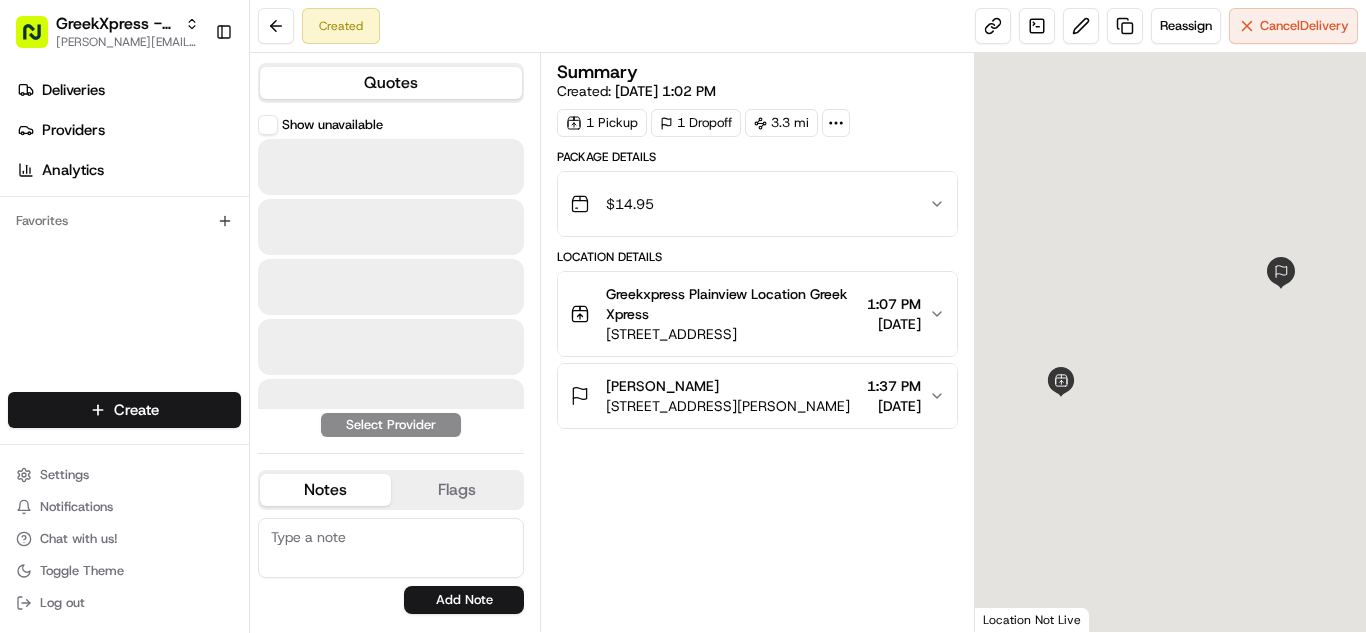 click at bounding box center [391, 167] 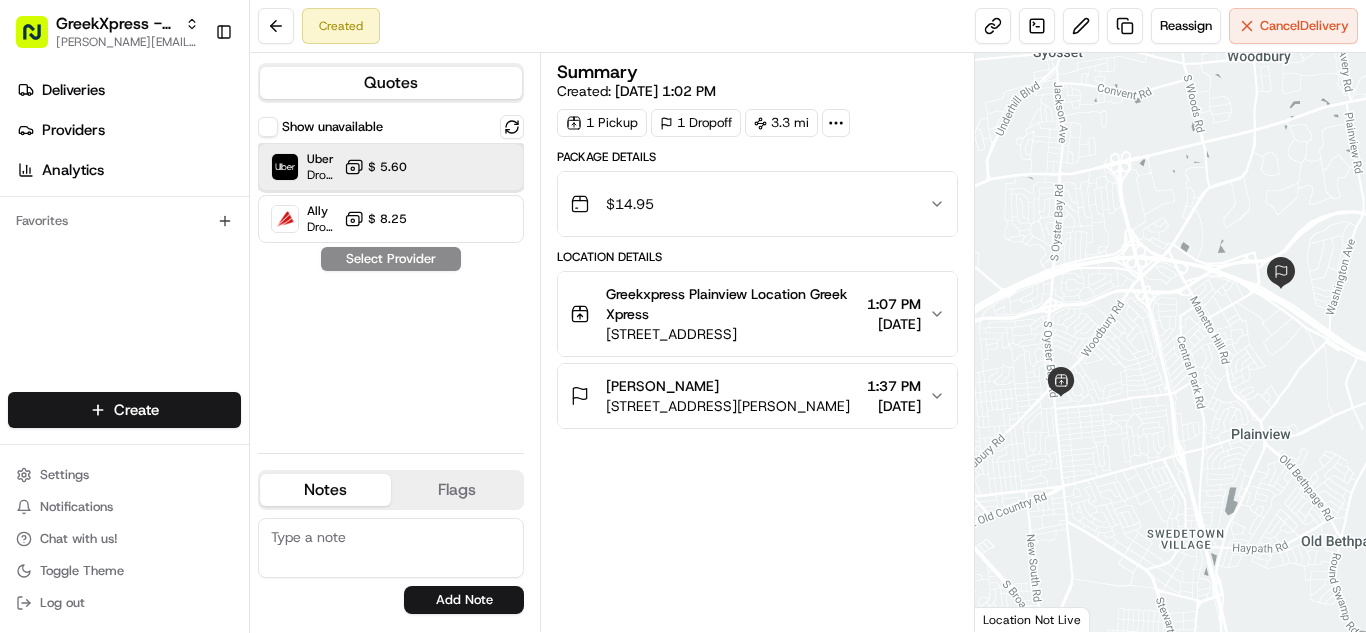 click on "Uber Dropoff ETA   23 minutes $   5.60" at bounding box center [391, 167] 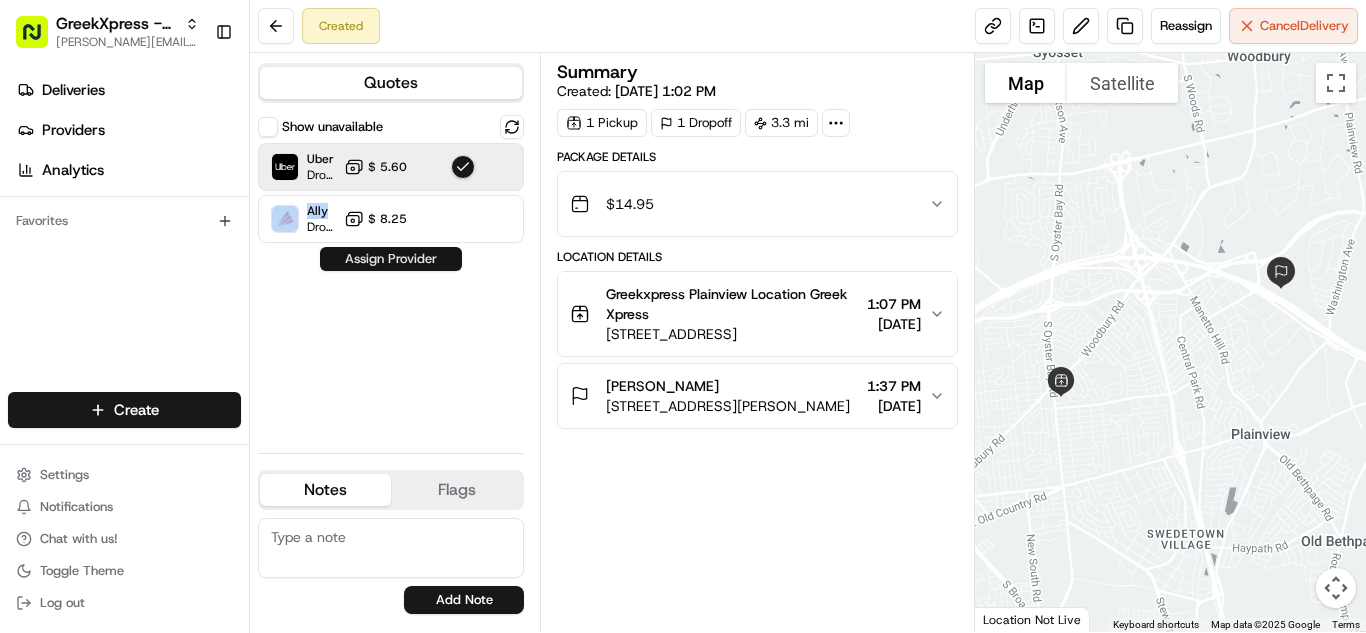 click on "Assign Provider" at bounding box center (391, 259) 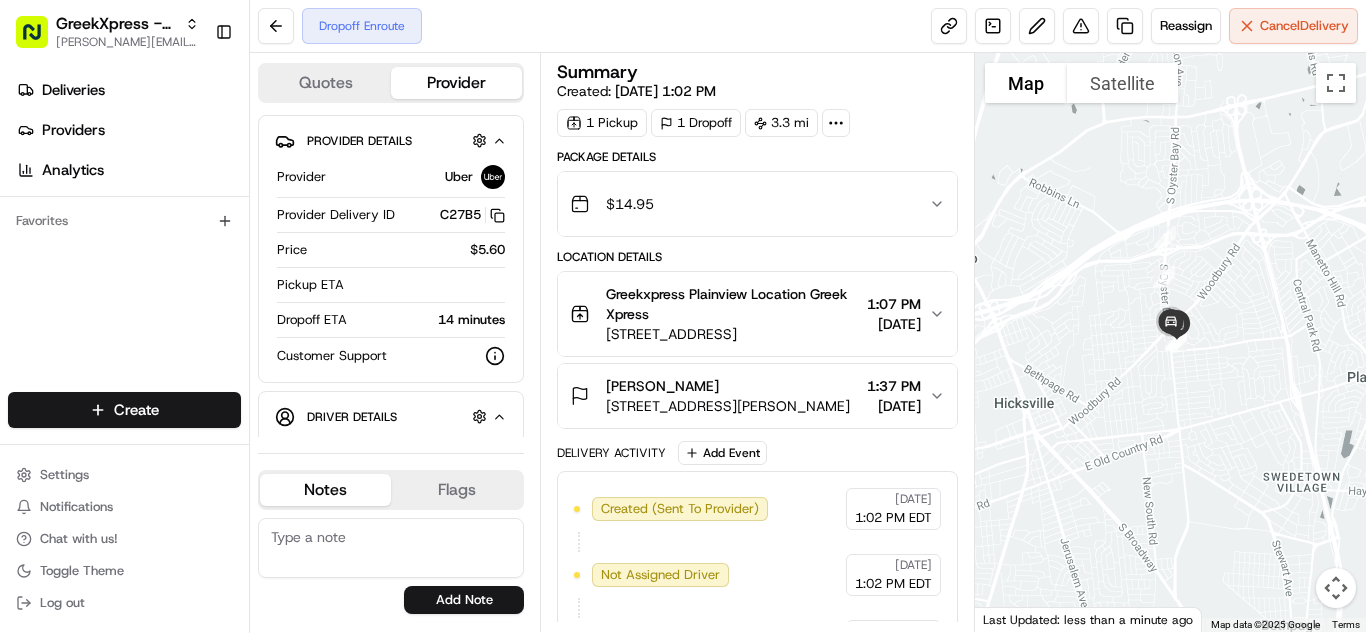 click on "GreekXpress - Plainview [EMAIL_ADDRESS][DOMAIN_NAME] Toggle Sidebar Deliveries Providers Analytics Favorites Main Menu Members & Organization Organization Users Roles Preferences Customization Tracking Orchestration Automations Dispatch Strategy Locations Pickup Locations Dropoff Locations Billing Billing Refund Requests Integrations Notification Triggers Webhooks API Keys Request Logs Create Settings Notifications Chat with us! Toggle Theme Log out Dropoff Enroute Reassign Cancel  Delivery Quotes Provider Provider Details Hidden ( 1 ) Provider Uber   Provider Delivery ID C27B5 Copy  del_9cvg9K4RRTqTt1c9brwntQ C27B5 Price $5.60 Pickup ETA Dropoff ETA 14 minutes Customer Support Driver Details Hidden ( 5 ) Name [PERSON_NAME] Pickup Phone Number +1 312 766 6835 ext. 69538322 Dropoff Phone Number [PHONE_NUMBER] Tip $1.62 Type car Make Toyota Model Corolla Color lightskyblue License Plate Number **848Y Notes Flags [EMAIL_ADDRESS][DOMAIN_NAME] Add Note [EMAIL_ADDRESS][DOMAIN_NAME] Add Flag Summary Created:   1   Pickup 1" at bounding box center (683, 316) 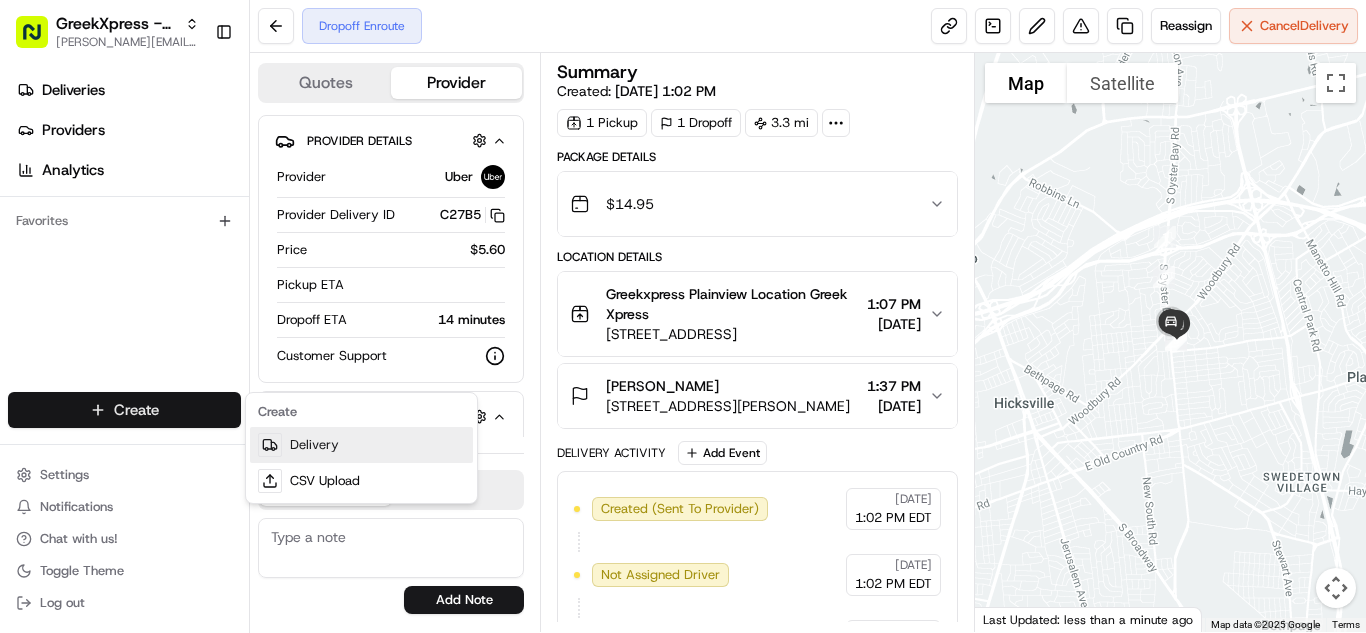 click on "Delivery" at bounding box center (361, 445) 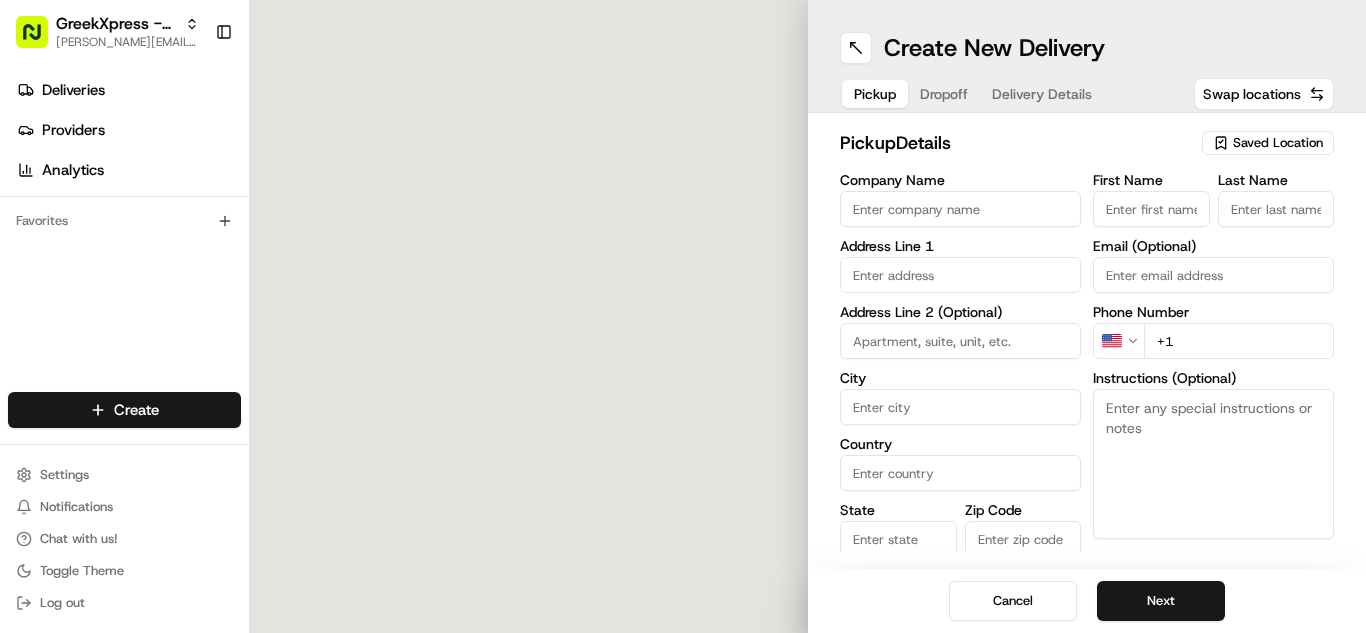 click on "Saved Location" at bounding box center [1278, 143] 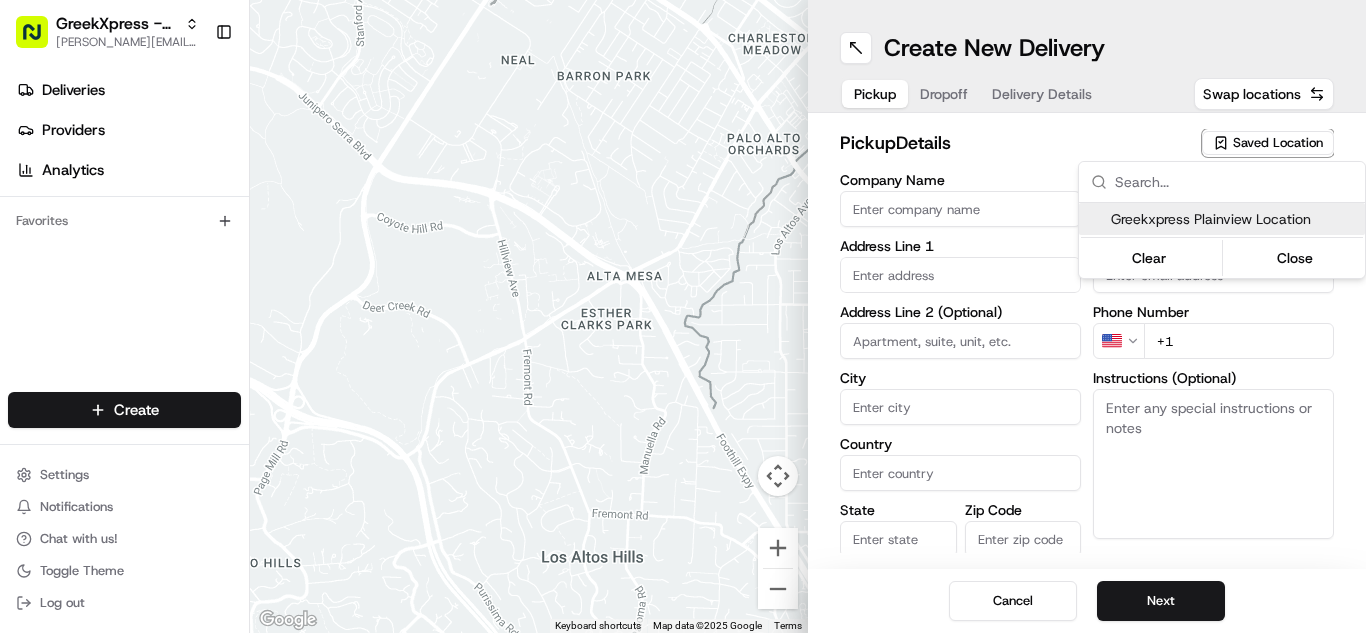 click on "Greekxpress Plainview Location" at bounding box center [1234, 219] 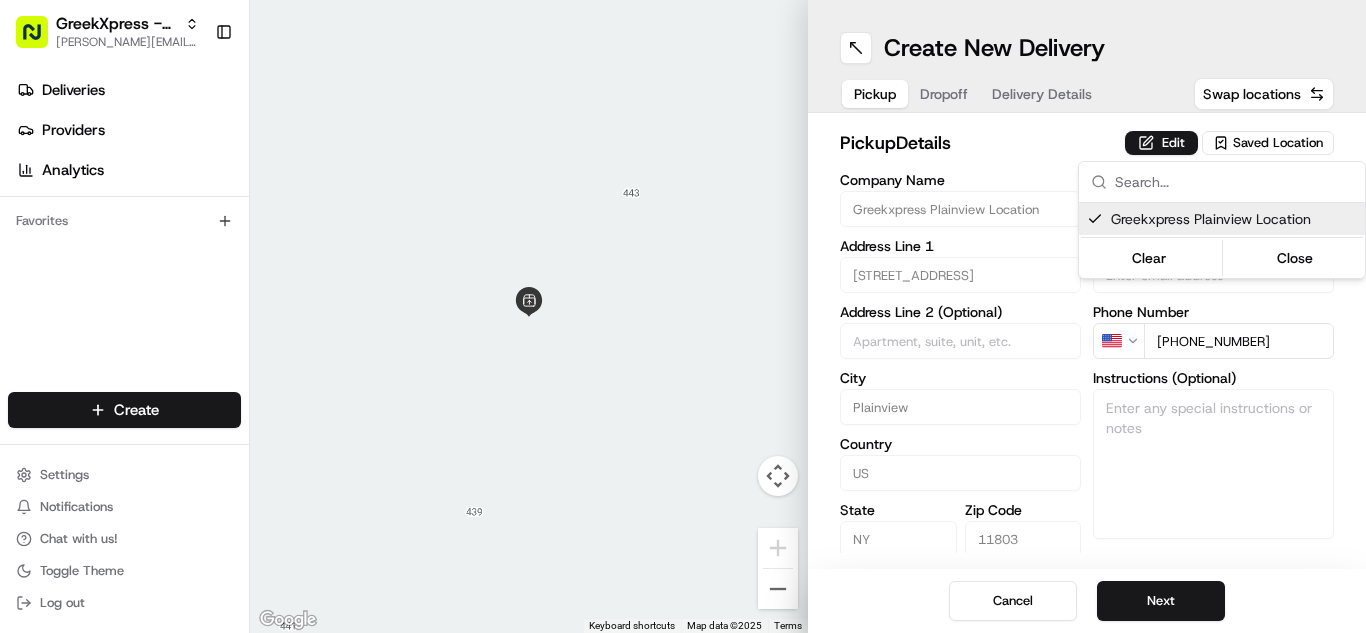 click on "GreekXpress - Plainview [EMAIL_ADDRESS][DOMAIN_NAME] Toggle Sidebar Deliveries Providers Analytics Favorites Main Menu Members & Organization Organization Users Roles Preferences Customization Tracking Orchestration Automations Dispatch Strategy Locations Pickup Locations Dropoff Locations Billing Billing Refund Requests Integrations Notification Triggers Webhooks API Keys Request Logs Create Settings Notifications Chat with us! Toggle Theme Log out To navigate the map with touch gestures double-tap and hold your finger on the map, then drag the map. ← Move left → Move right ↑ Move up ↓ Move down + Zoom in - Zoom out Home Jump left by 75% End Jump right by 75% Page Up Jump up by 75% Page Down Jump down by 75% Keyboard shortcuts Map Data Map data ©2025 Map data ©2025 2 m  Click to toggle between metric and imperial units Terms Report a map error Create New Delivery Pickup Dropoff Delivery Details Swap locations pickup  Details  Edit Saved Location Company Name Greekxpress Plainview Location" at bounding box center [683, 316] 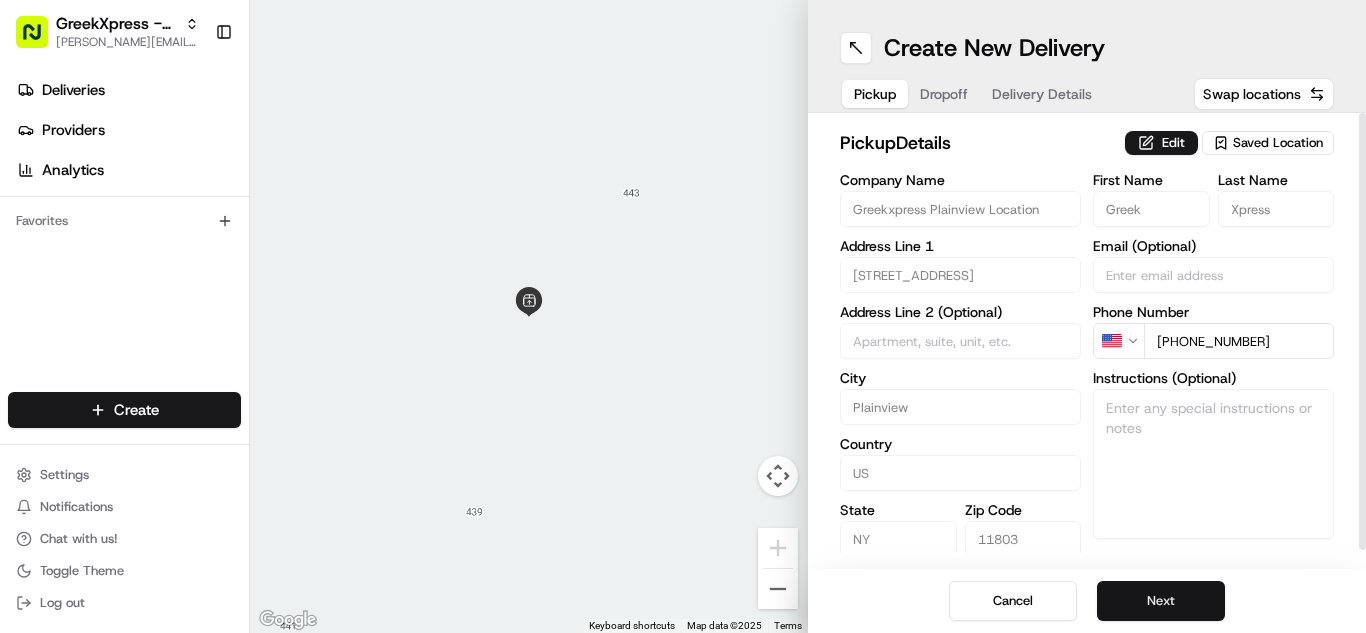 click on "Next" at bounding box center [1161, 601] 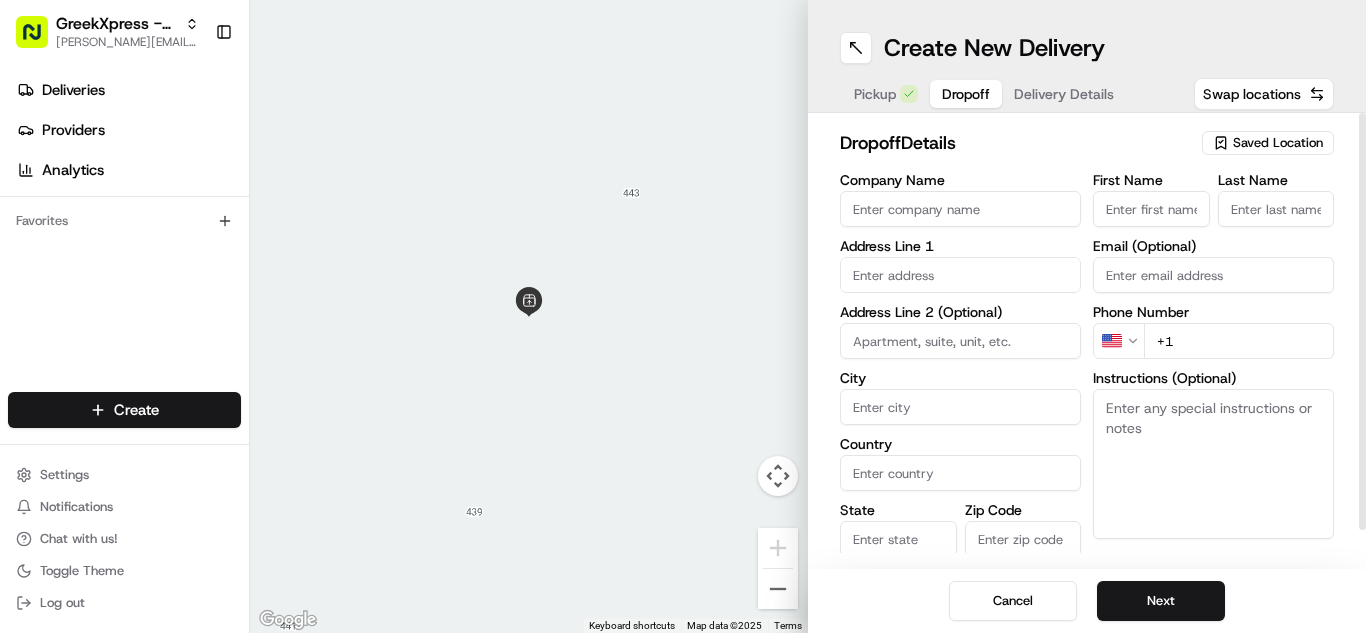 click on "First Name" at bounding box center [1151, 209] 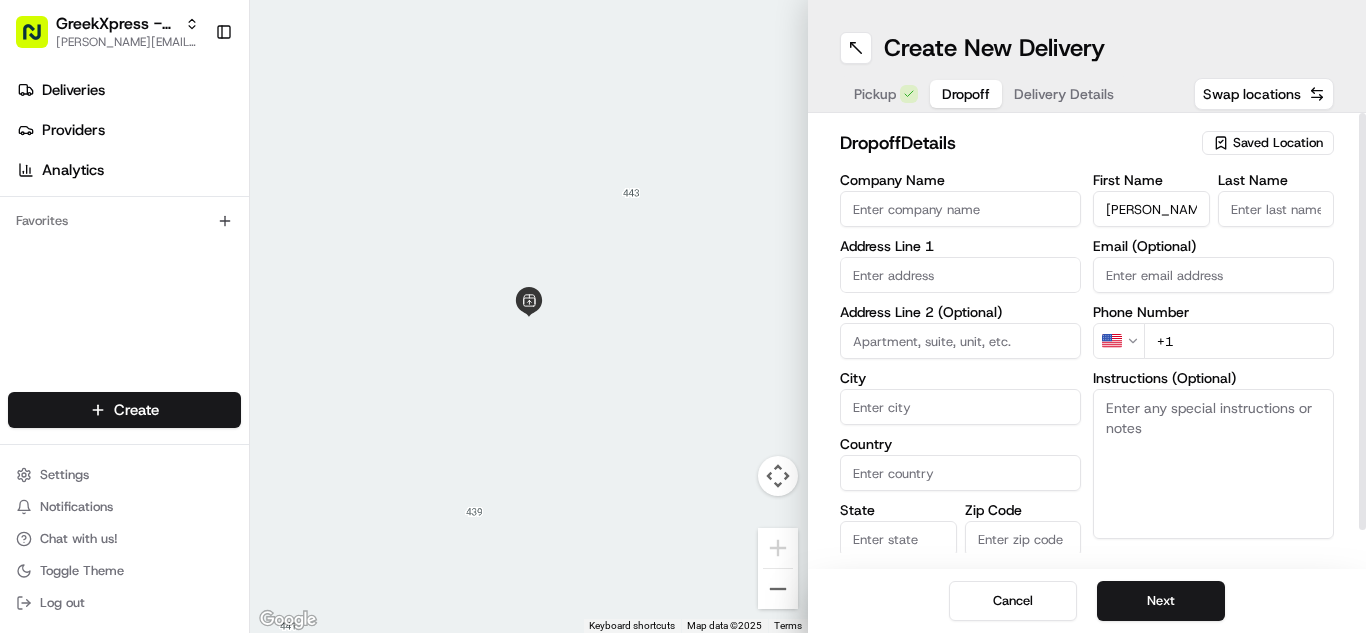 type on "[PERSON_NAME]" 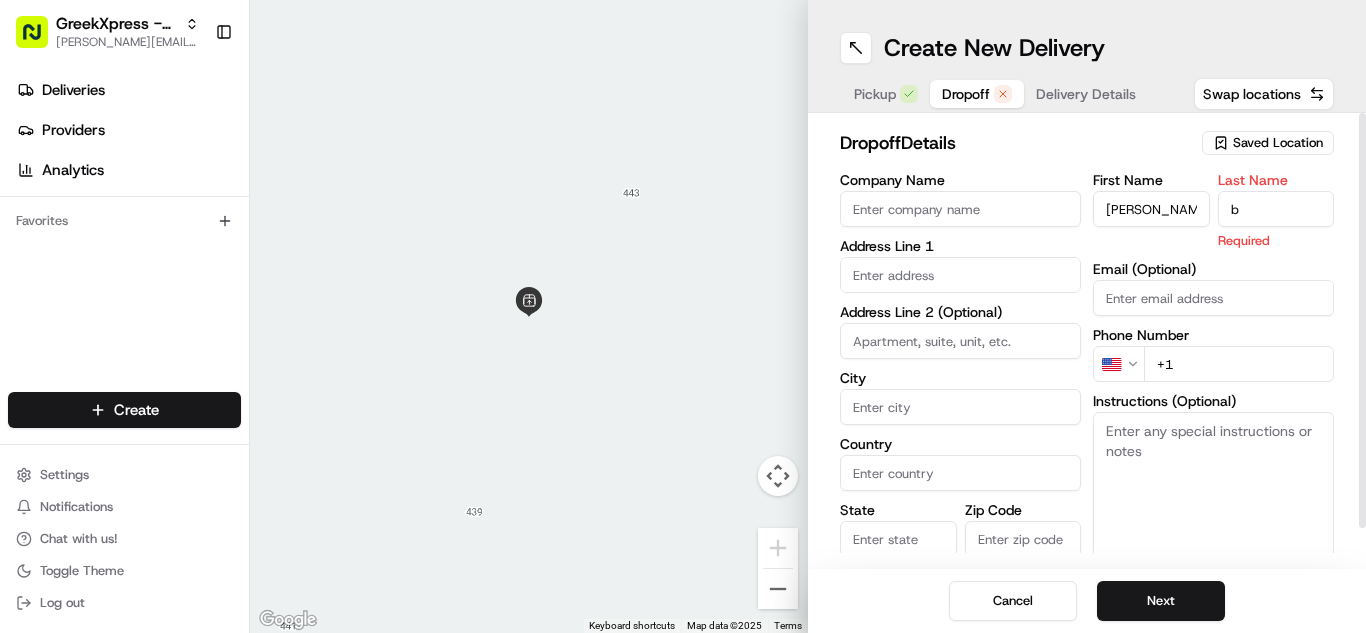 type on "b" 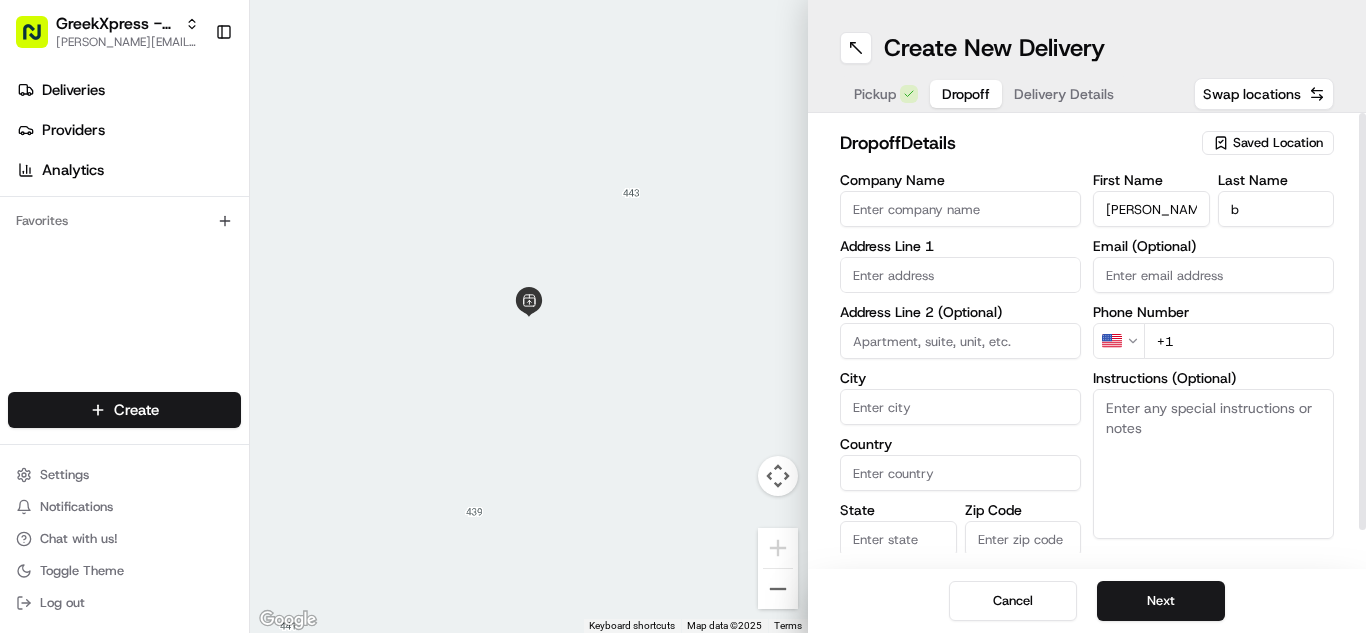 paste on "Please hand to customer or call upon arrival do not leave the order outside. Thank you" 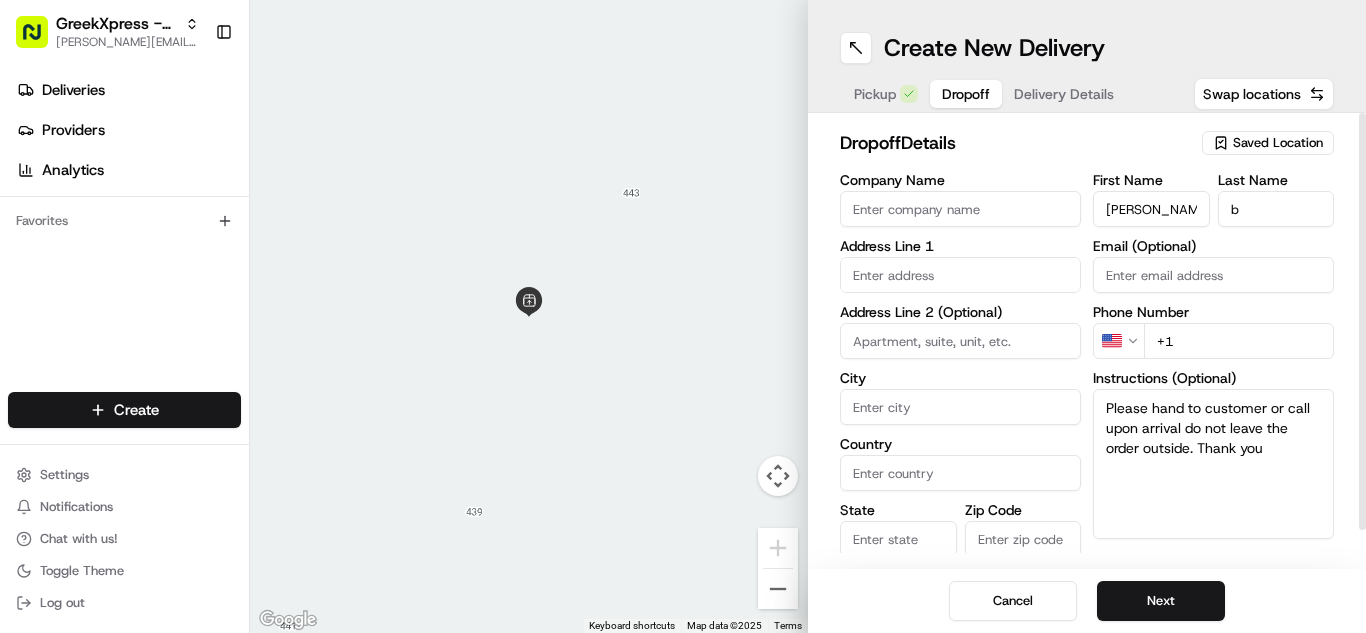 type on "Please hand to customer or call upon arrival do not leave the order outside. Thank you" 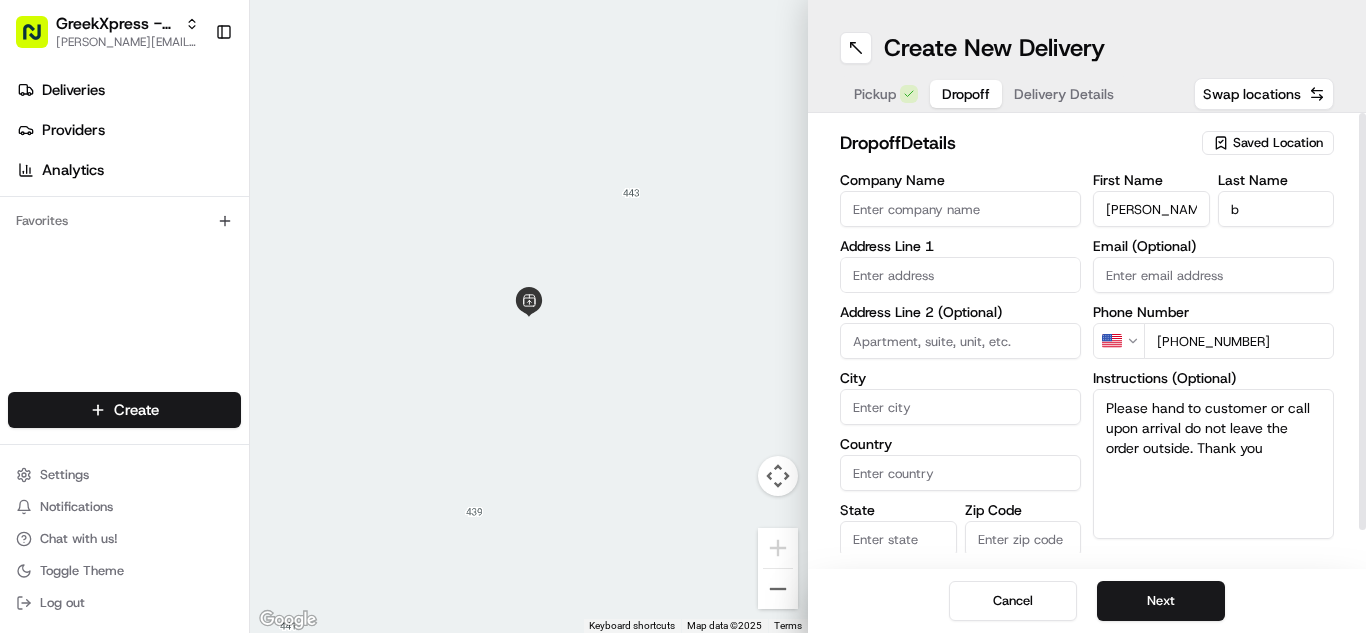 type on "[PHONE_NUMBER]" 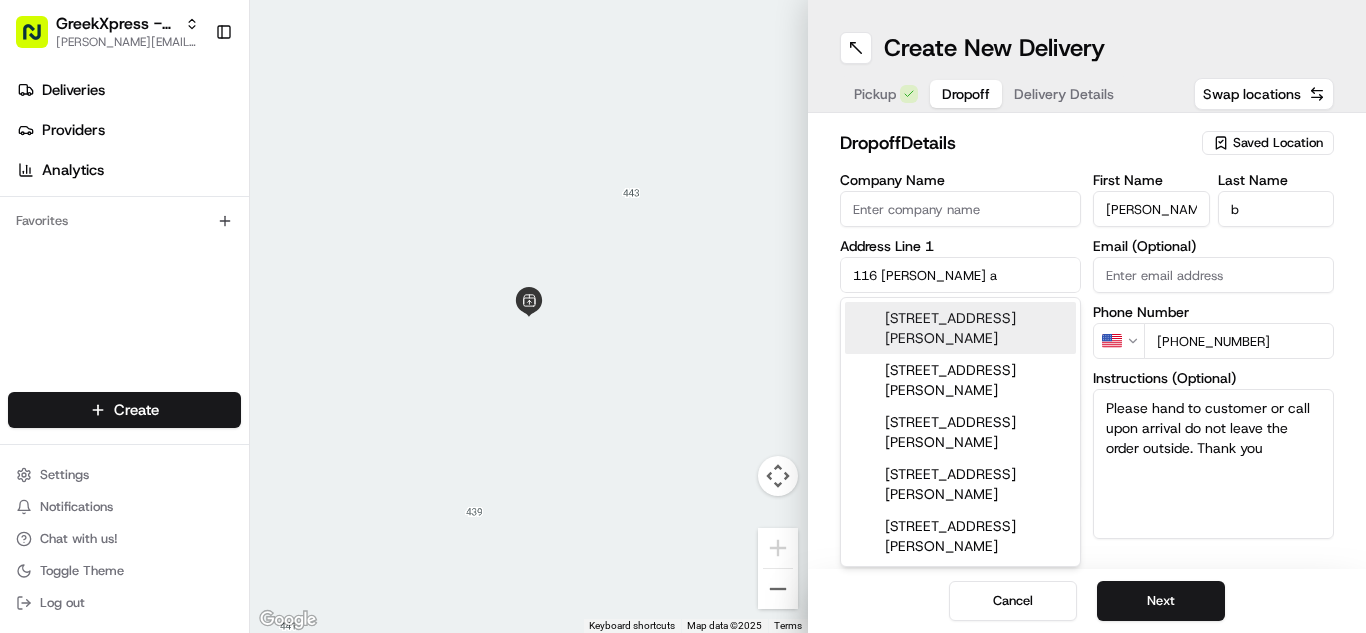 click on "[STREET_ADDRESS][PERSON_NAME]" at bounding box center (960, 328) 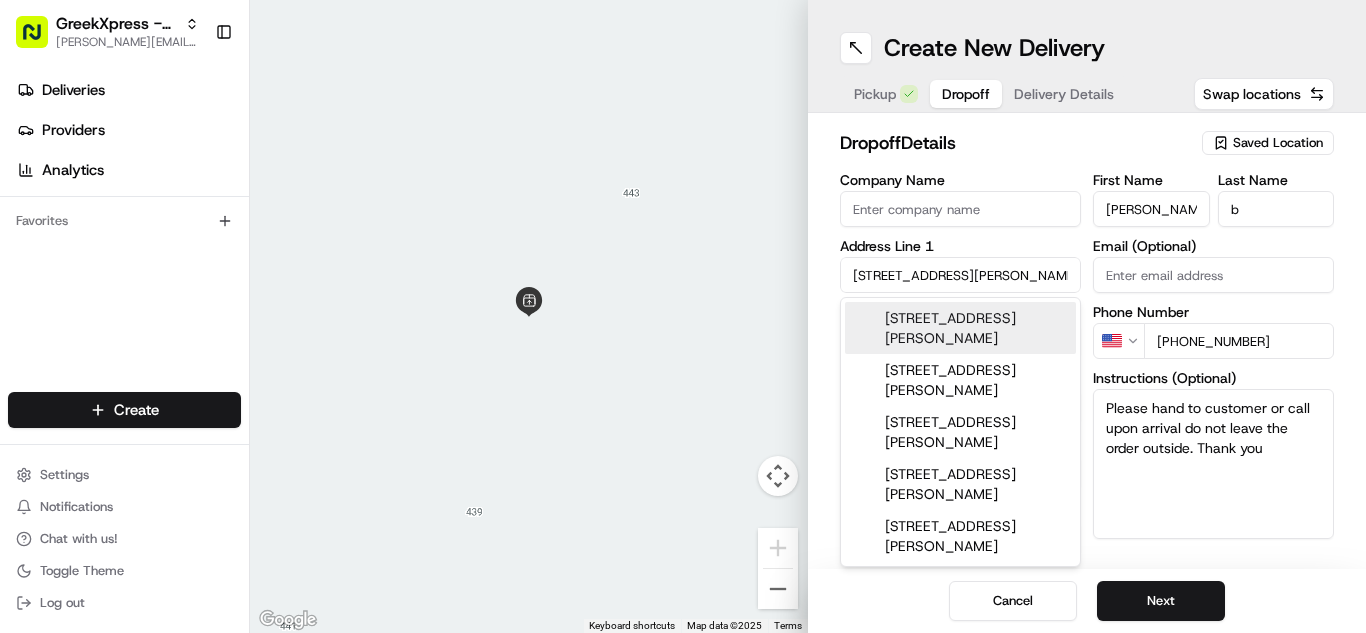 type on "[STREET_ADDRESS][PERSON_NAME]" 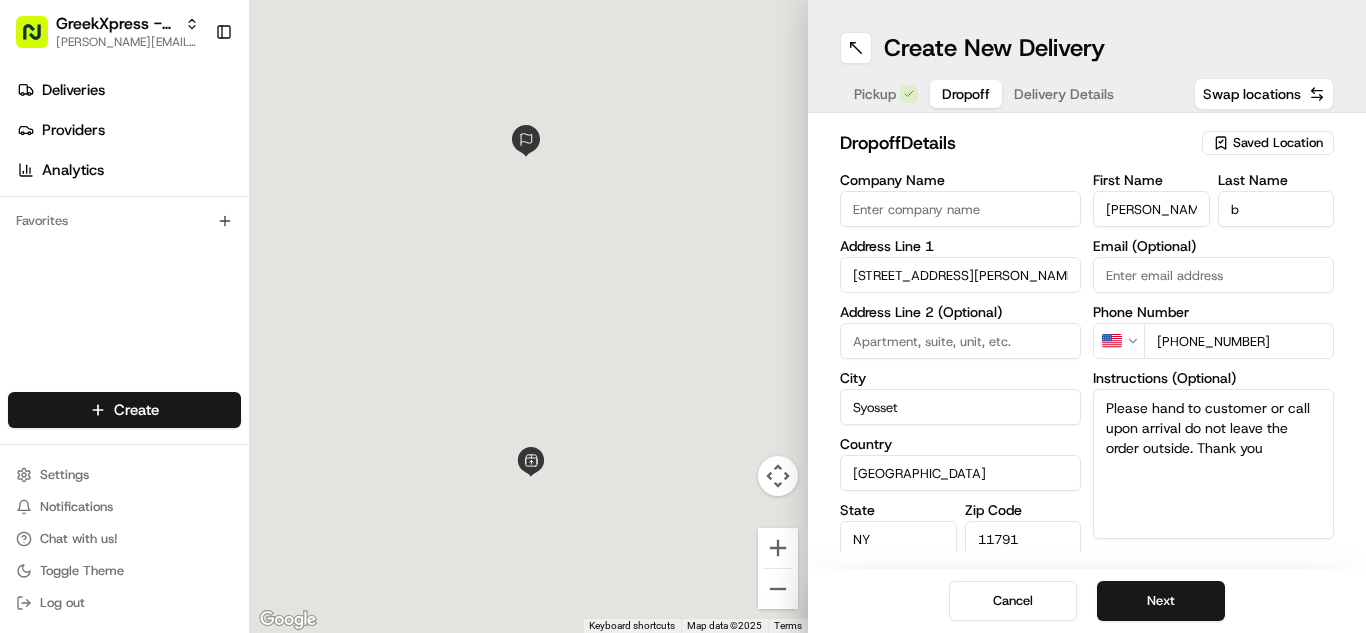 type on "[STREET_ADDRESS][PERSON_NAME]" 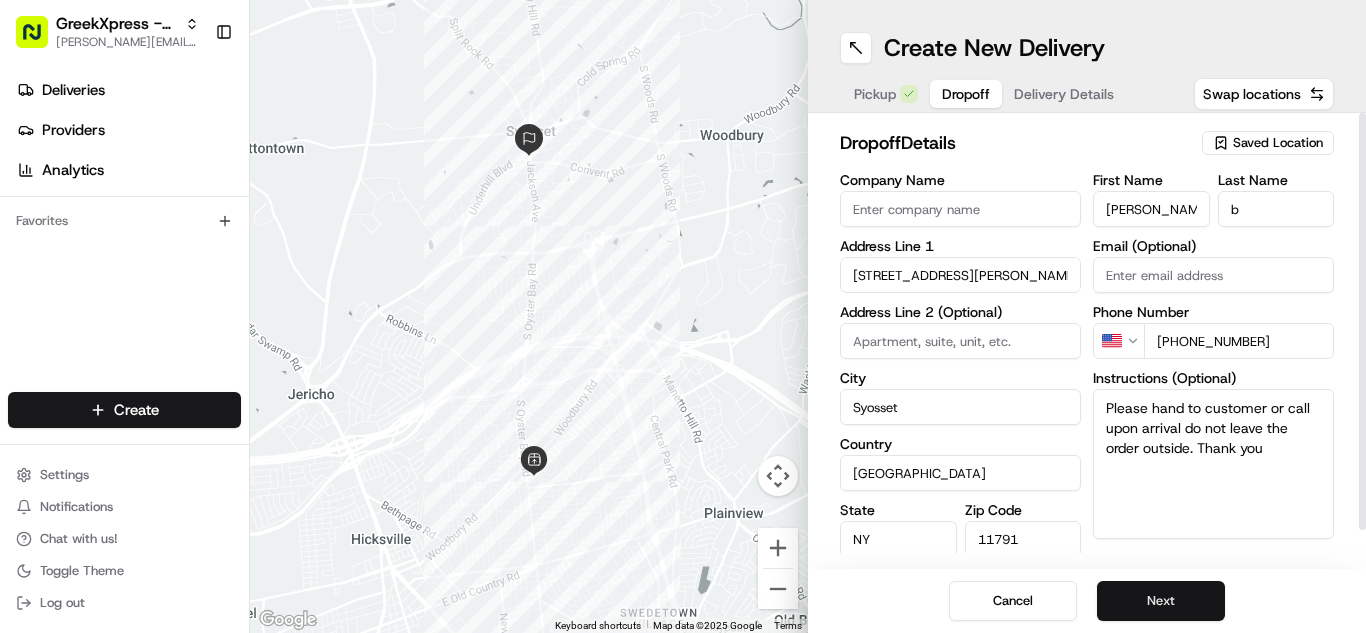 click on "Next" at bounding box center (1161, 601) 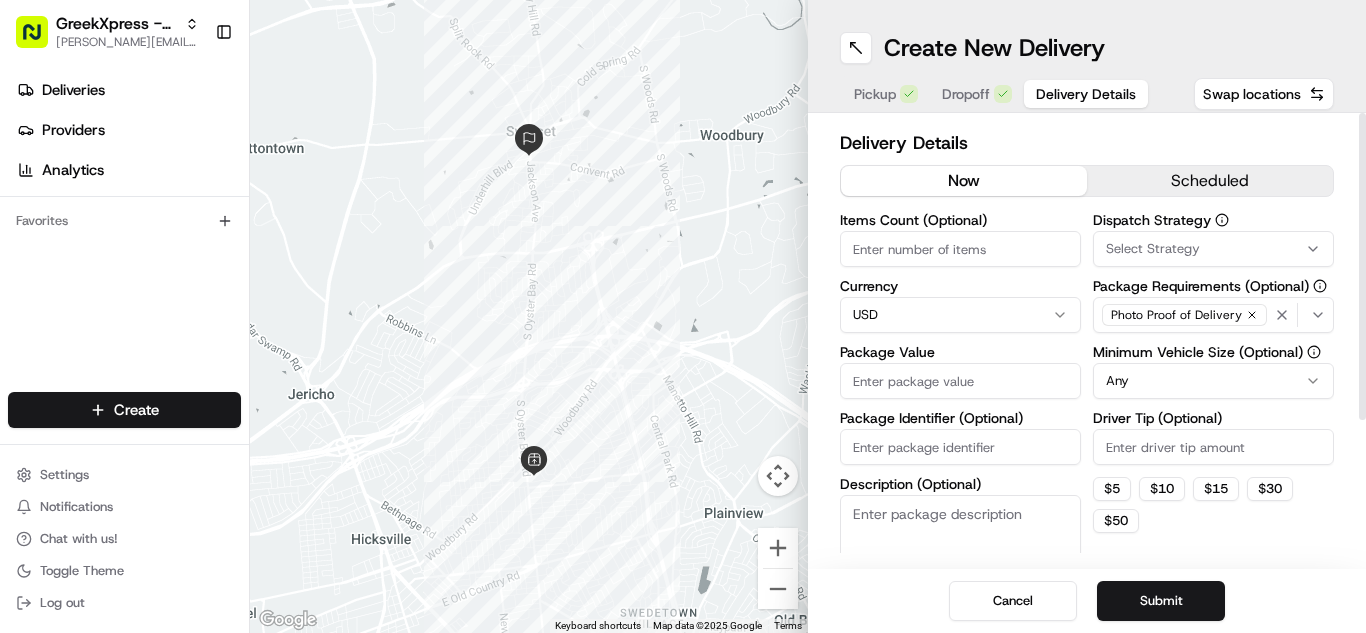 click on "Driver Tip (Optional)" at bounding box center (1213, 447) 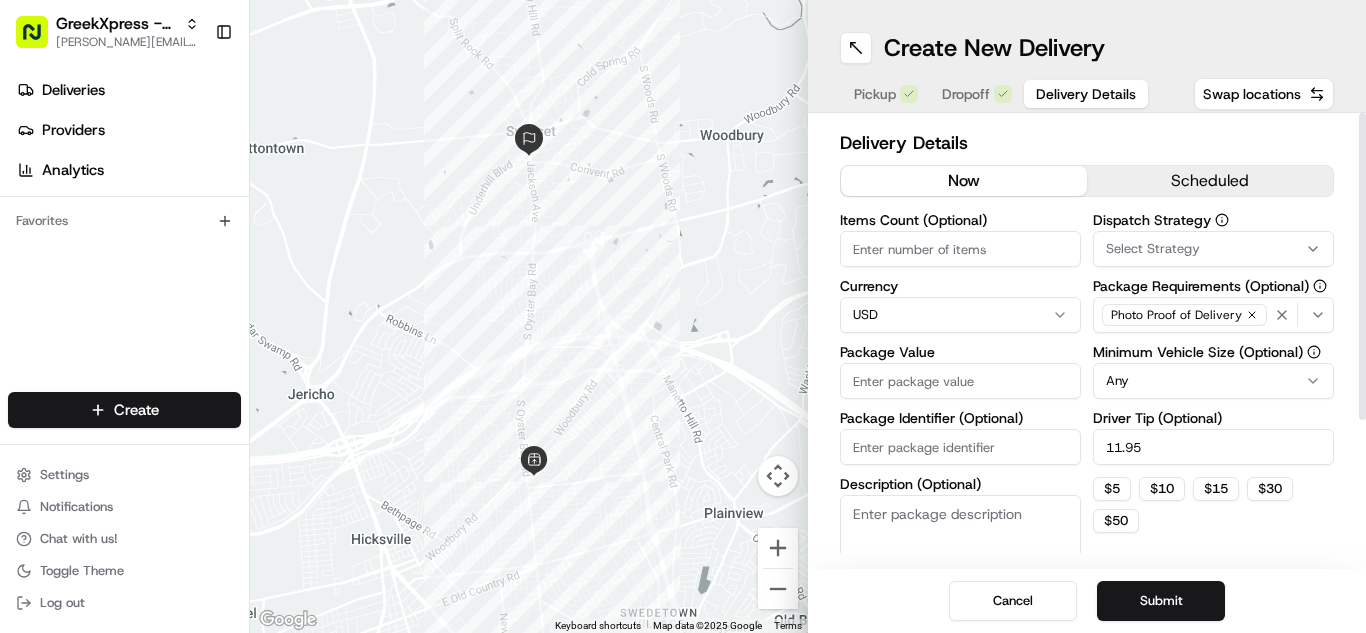 type on "11.95" 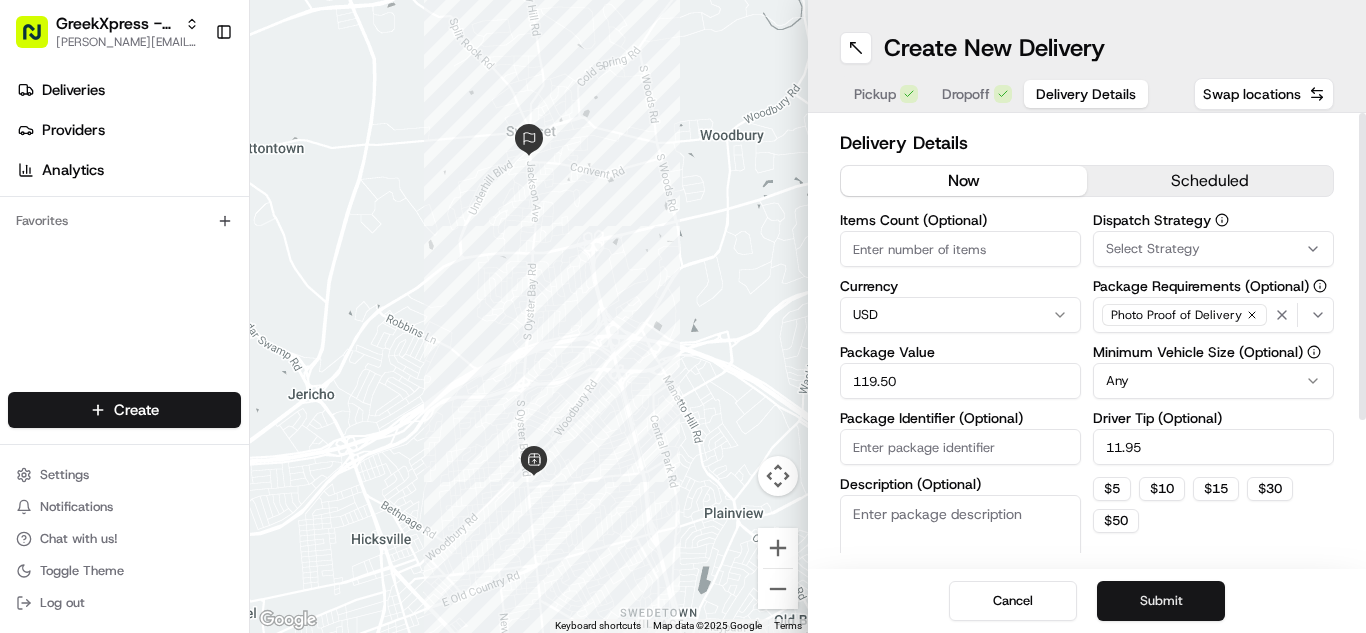 type on "119.50" 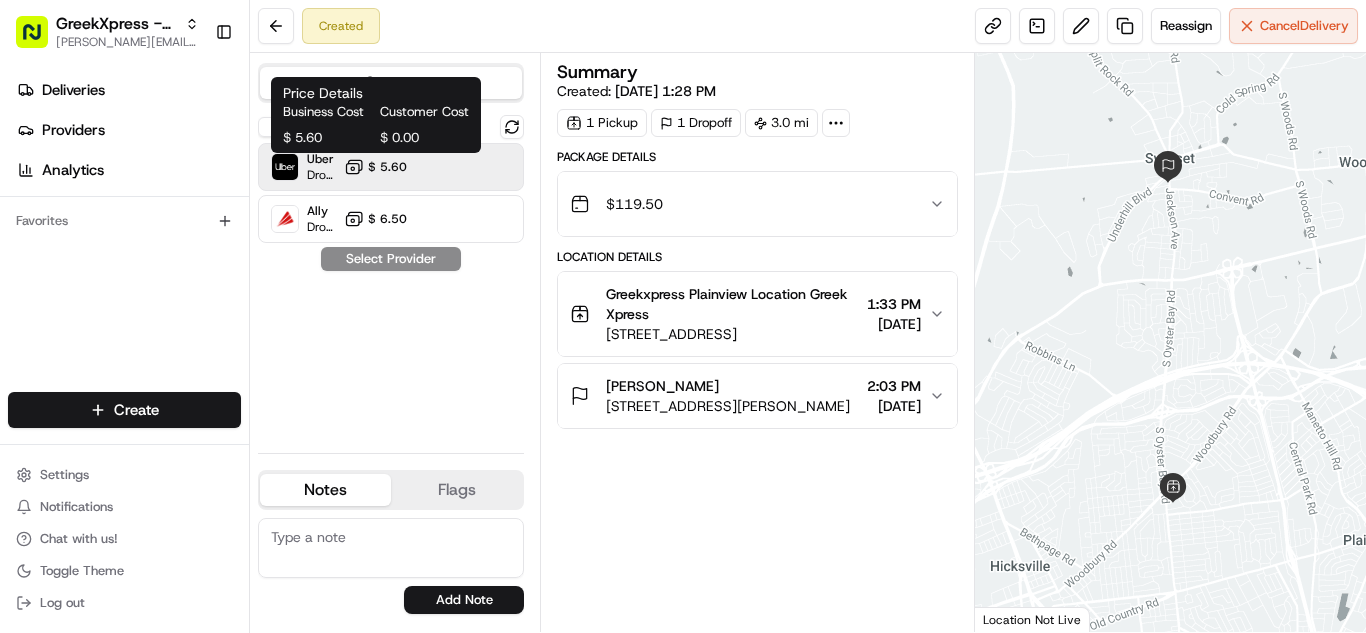 click 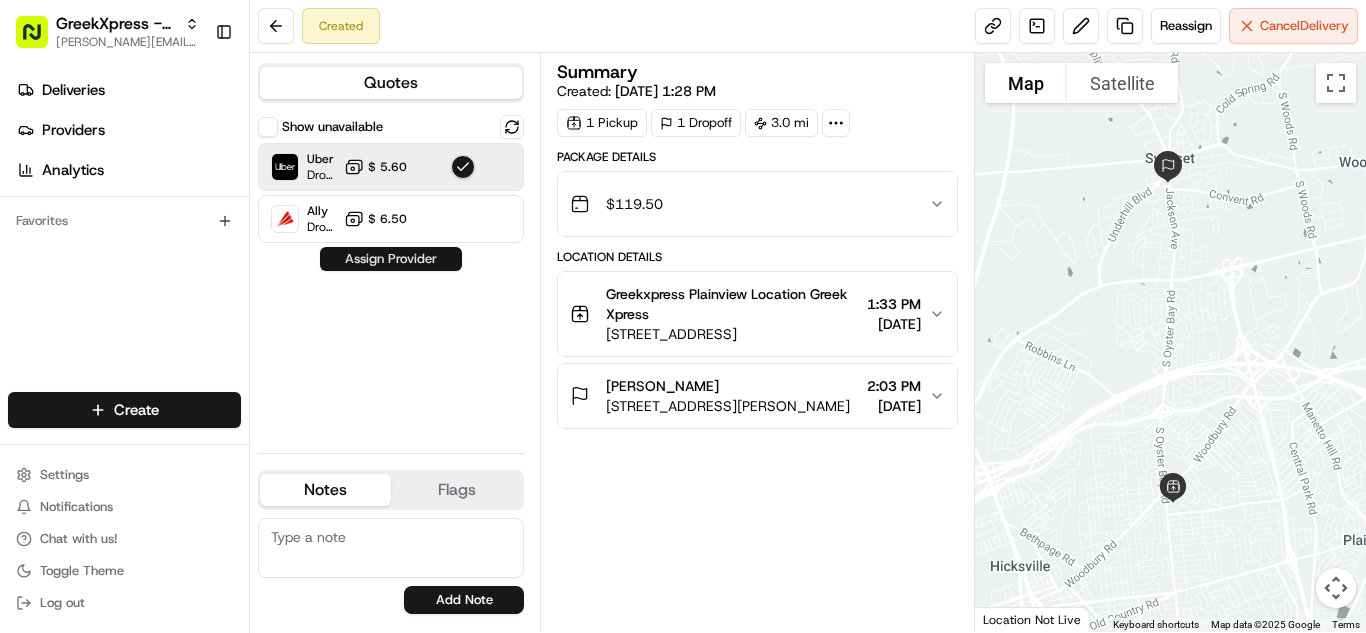 click on "Assign Provider" at bounding box center (391, 259) 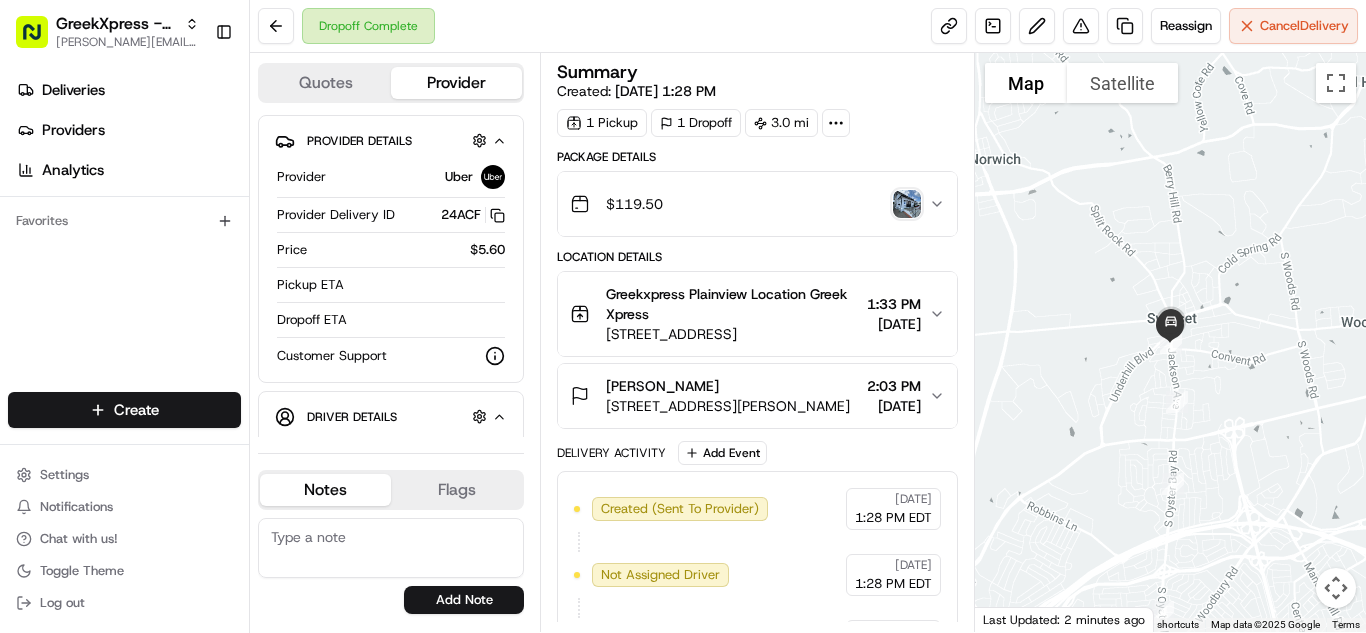 click on "[PERSON_NAME][EMAIL_ADDRESS][DOMAIN_NAME] Add Note" at bounding box center (391, 566) 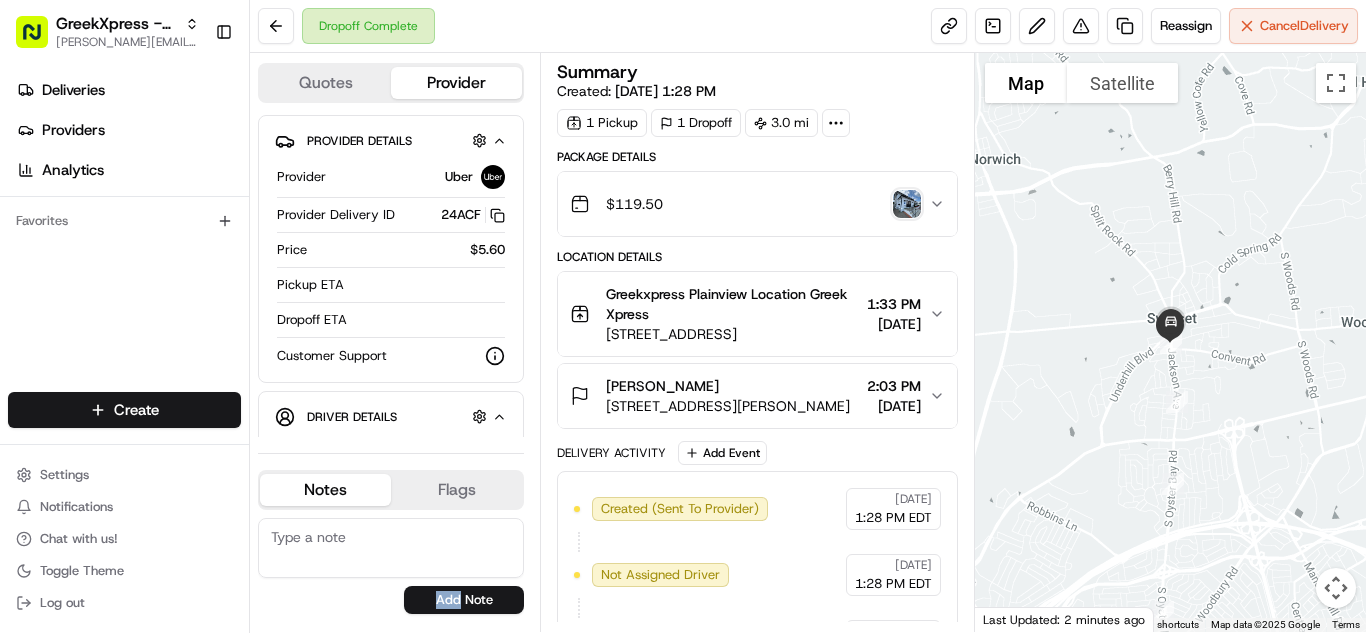 click on "GreekXpress - Plainview [EMAIL_ADDRESS][DOMAIN_NAME] Toggle Sidebar Deliveries Providers Analytics Favorites Main Menu Members & Organization Organization Users Roles Preferences Customization Tracking Orchestration Automations Dispatch Strategy Locations Pickup Locations Dropoff Locations Billing Billing Refund Requests Integrations Notification Triggers Webhooks API Keys Request Logs Create Settings Notifications Chat with us! Toggle Theme Log out Dropoff Complete Reassign Cancel  Delivery Quotes Provider Provider Details Hidden ( 1 ) Provider Uber   Provider Delivery ID 24ACF Copy  del_B_pDunKcSDu6hqxxDHJKzw 24ACF Price $5.60 Pickup ETA Dropoff ETA Customer Support Driver Details Hidden ( 5 ) Name [PERSON_NAME] Pickup Phone Number +1 312 766 6835 ext. 32378234 Dropoff Phone Number [PHONE_NUMBER] Tip $11.95 Type car Make Honda Model Insight Color dimgray License Plate Number ***3103 Notes Flags [EMAIL_ADDRESS][DOMAIN_NAME] Add Note [EMAIL_ADDRESS][DOMAIN_NAME] Add Flag Summary Created:   [DATE] 1:28 PM 1" at bounding box center (683, 316) 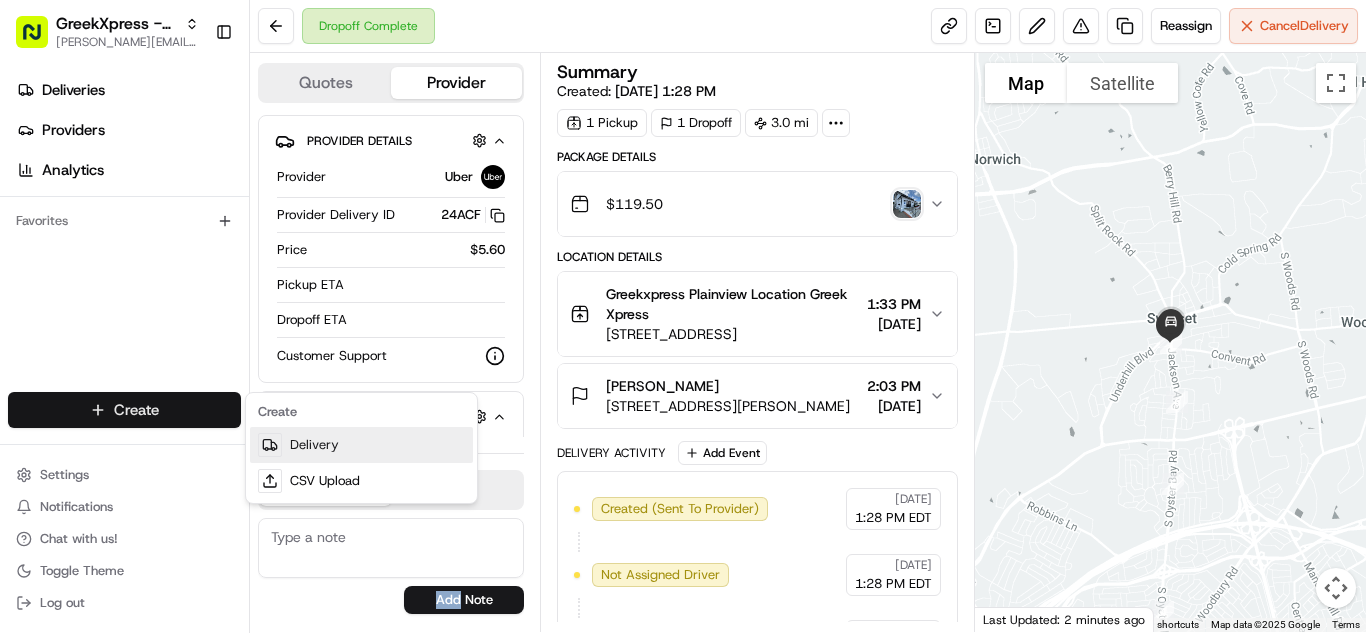 click on "Delivery" at bounding box center [361, 445] 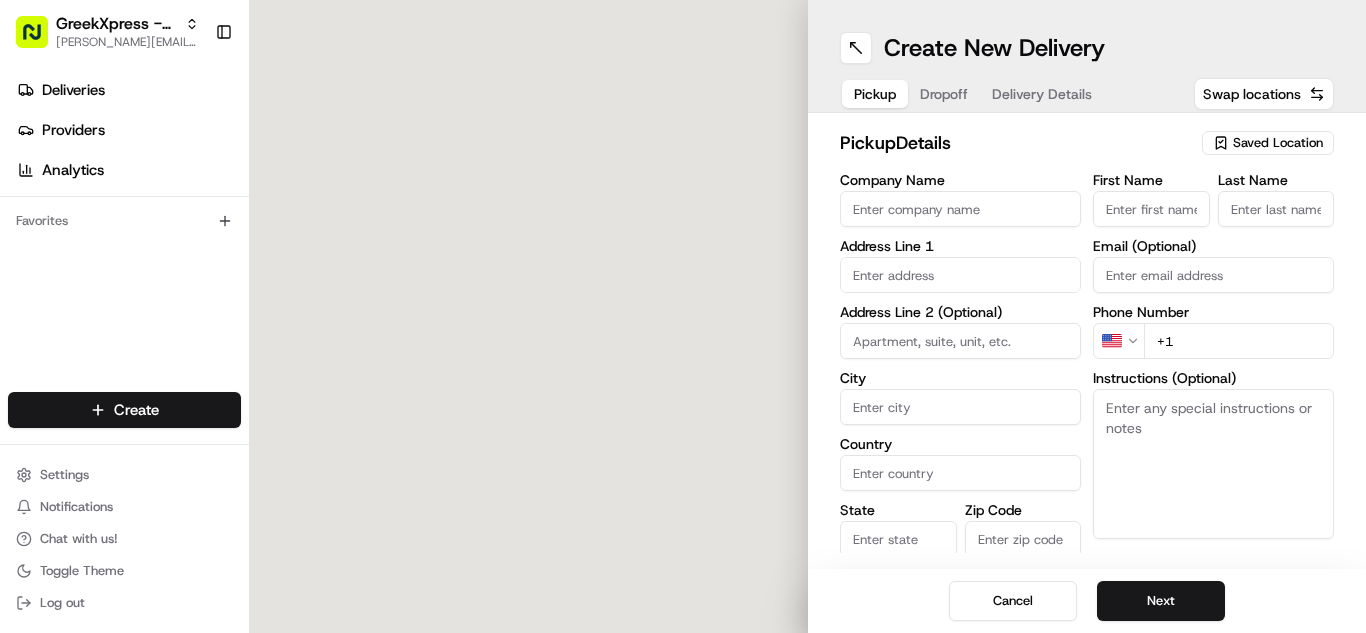 click on "Saved Location" at bounding box center [1278, 143] 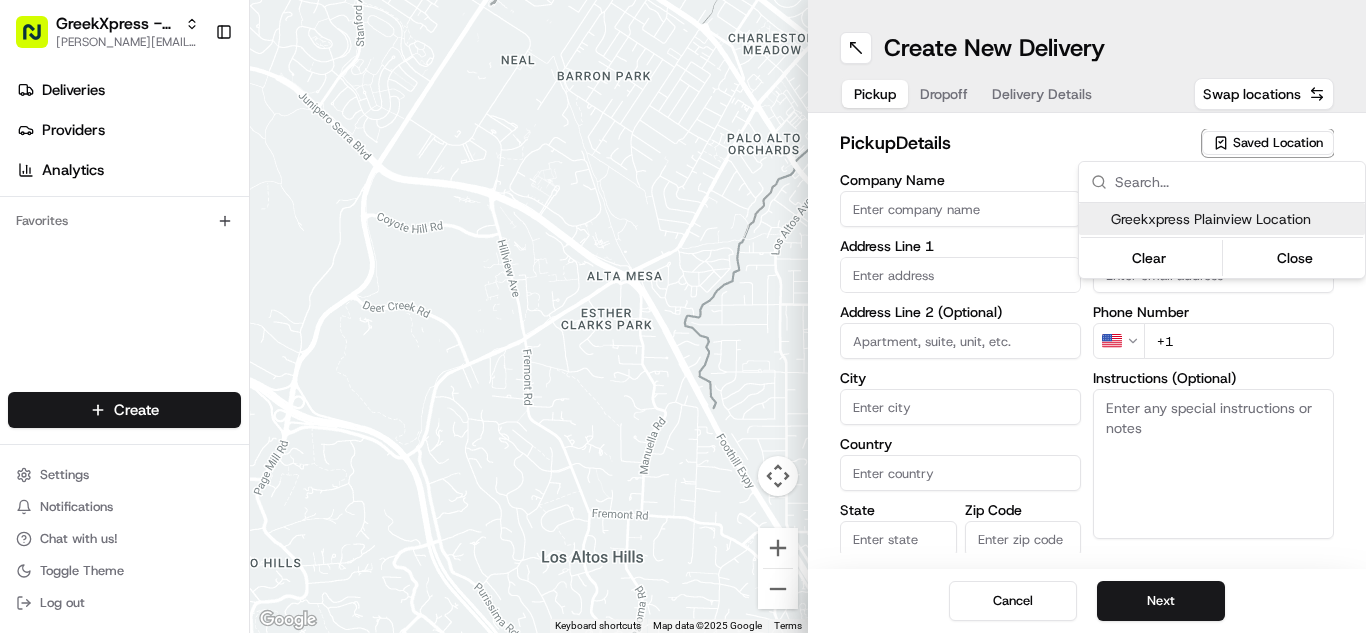 click on "Greekxpress Plainview Location" at bounding box center (1234, 219) 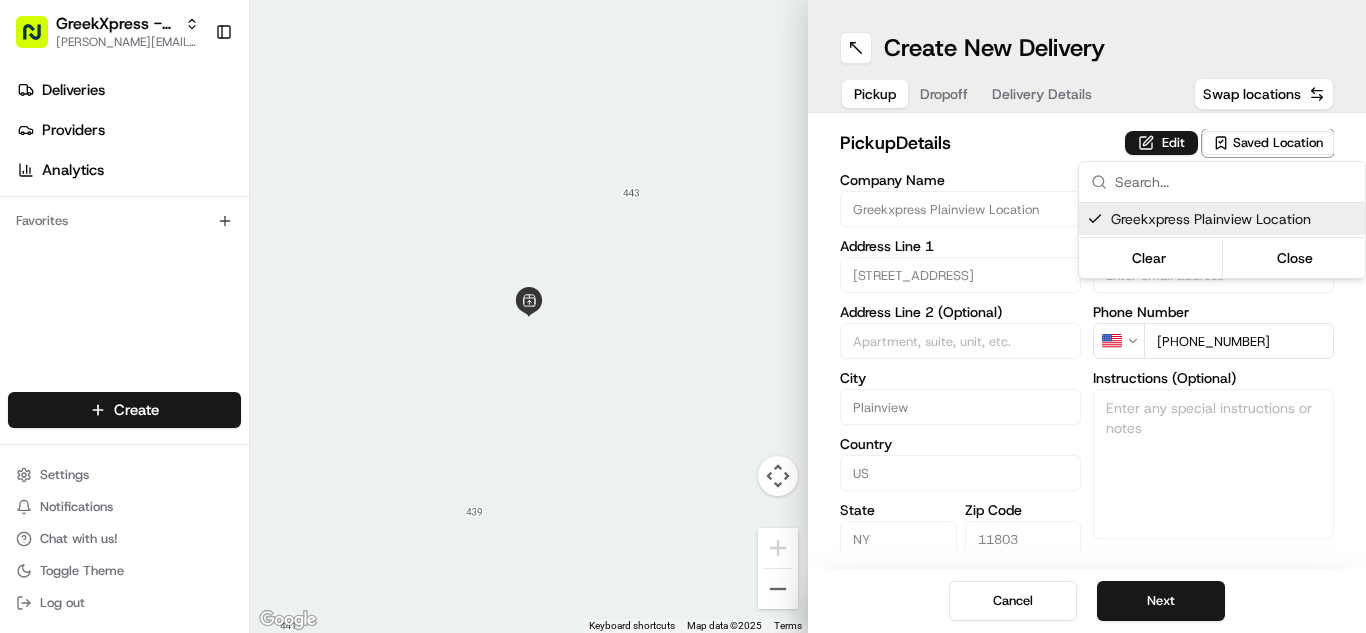 click on "GreekXpress - Plainview [EMAIL_ADDRESS][DOMAIN_NAME] Toggle Sidebar Deliveries Providers Analytics Favorites Main Menu Members & Organization Organization Users Roles Preferences Customization Tracking Orchestration Automations Dispatch Strategy Locations Pickup Locations Dropoff Locations Billing Billing Refund Requests Integrations Notification Triggers Webhooks API Keys Request Logs Create Settings Notifications Chat with us! Toggle Theme Log out To navigate the map with touch gestures double-tap and hold your finger on the map, then drag the map. ← Move left → Move right ↑ Move up ↓ Move down + Zoom in - Zoom out Home Jump left by 75% End Jump right by 75% Page Up Jump up by 75% Page Down Jump down by 75% Keyboard shortcuts Map Data Map data ©2025 Map data ©2025 2 m  Click to toggle between metric and imperial units Terms Report a map error Create New Delivery Pickup Dropoff Delivery Details Swap locations pickup  Details  Edit Saved Location Company Name Greekxpress Plainview Location" at bounding box center (683, 316) 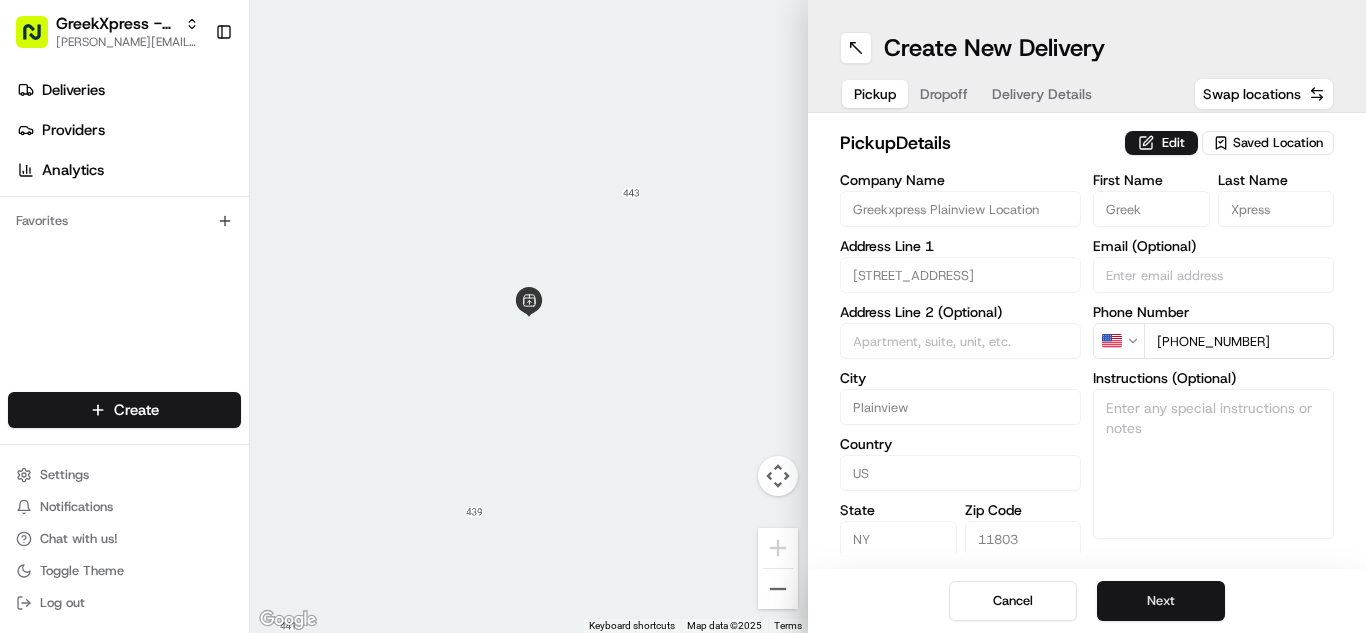 click on "Next" at bounding box center (1161, 601) 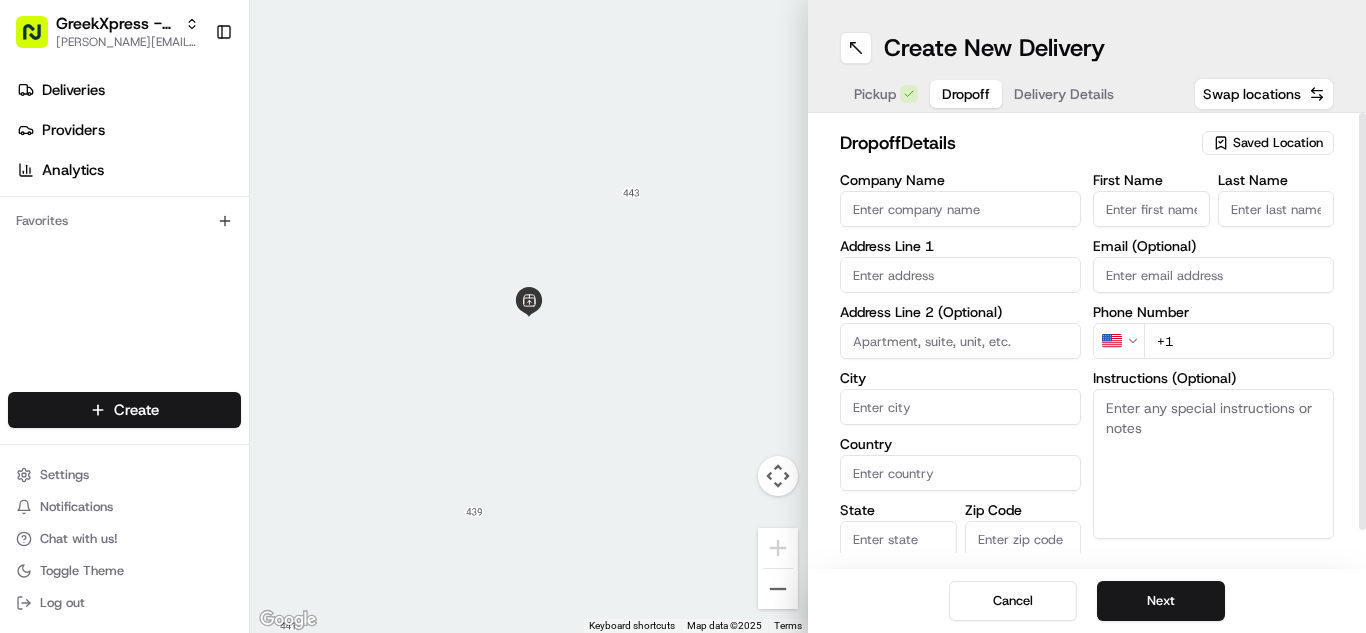click on "First Name" at bounding box center [1151, 209] 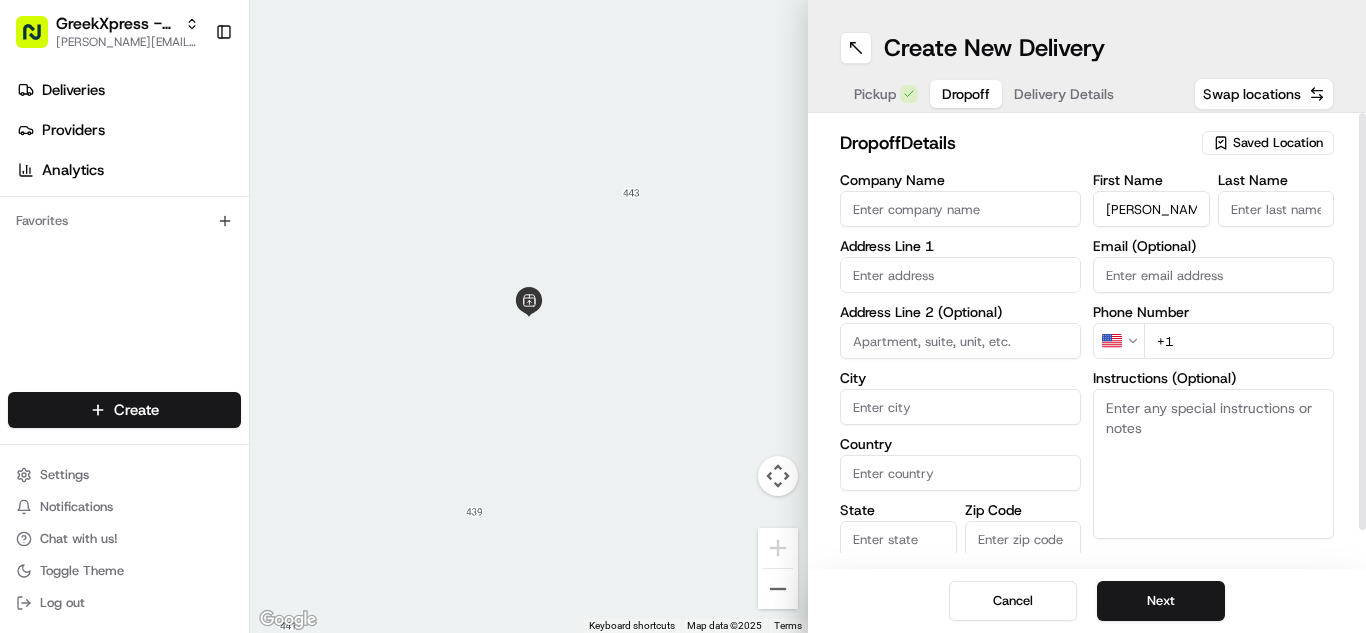 type on "[PERSON_NAME]" 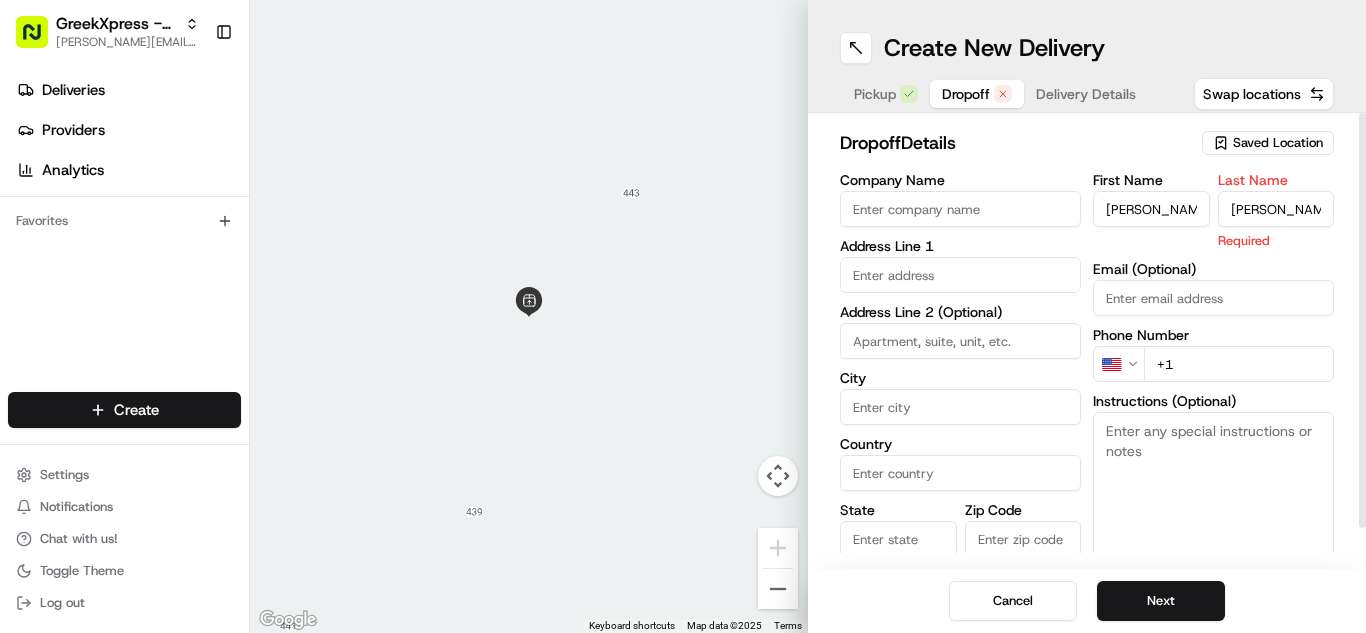 type on "[PERSON_NAME]" 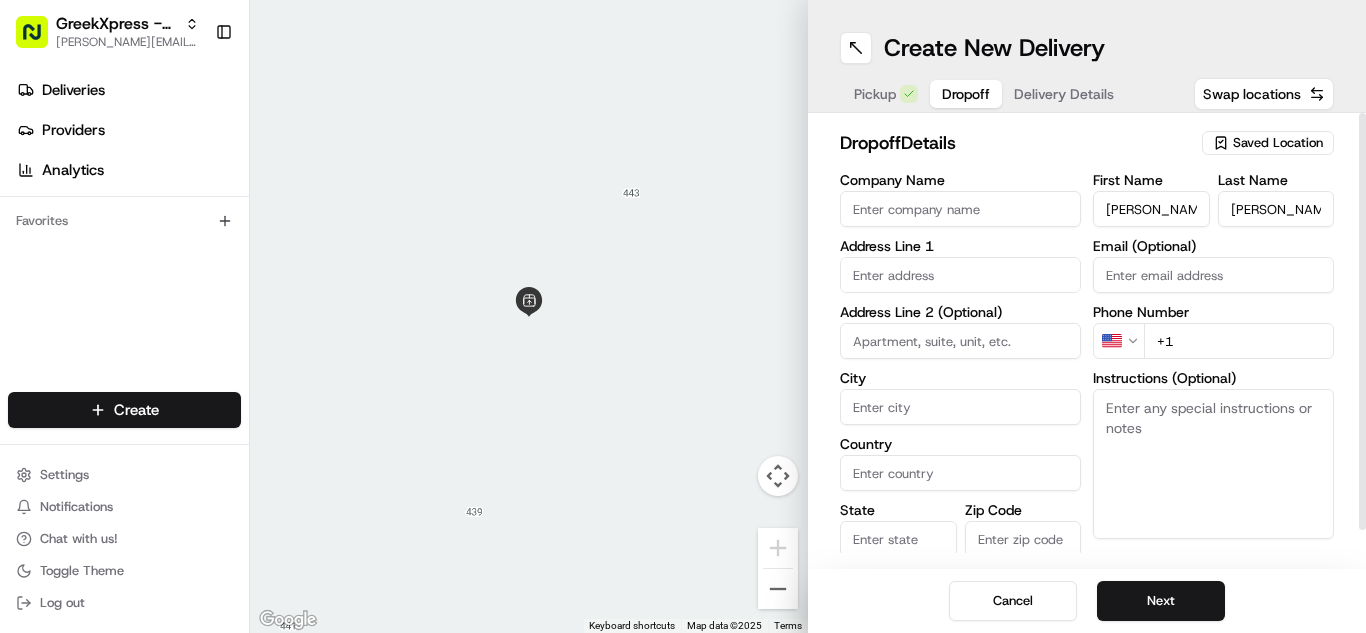 paste on "Please hand to customer or call upon arrival do not leave the order outside. Thank you" 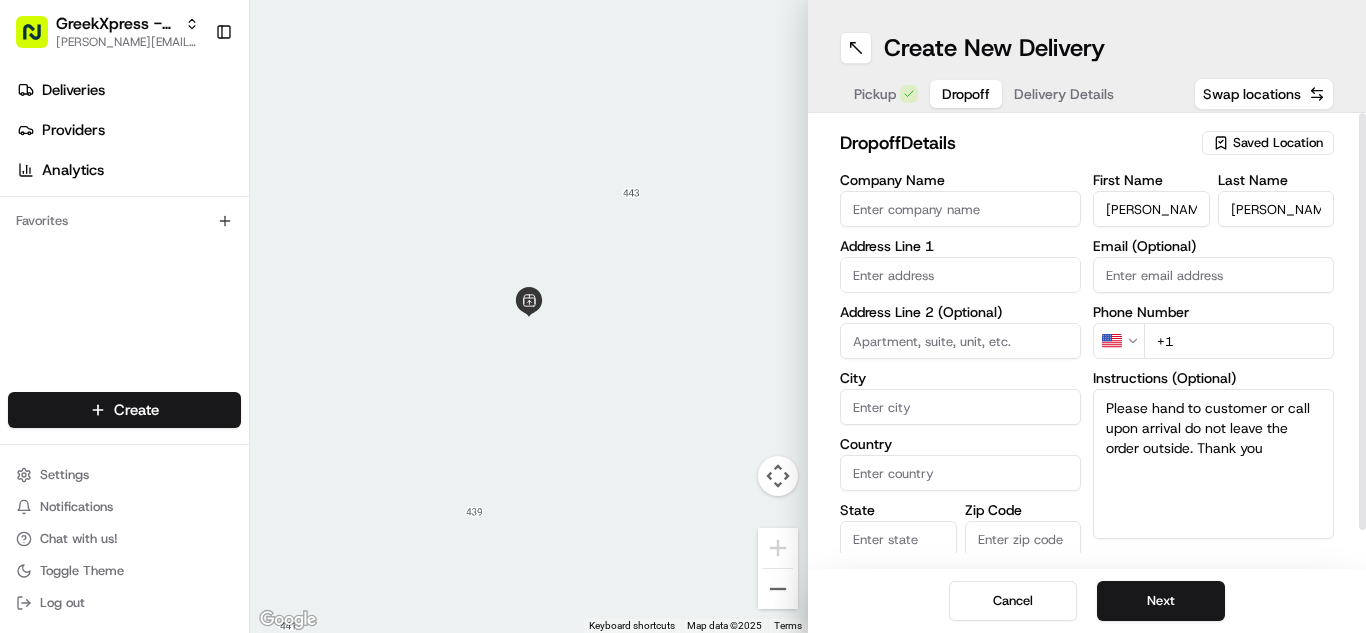 type on "Please hand to customer or call upon arrival do not leave the order outside. Thank you" 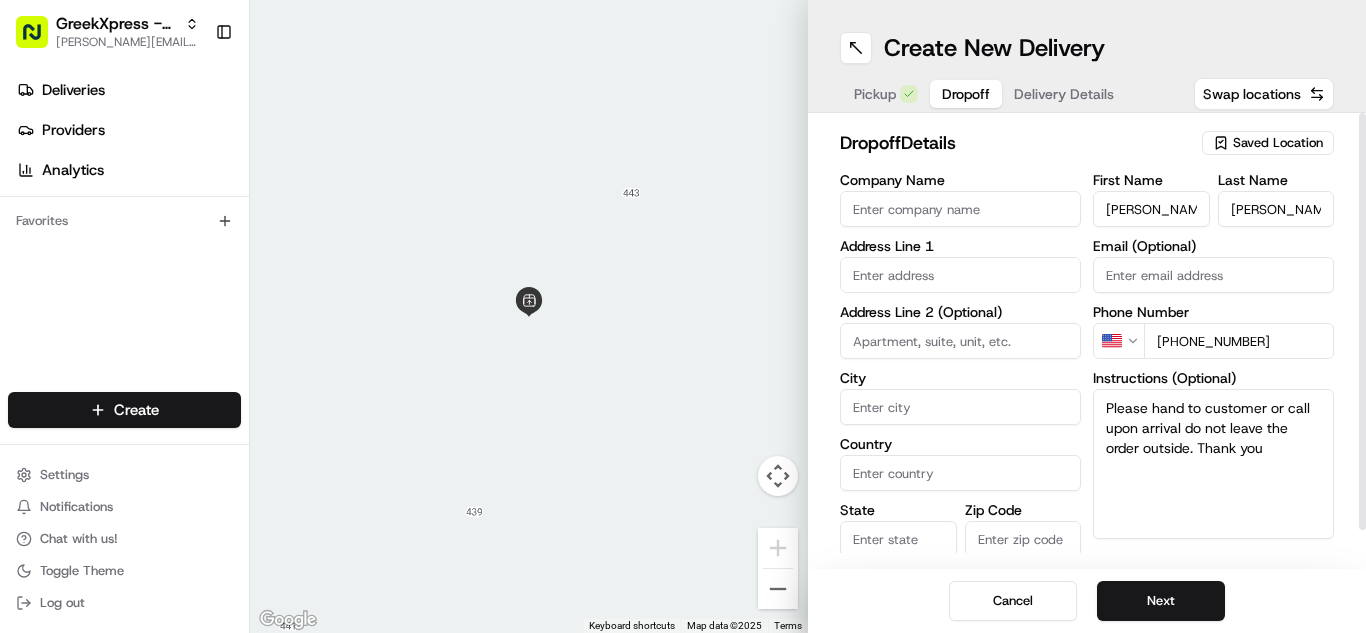 type on "[PHONE_NUMBER]" 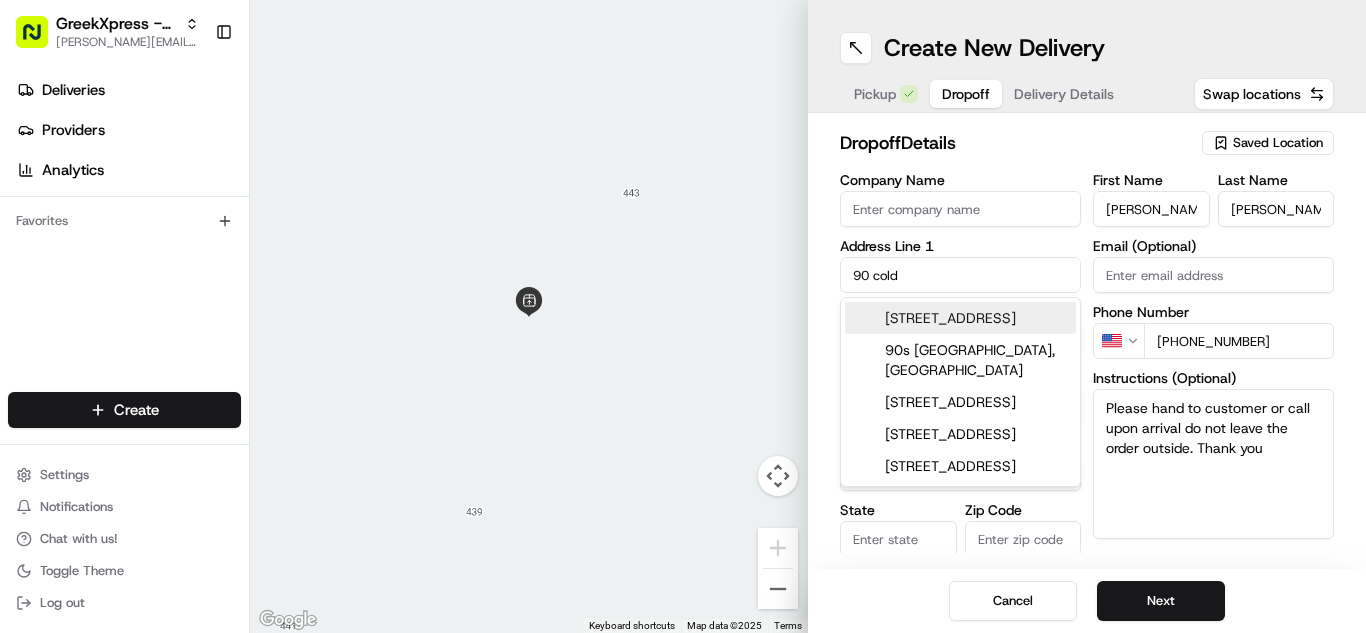 click on "[STREET_ADDRESS]" at bounding box center [960, 318] 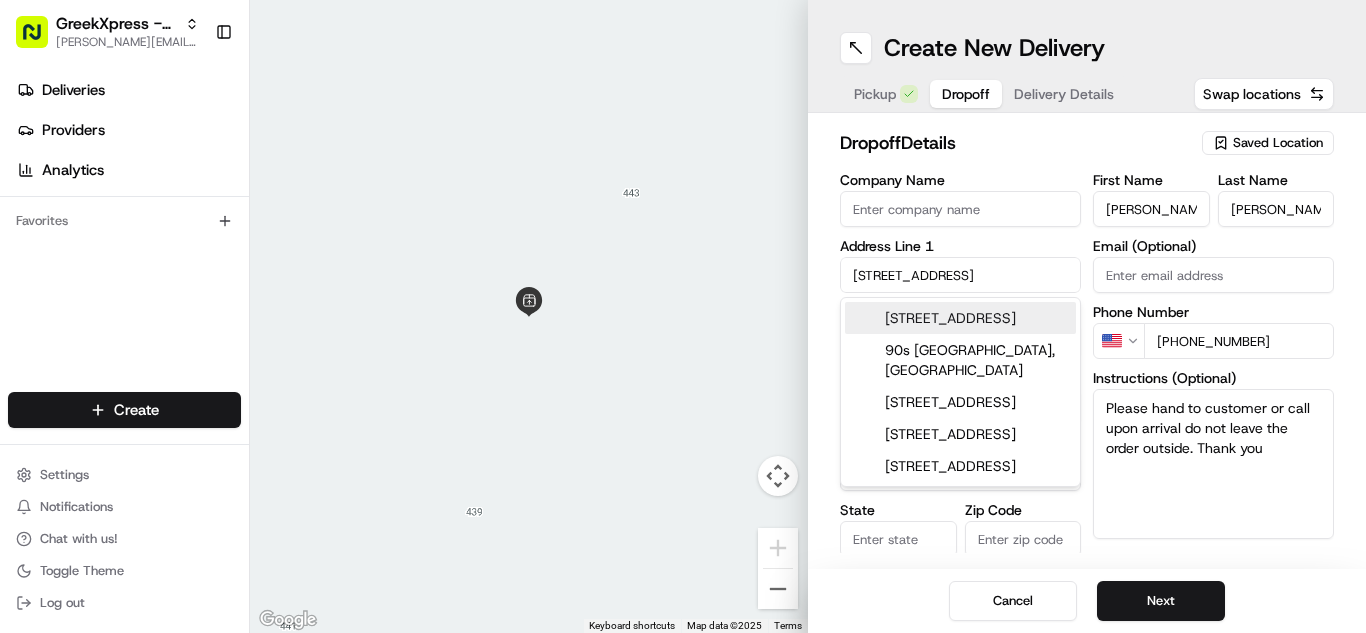 type on "[STREET_ADDRESS]" 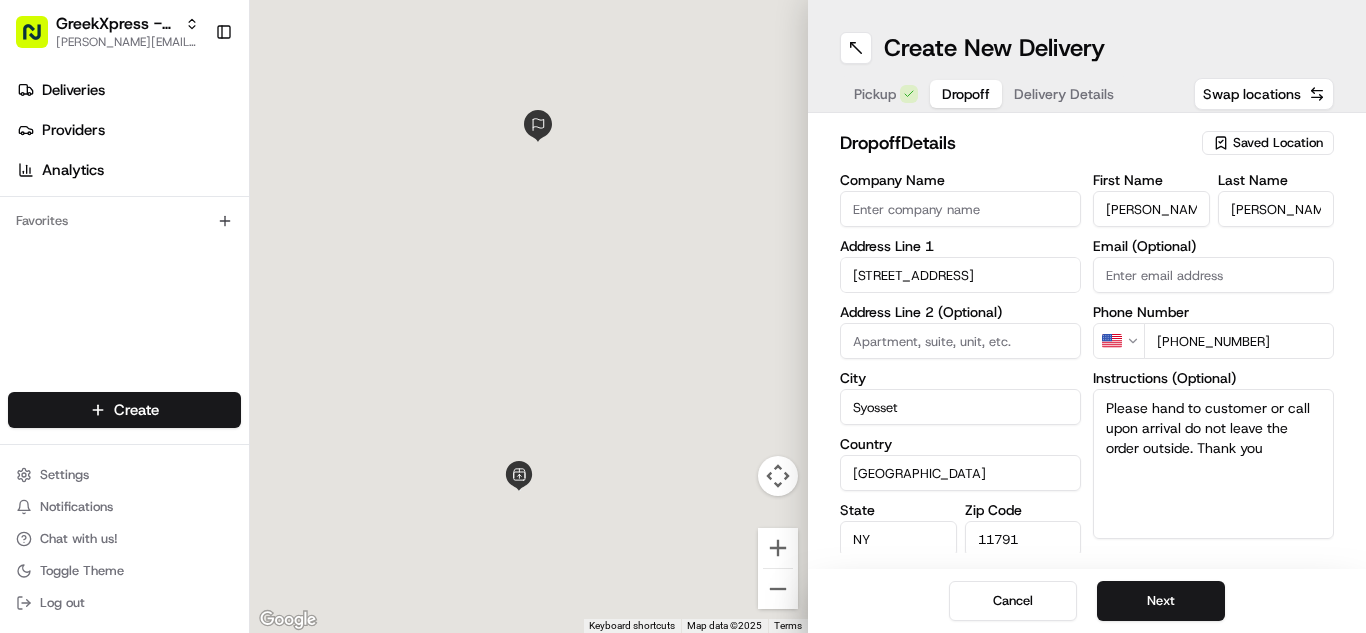 type on "[STREET_ADDRESS]" 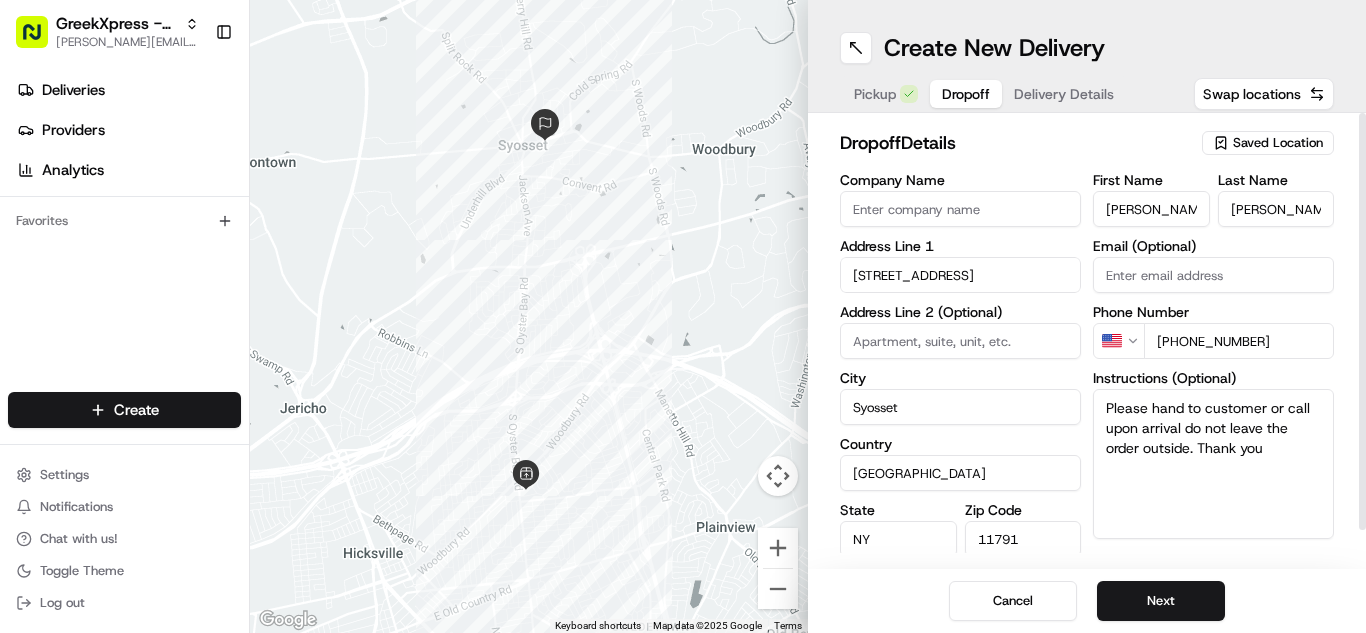 click on "Please hand to customer or call upon arrival do not leave the order outside. Thank you" at bounding box center (1213, 464) 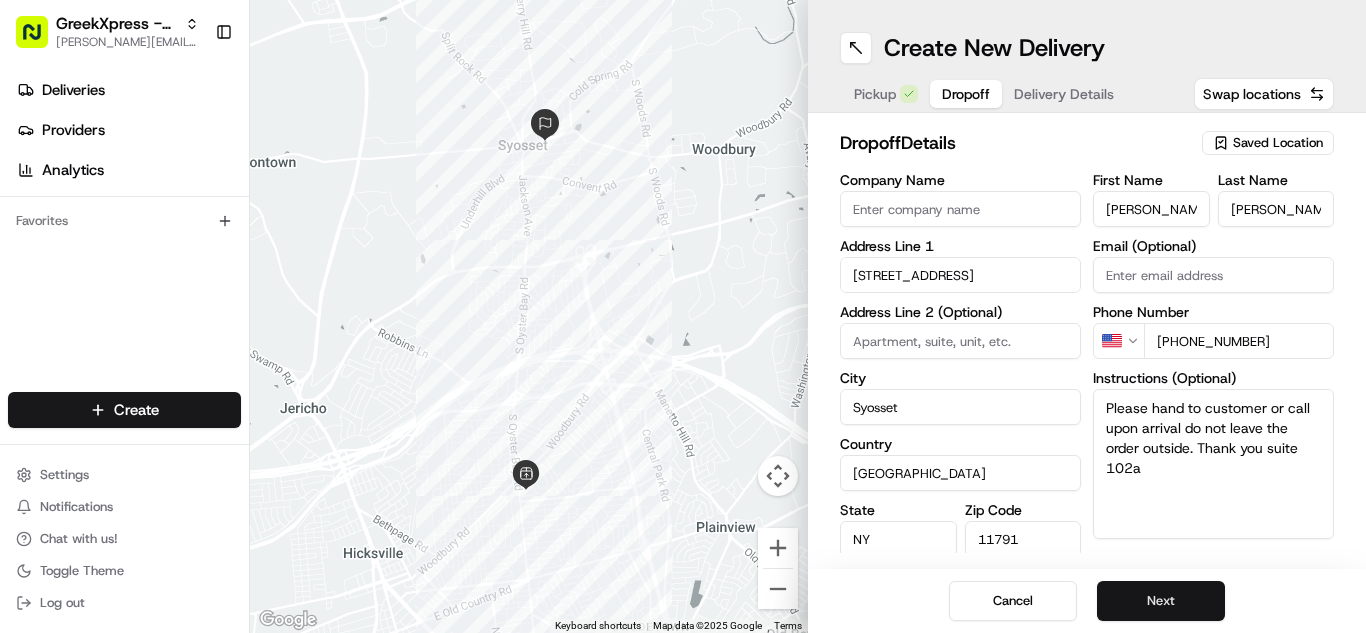 type on "Please hand to customer or call upon arrival do not leave the order outside. Thank you suite 102a" 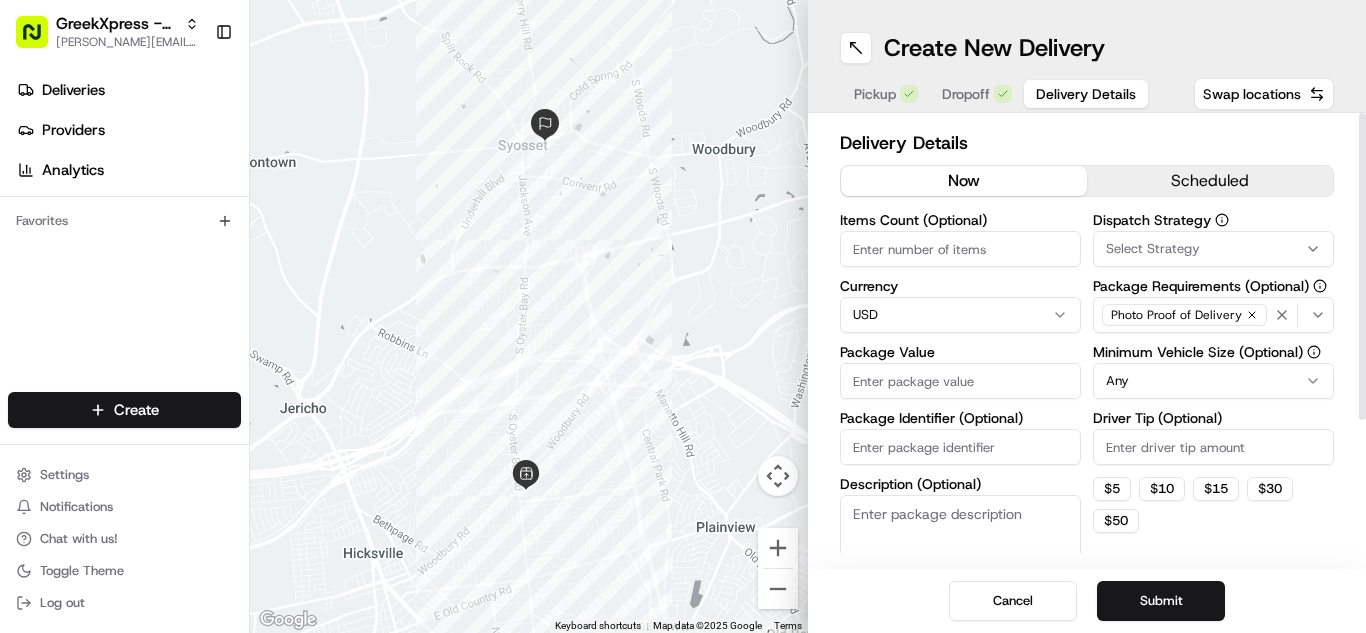 click on "Driver Tip (Optional)" at bounding box center (1213, 447) 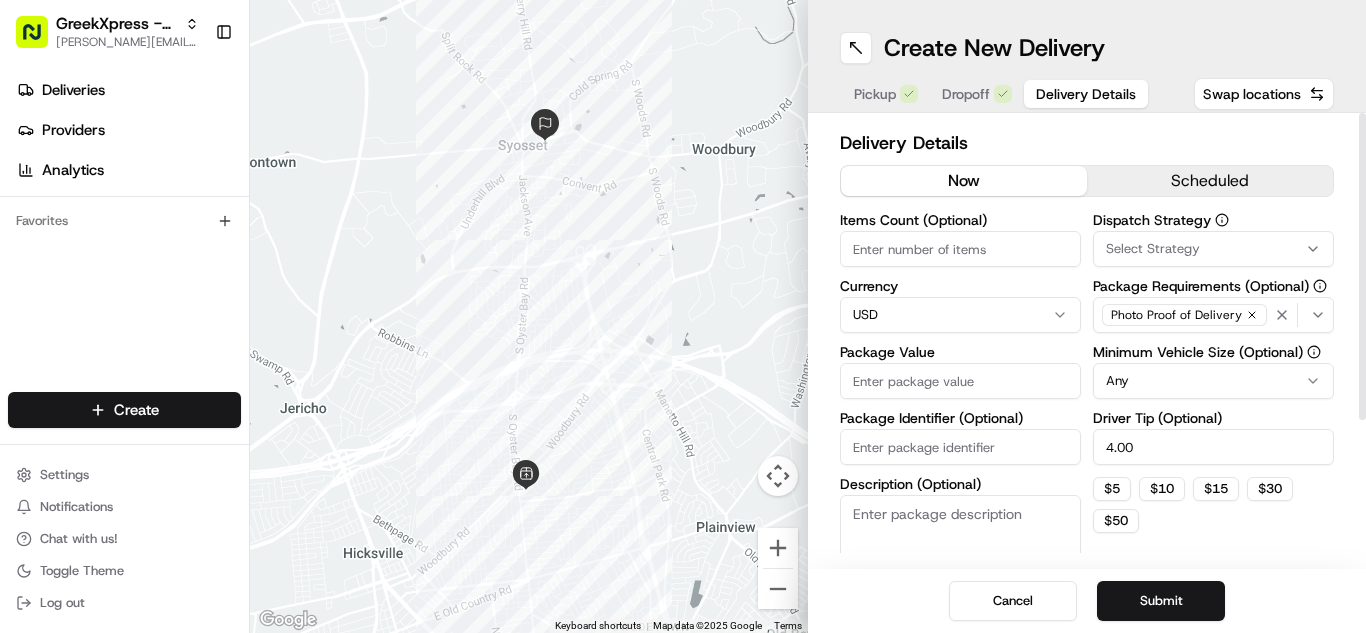 type on "4.00" 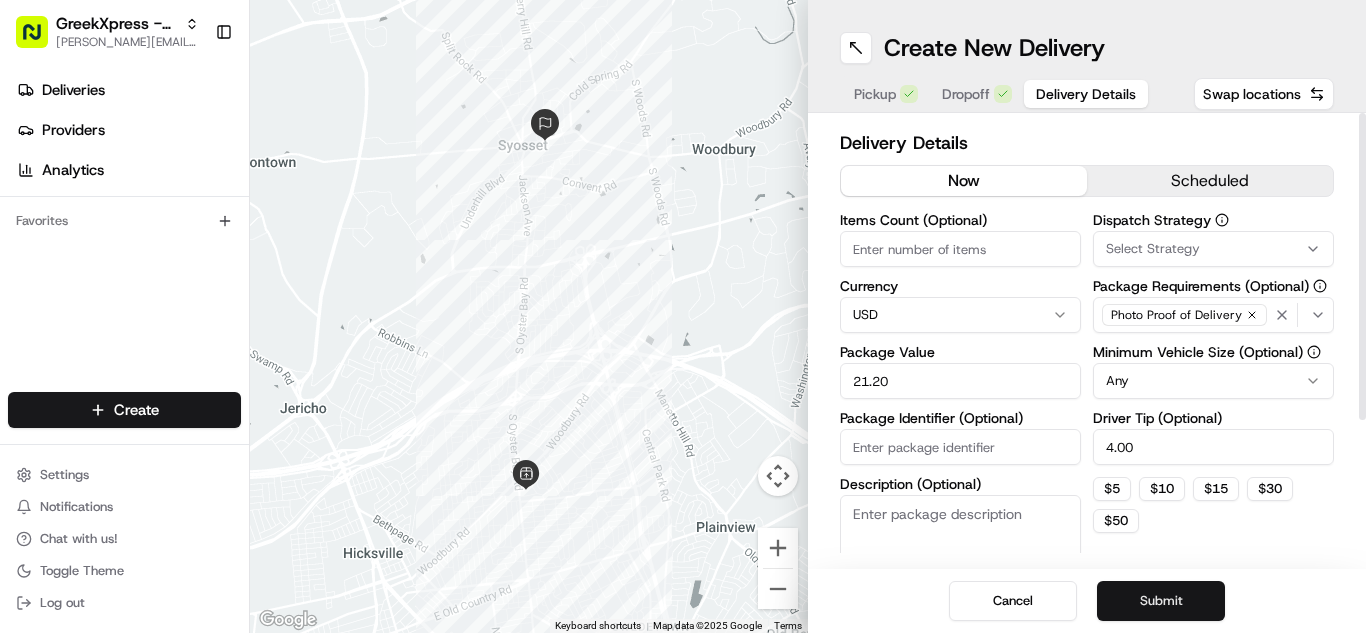 type on "21.20" 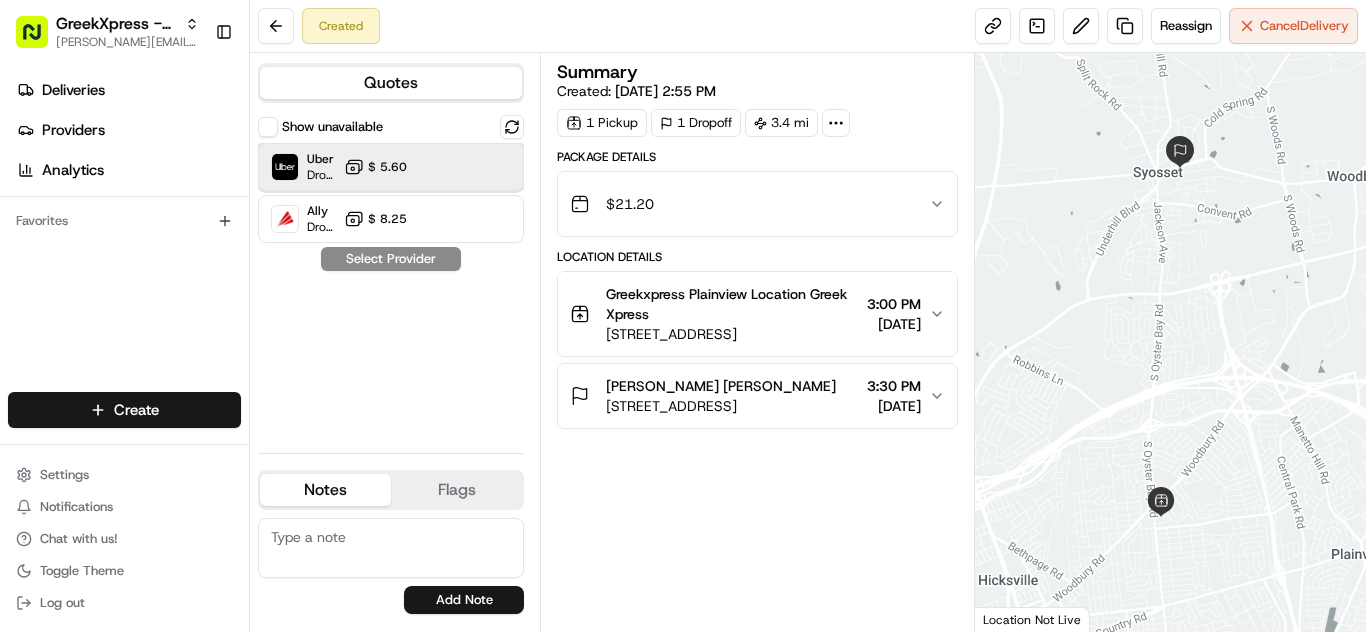 click on "Uber Dropoff ETA   29 minutes" at bounding box center [303, 167] 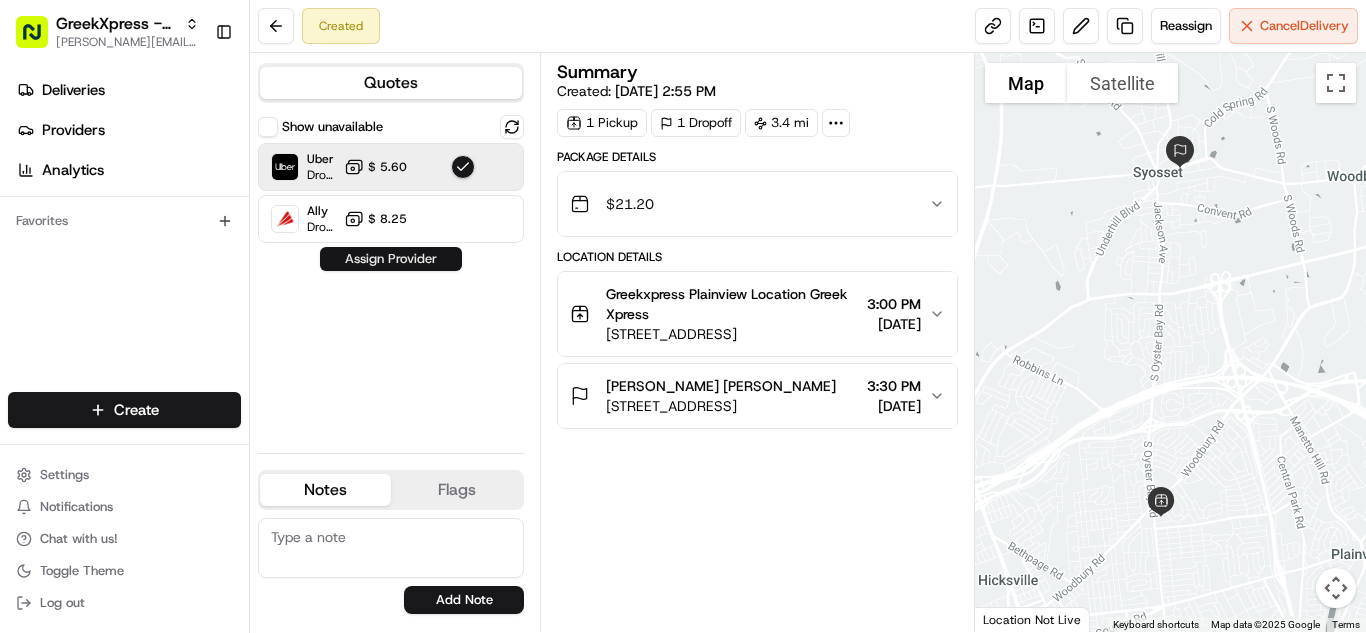 click on "Assign Provider" at bounding box center [391, 259] 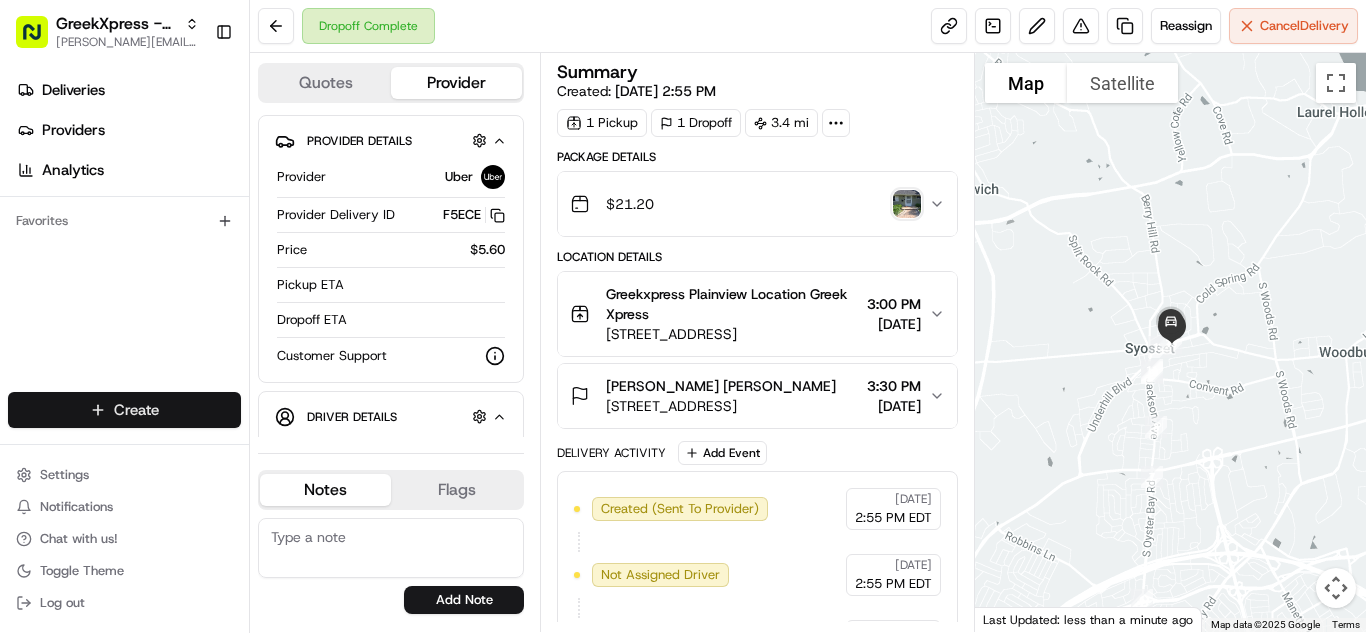 click on "GreekXpress - Plainview [EMAIL_ADDRESS][DOMAIN_NAME] Toggle Sidebar Deliveries Providers Analytics Favorites Main Menu Members & Organization Organization Users Roles Preferences Customization Tracking Orchestration Automations Dispatch Strategy Locations Pickup Locations Dropoff Locations Billing Billing Refund Requests Integrations Notification Triggers Webhooks API Keys Request Logs Create Settings Notifications Chat with us! Toggle Theme Log out Dropoff Complete Reassign Cancel  Delivery Quotes Provider Provider Details Hidden ( 1 ) Provider Uber   Provider Delivery ID F5ECE Copy  del_ZJbvKAEPRnOR_wMn9V9ezg F5ECE Price $5.60 Pickup ETA Dropoff ETA Customer Support Driver Details Hidden ( 6 ) Name [PERSON_NAME] Pickup Phone Number +1 312 766 6835 ext. 14429412 Dropoff Phone Number [PHONE_NUMBER] Tip $4.00 Type car Make Toyota Model Sienna Color crimson Notes Flags [EMAIL_ADDRESS][DOMAIN_NAME] Add Note [EMAIL_ADDRESS][DOMAIN_NAME] Add Flag Summary Created:   [DATE] 2:55 PM 1   Pickup 1   Dropoff 3.4 mi $ 21.20 Uber" at bounding box center [683, 316] 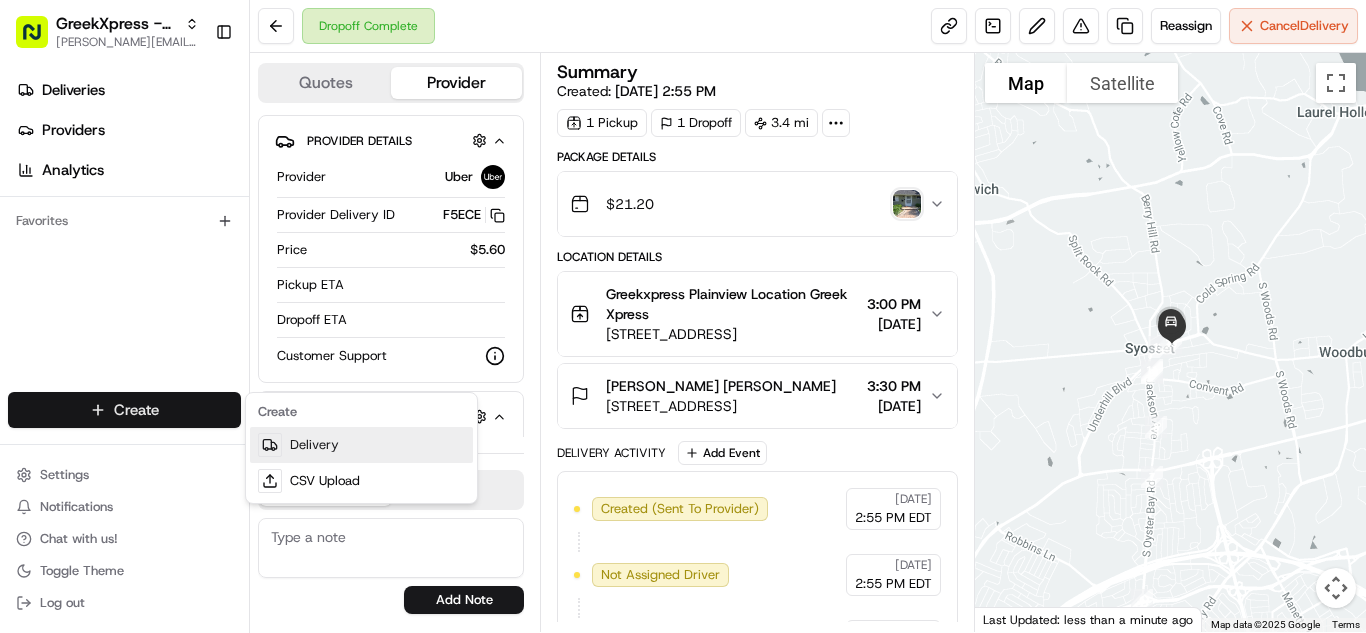 click on "Delivery" at bounding box center (361, 445) 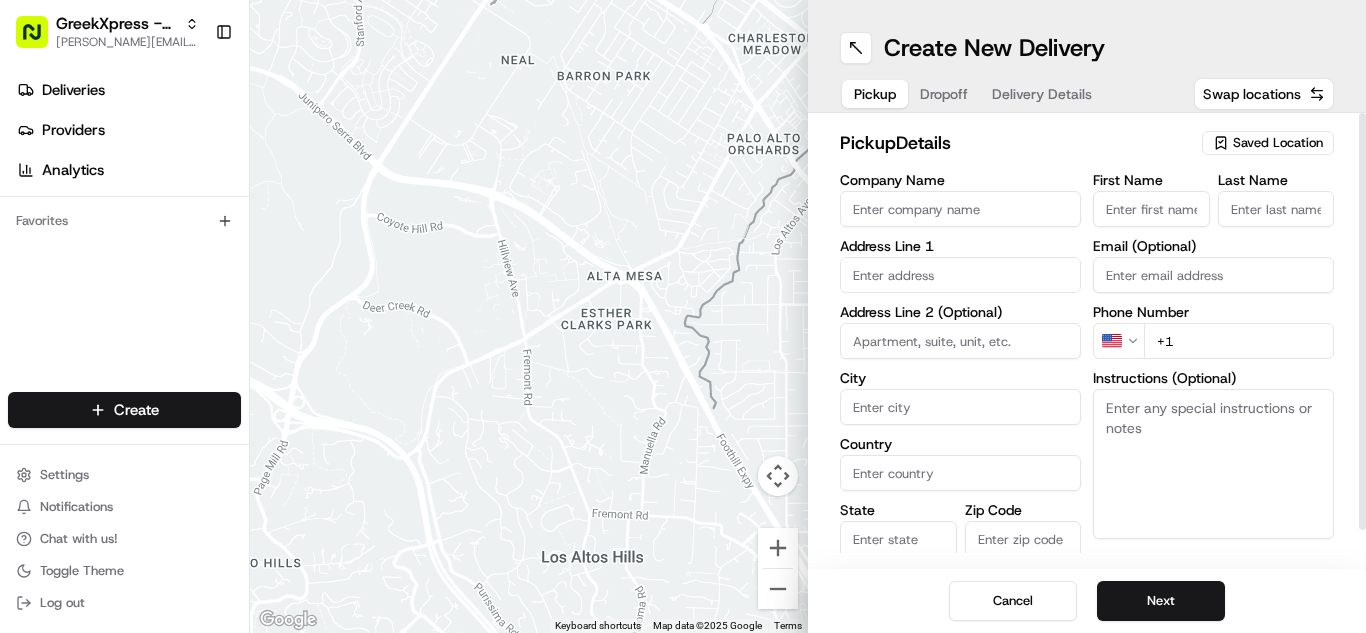 click on "Saved Location" at bounding box center (1278, 143) 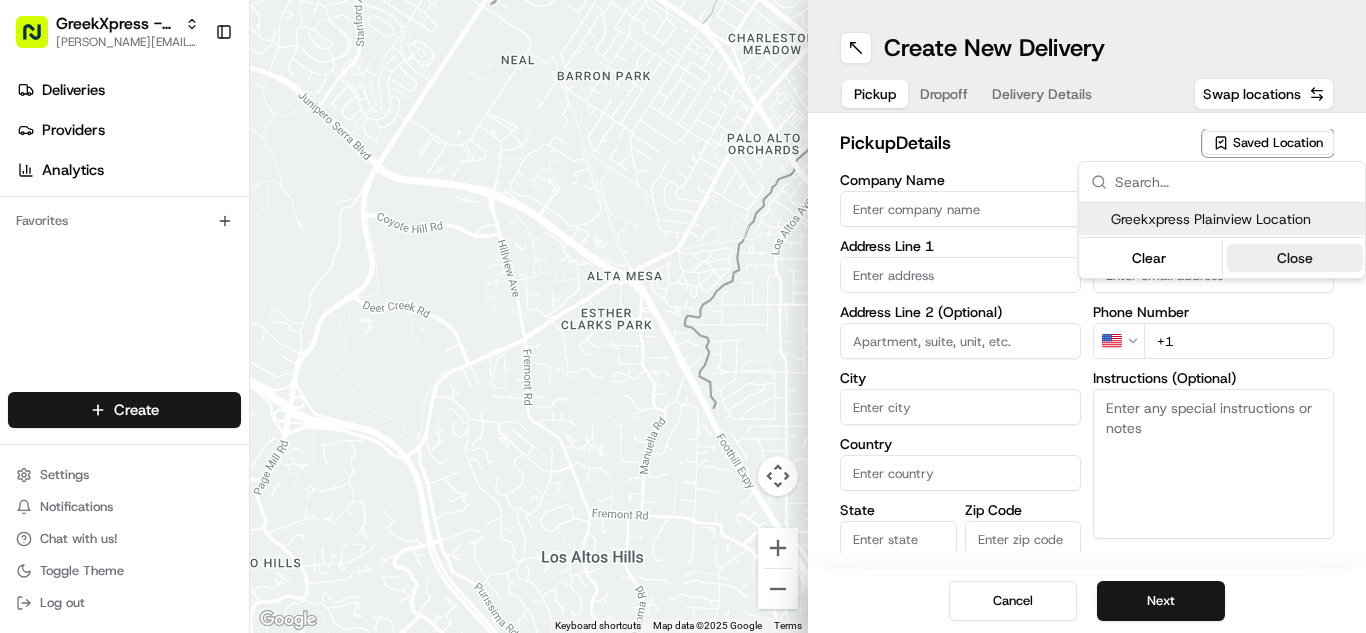 click on "Greekxpress Plainview Location" at bounding box center [1234, 219] 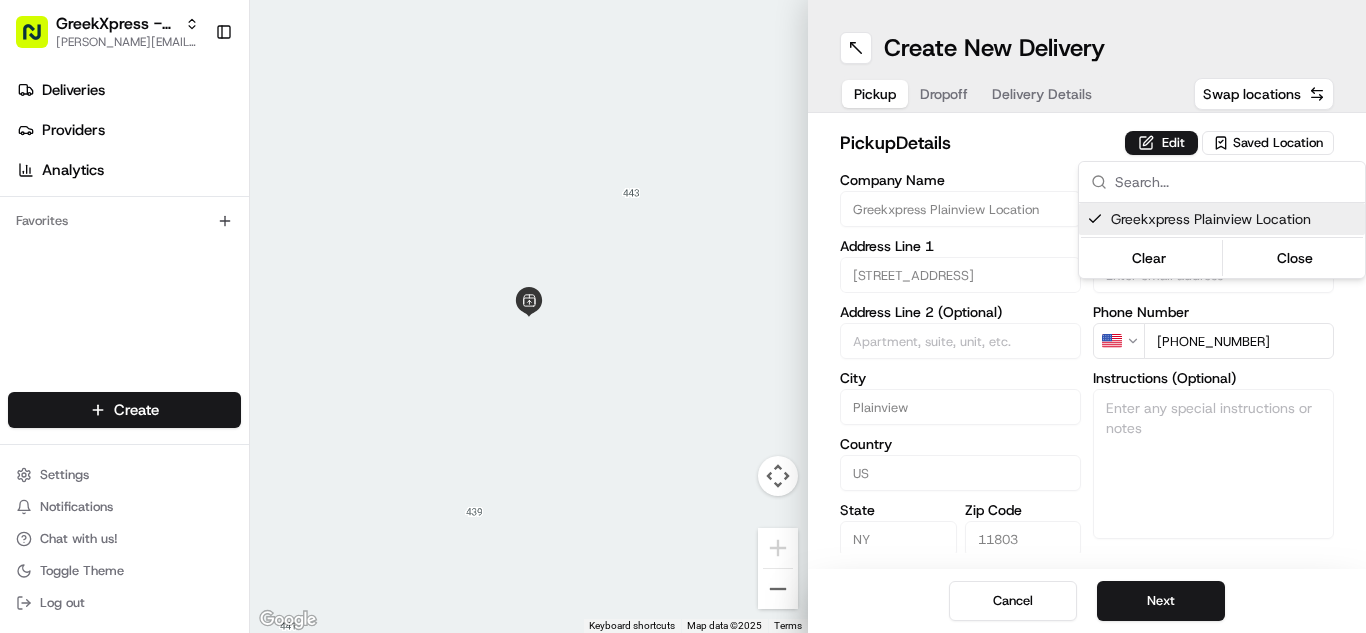 click on "GreekXpress - Plainview [EMAIL_ADDRESS][DOMAIN_NAME] Toggle Sidebar Deliveries Providers Analytics Favorites Main Menu Members & Organization Organization Users Roles Preferences Customization Tracking Orchestration Automations Dispatch Strategy Locations Pickup Locations Dropoff Locations Billing Billing Refund Requests Integrations Notification Triggers Webhooks API Keys Request Logs Create Settings Notifications Chat with us! Toggle Theme Log out To navigate the map with touch gestures double-tap and hold your finger on the map, then drag the map. ← Move left → Move right ↑ Move up ↓ Move down + Zoom in - Zoom out Home Jump left by 75% End Jump right by 75% Page Up Jump up by 75% Page Down Jump down by 75% Keyboard shortcuts Map Data Map data ©2025 Map data ©2025 2 m  Click to toggle between metric and imperial units Terms Report a map error Create New Delivery Pickup Dropoff Delivery Details Swap locations pickup  Details  Edit Saved Location Company Name Greekxpress Plainview Location" at bounding box center (683, 316) 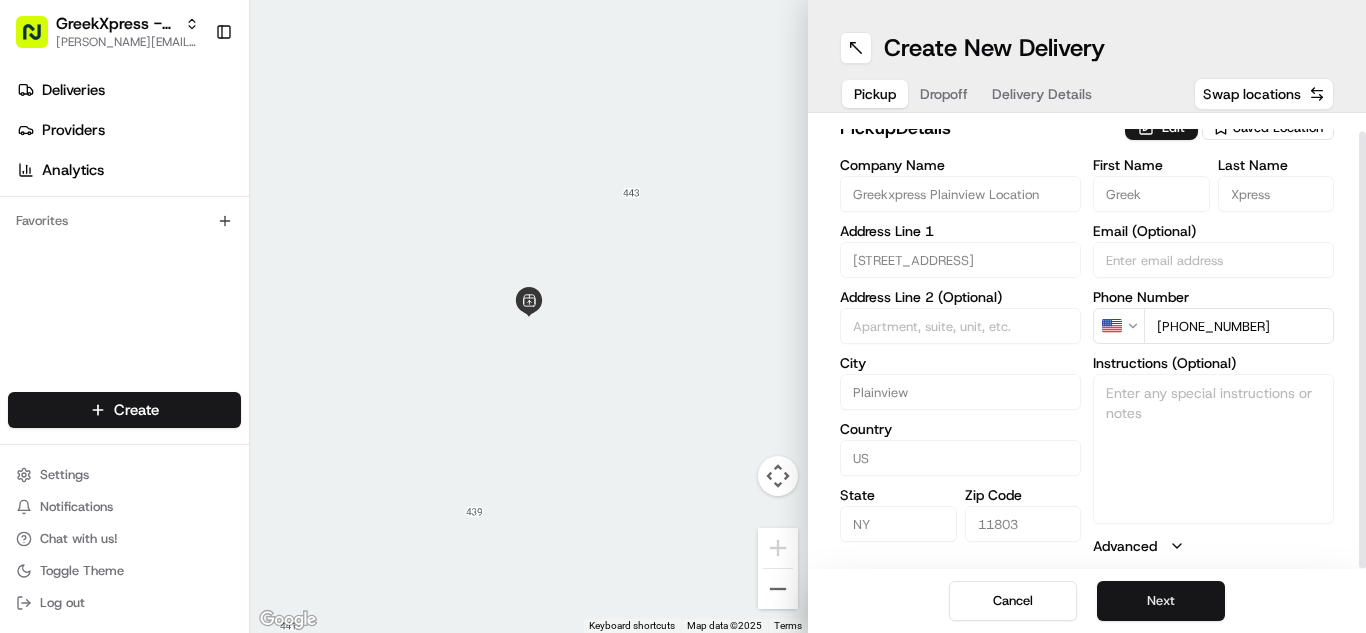 scroll, scrollTop: 18, scrollLeft: 0, axis: vertical 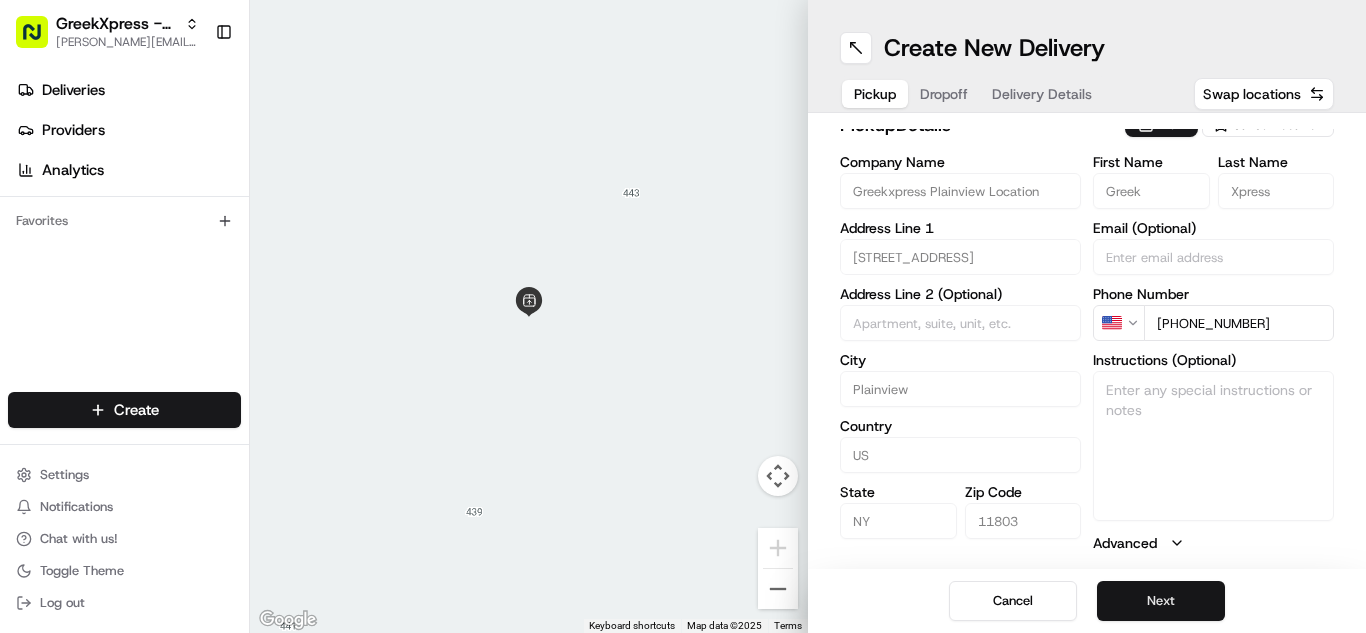 click on "Next" at bounding box center (1161, 601) 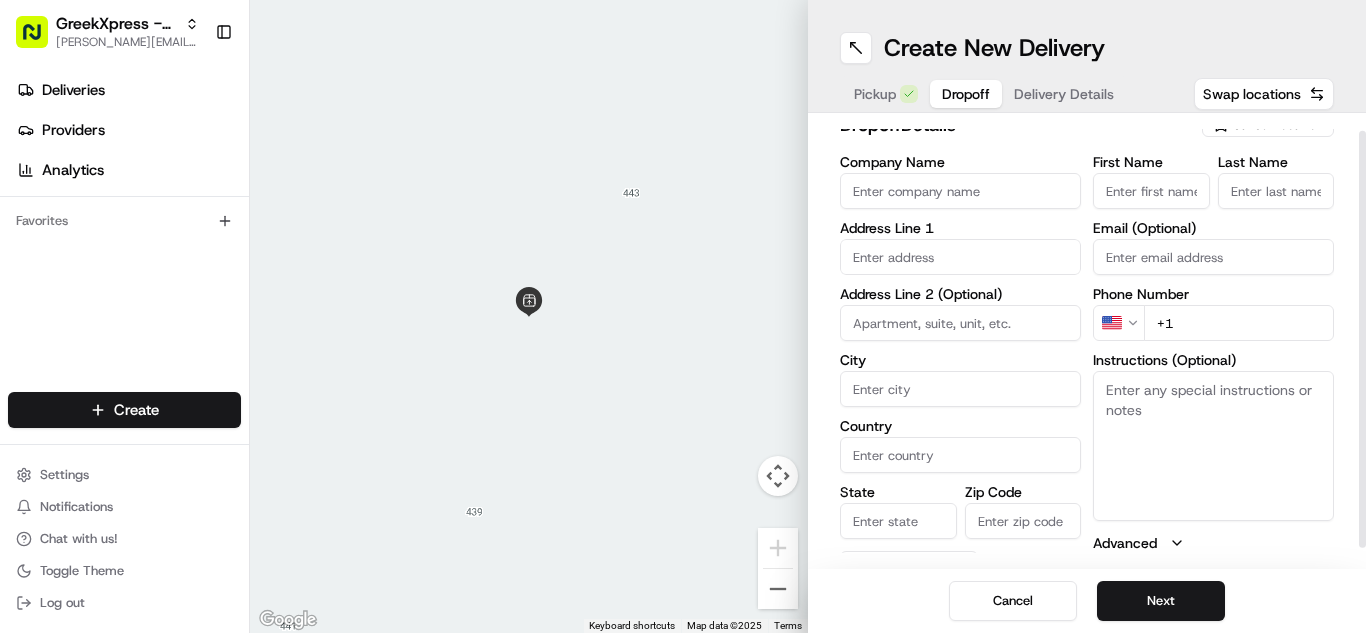click on "Email (Optional)" at bounding box center (1213, 228) 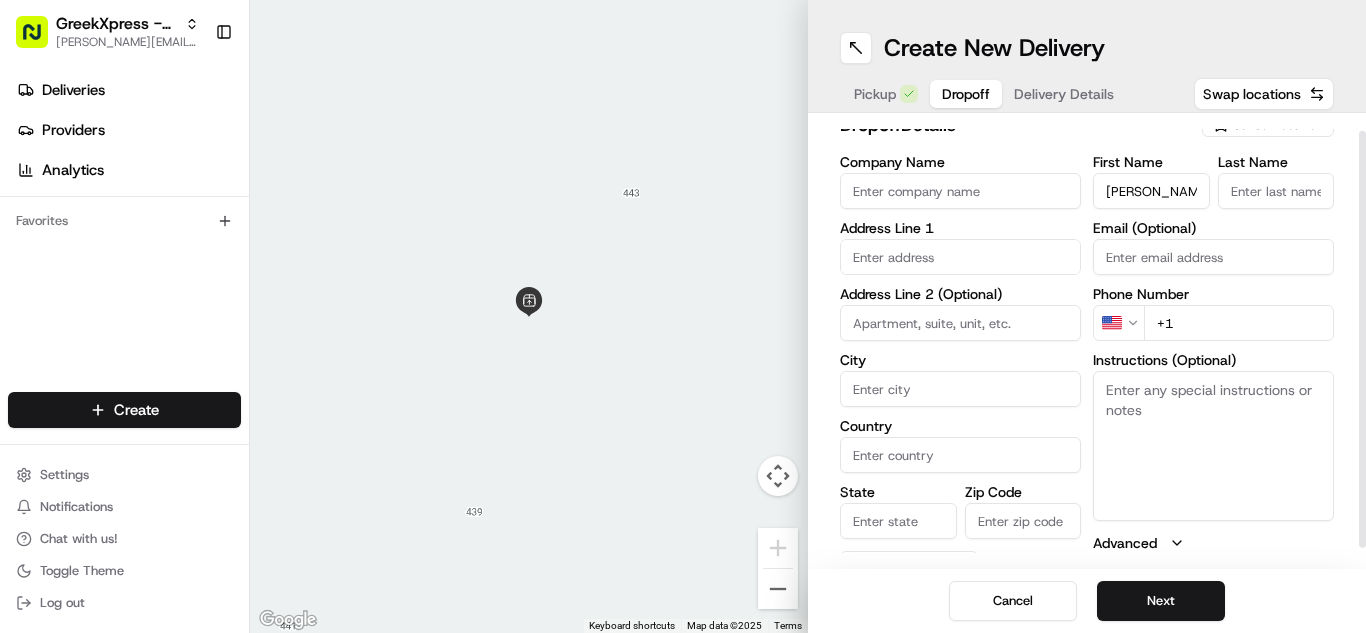 type on "[PERSON_NAME]" 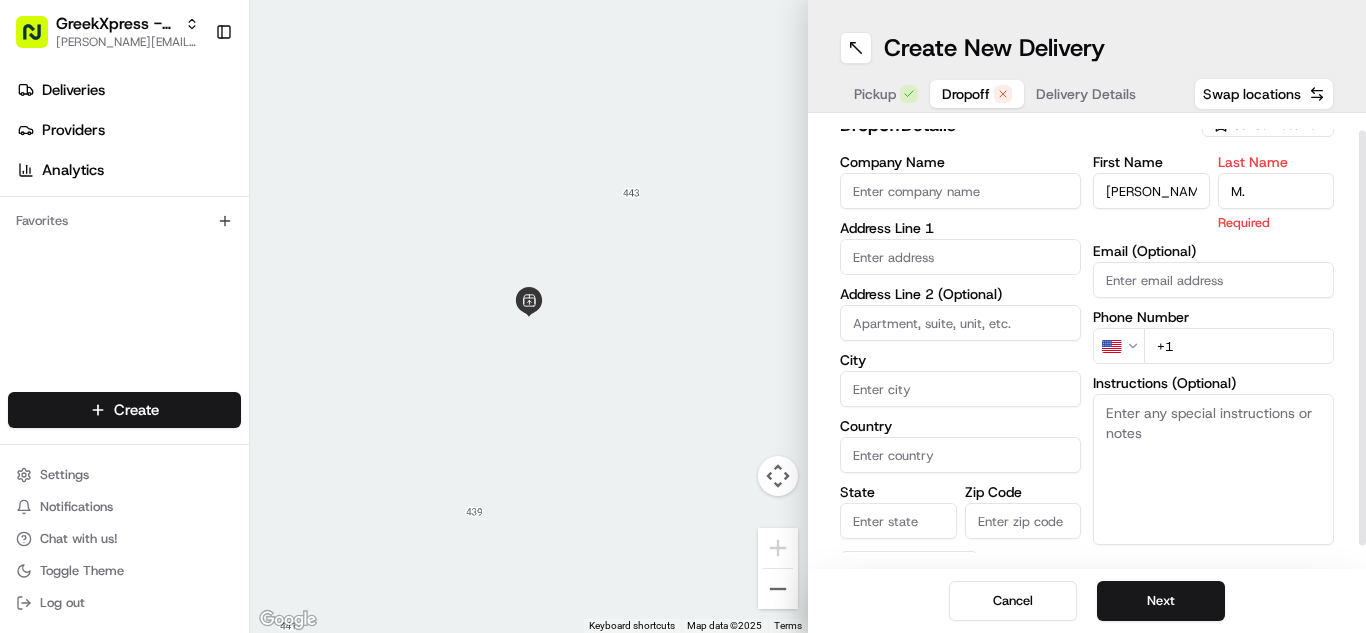 type on "M." 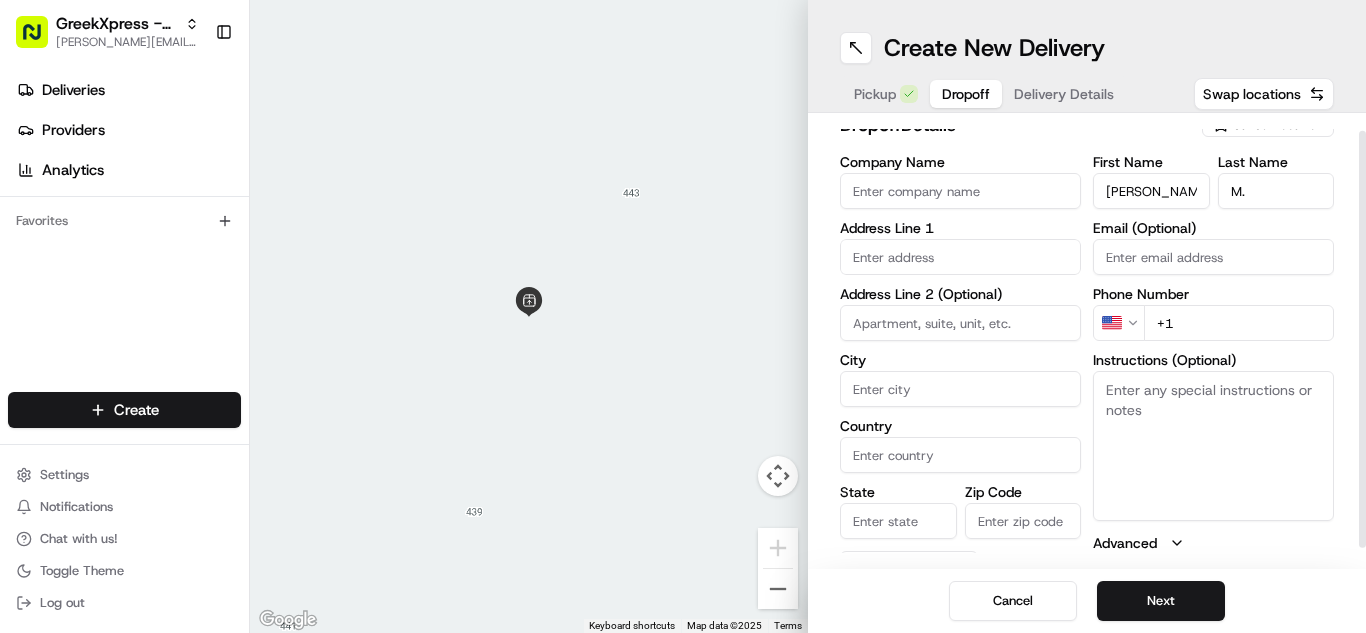 click on "+1" at bounding box center (1239, 323) 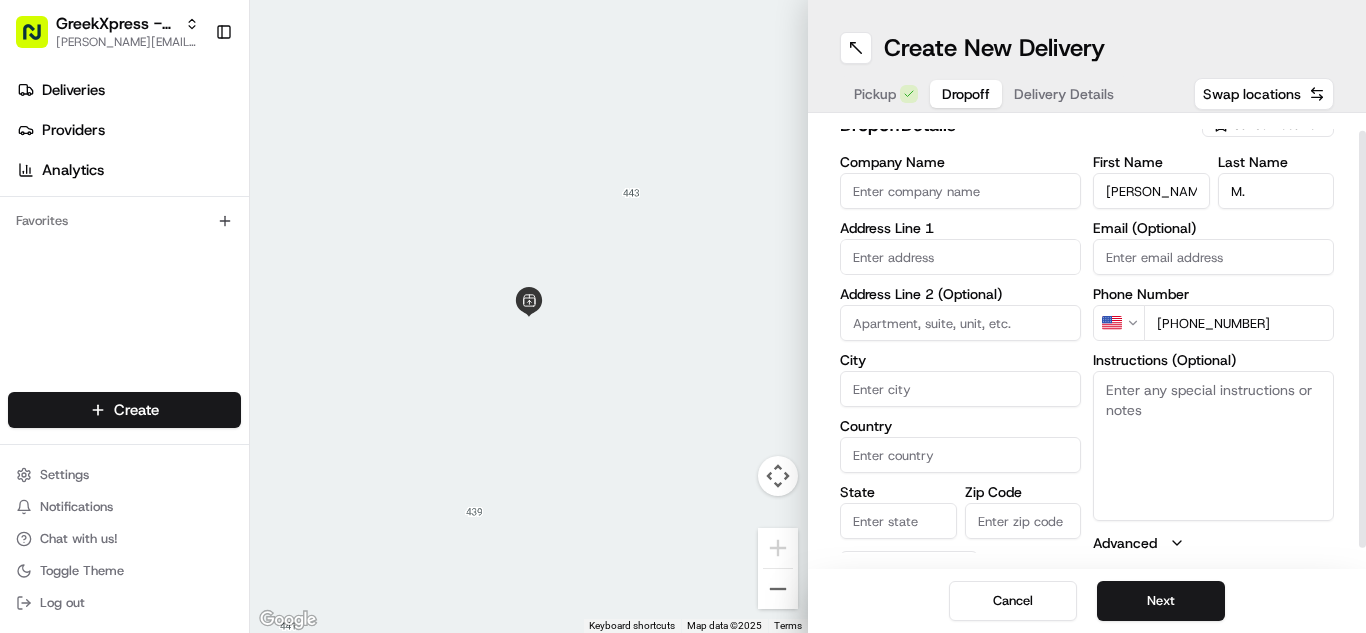 type on "[PHONE_NUMBER]" 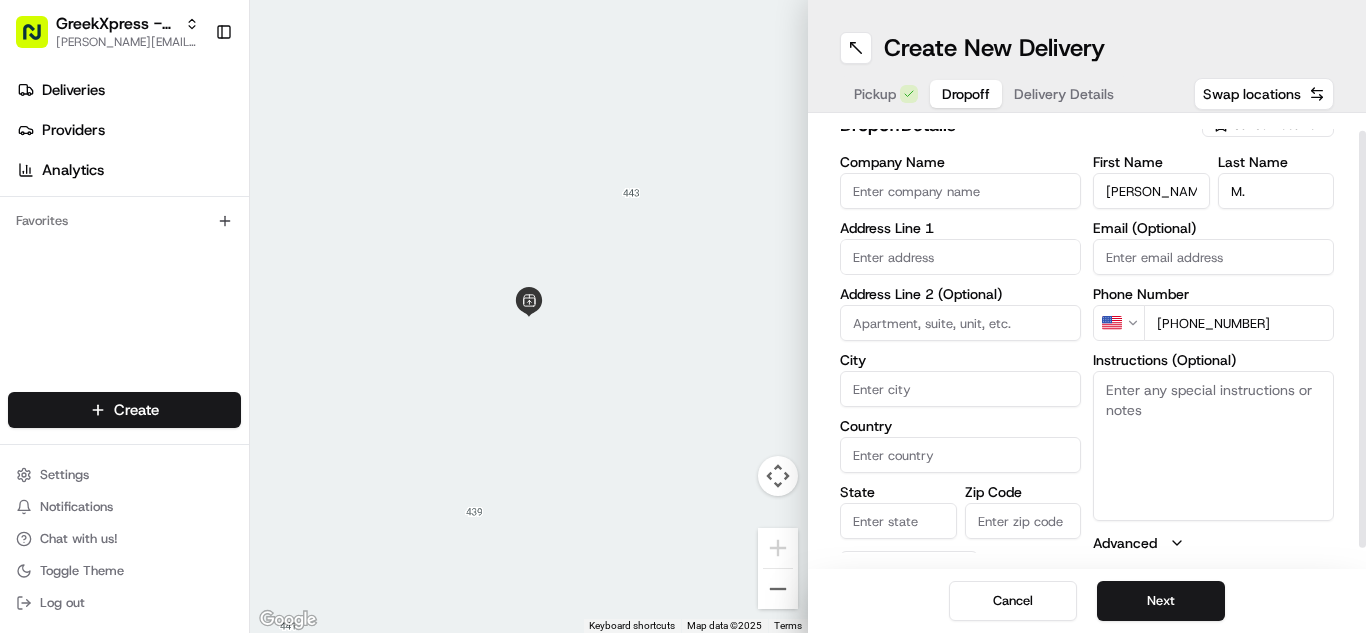 paste on "Please hand to customer or call upon arrival do not leave the order outside. Thank you" 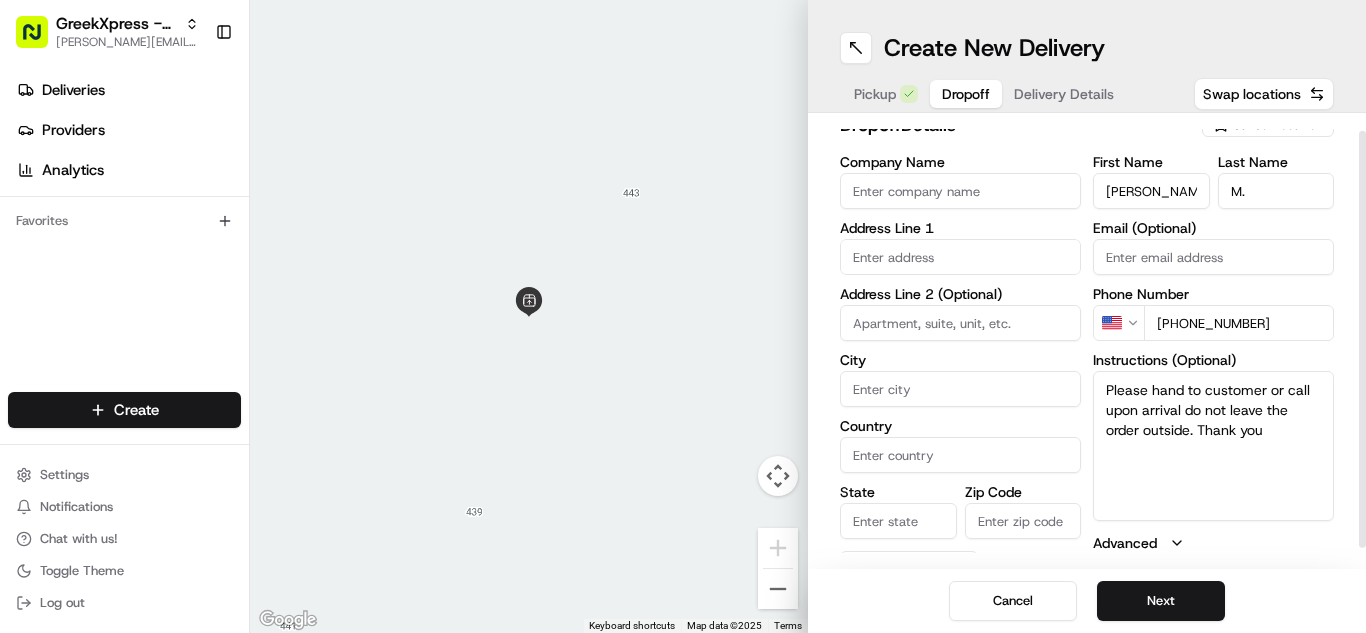 type on "Please hand to customer or call upon arrival do not leave the order outside. Thank you" 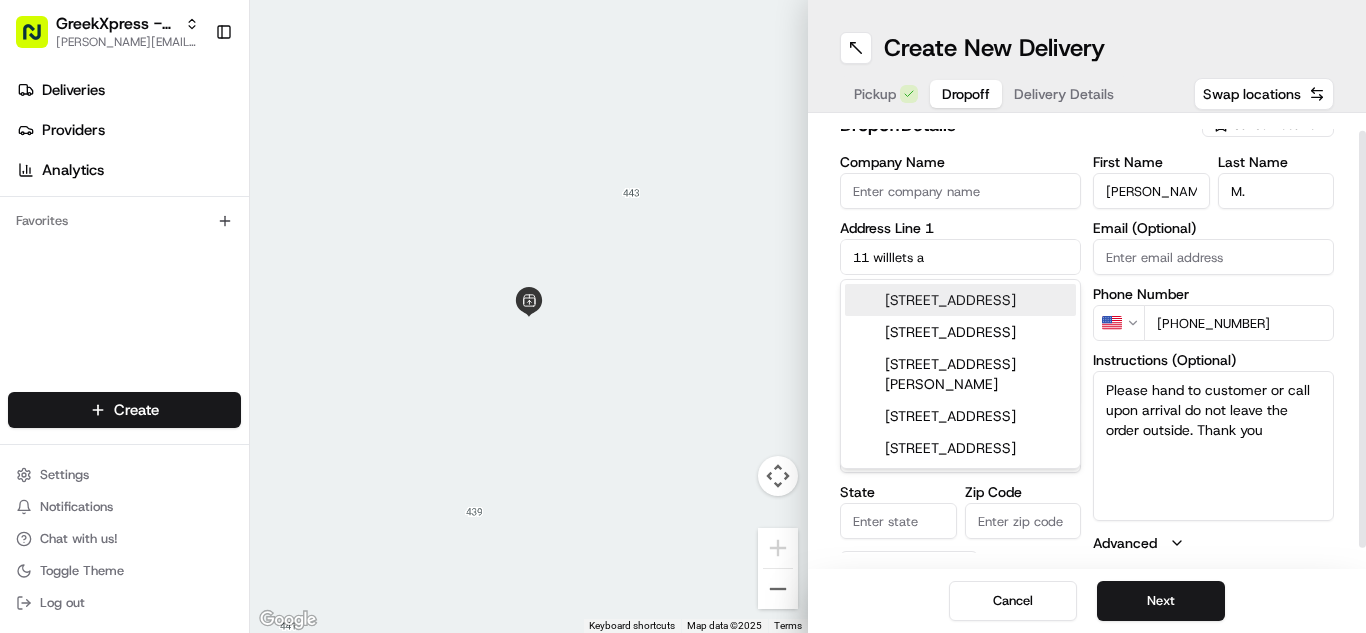 click on "[STREET_ADDRESS]" at bounding box center (960, 300) 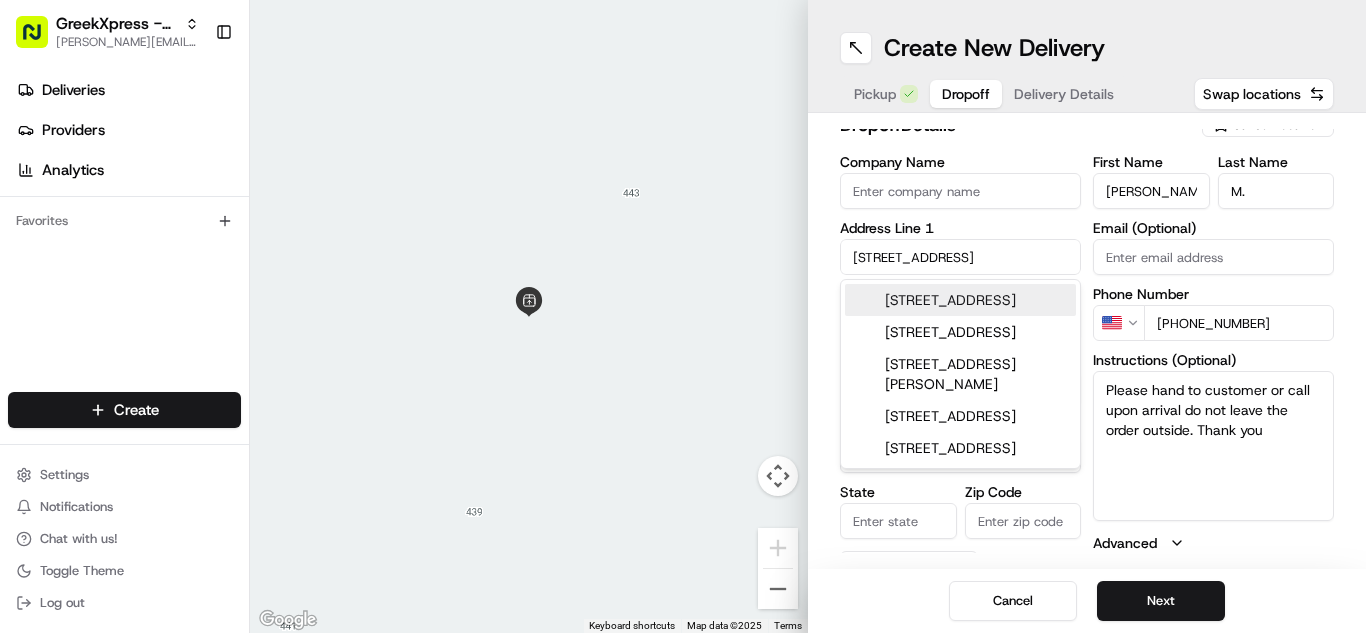 type on "[STREET_ADDRESS]" 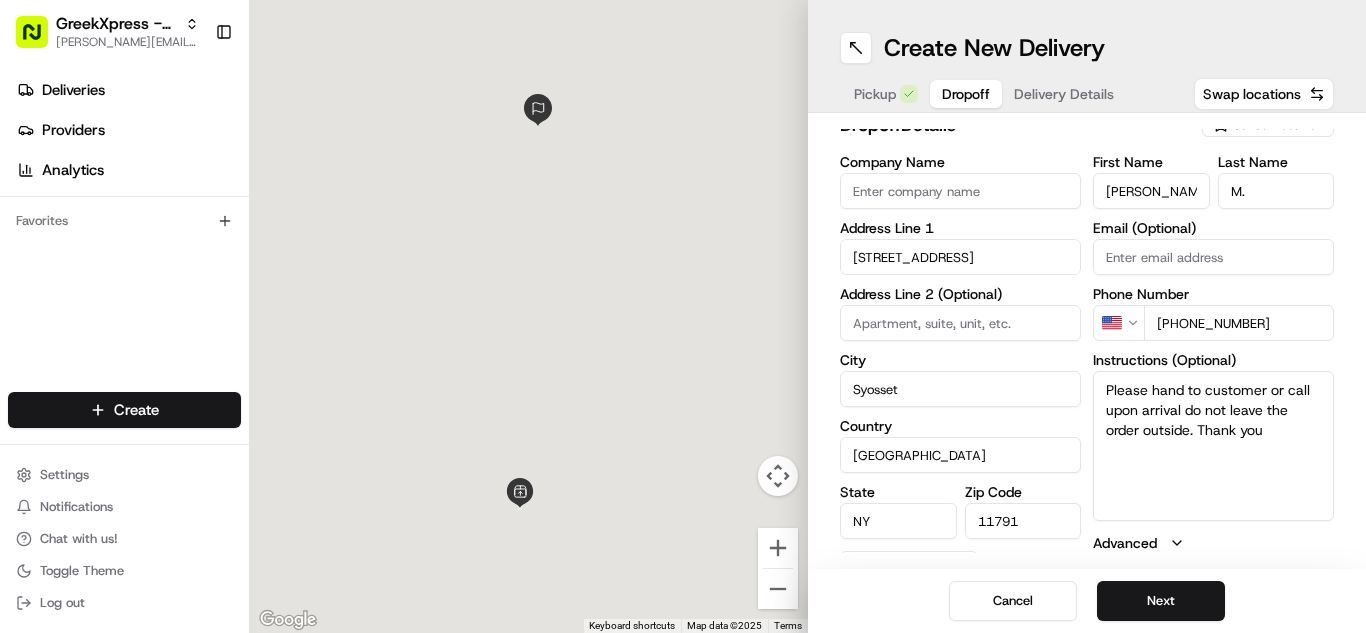 type on "[STREET_ADDRESS]" 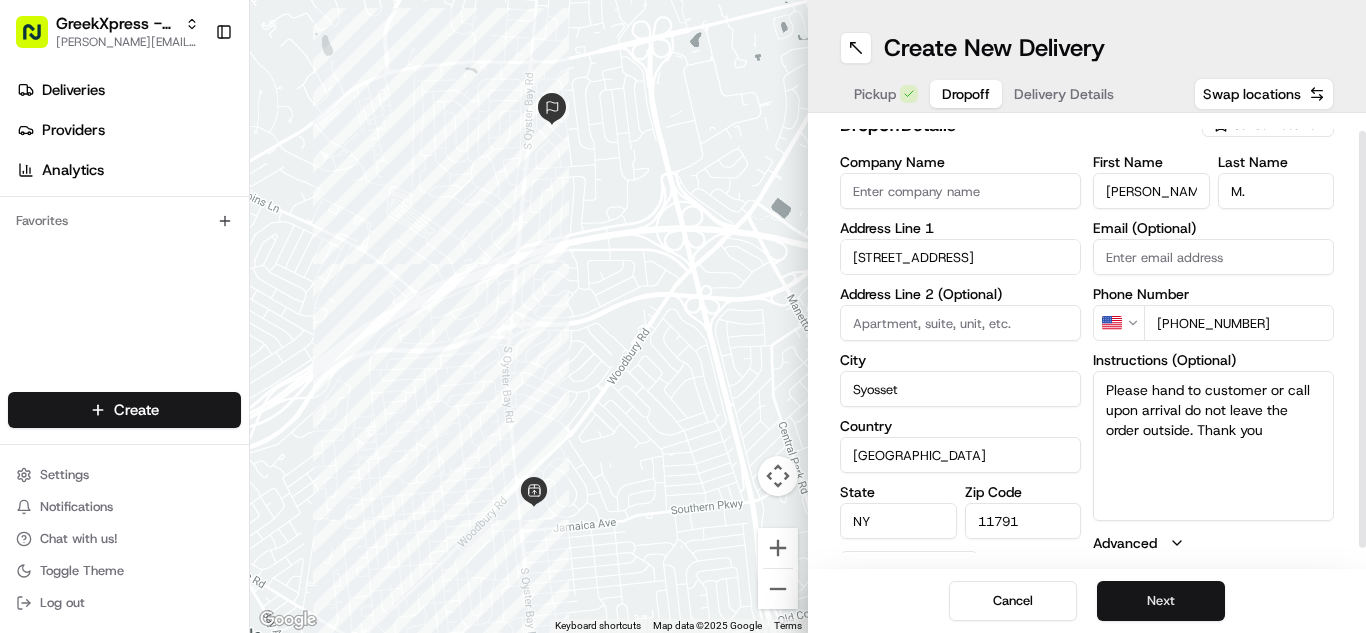 click on "Next" at bounding box center [1161, 601] 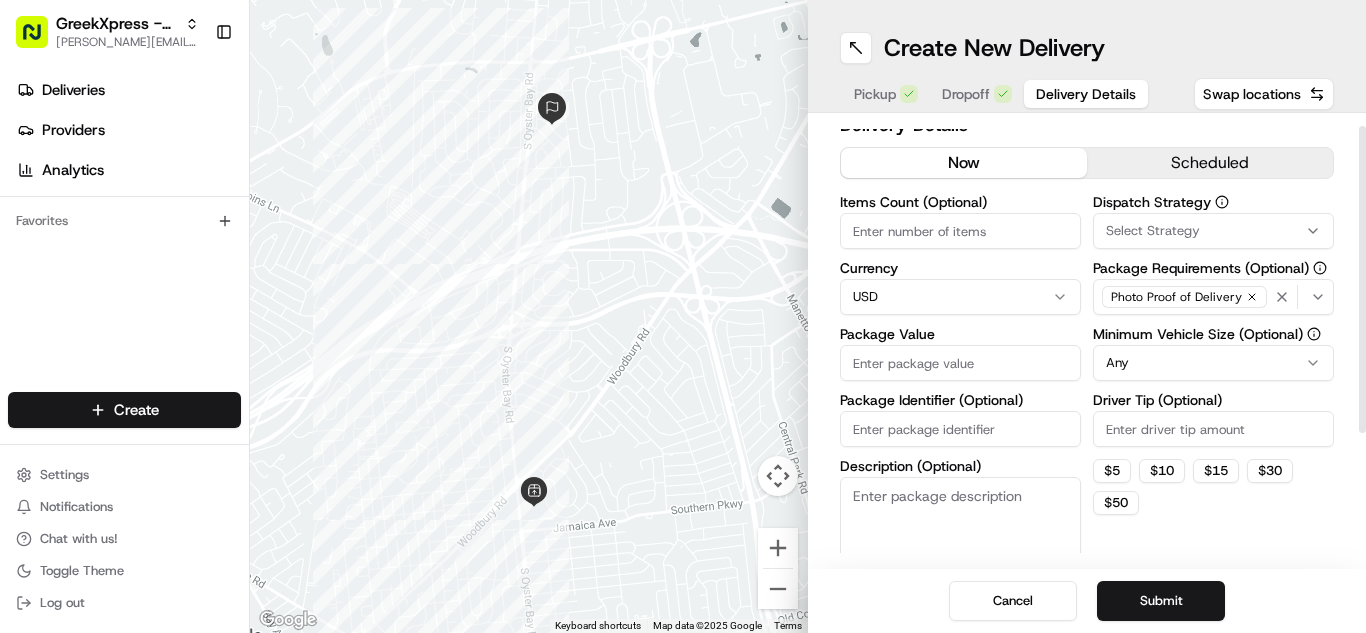 click on "Package Value" at bounding box center (960, 363) 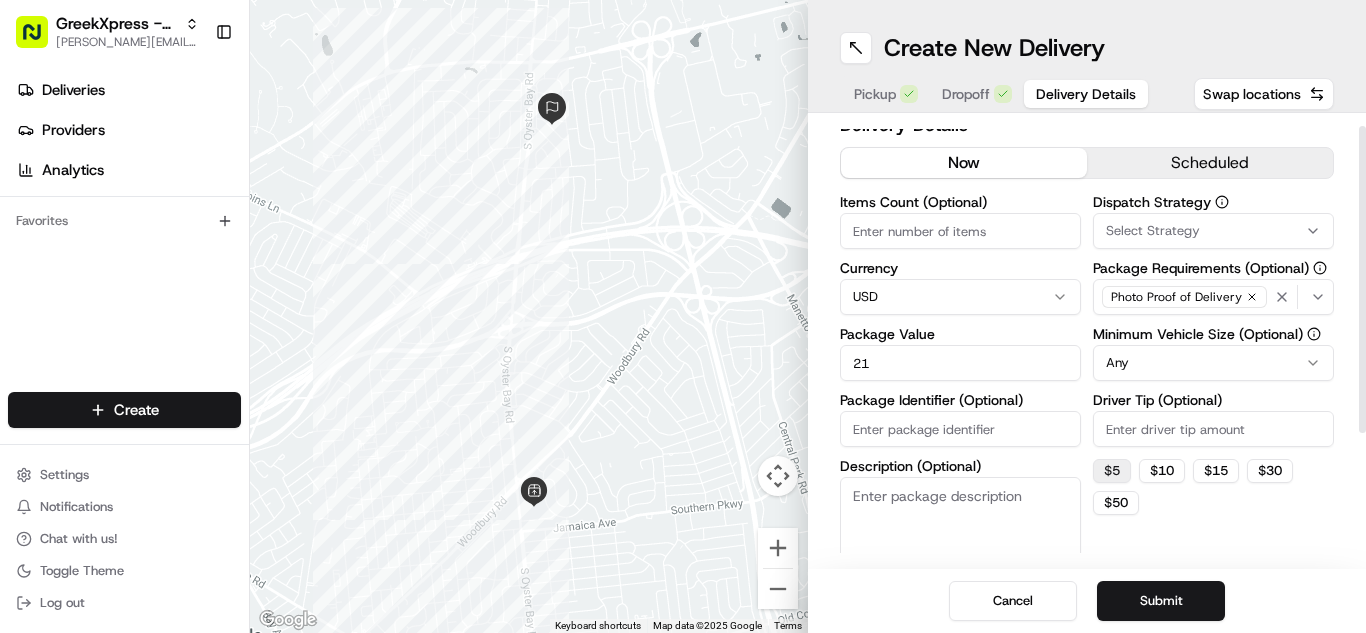 type on "21" 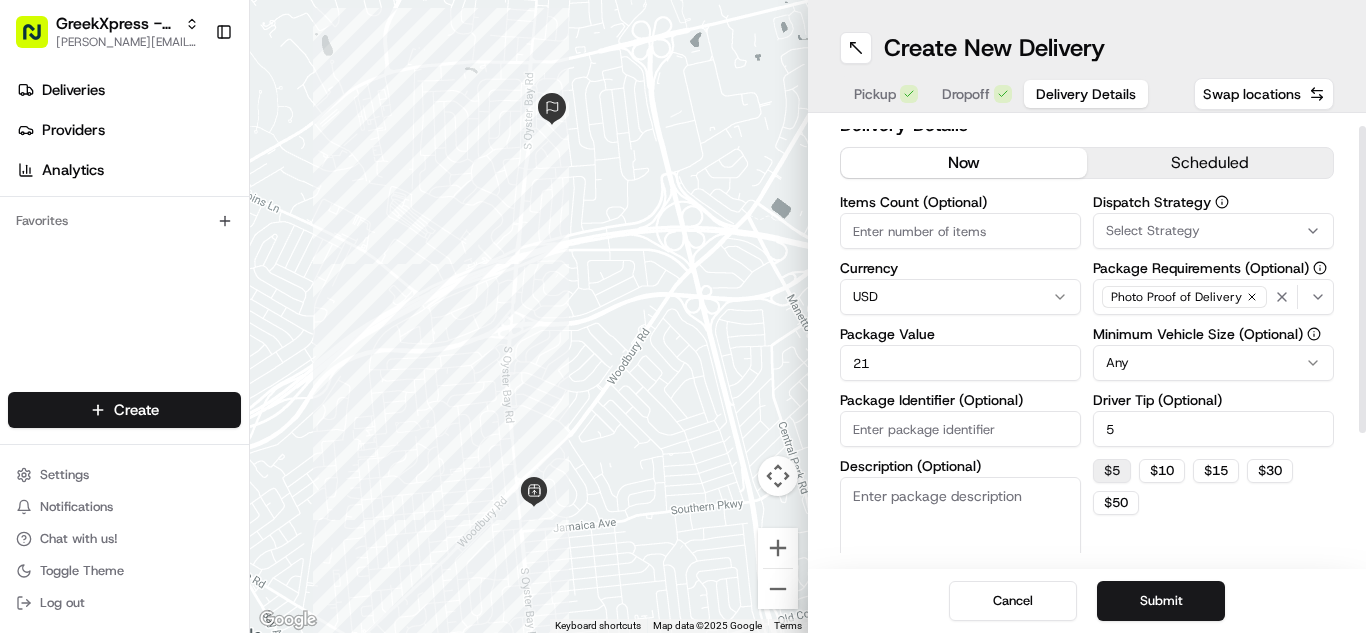 type on "5" 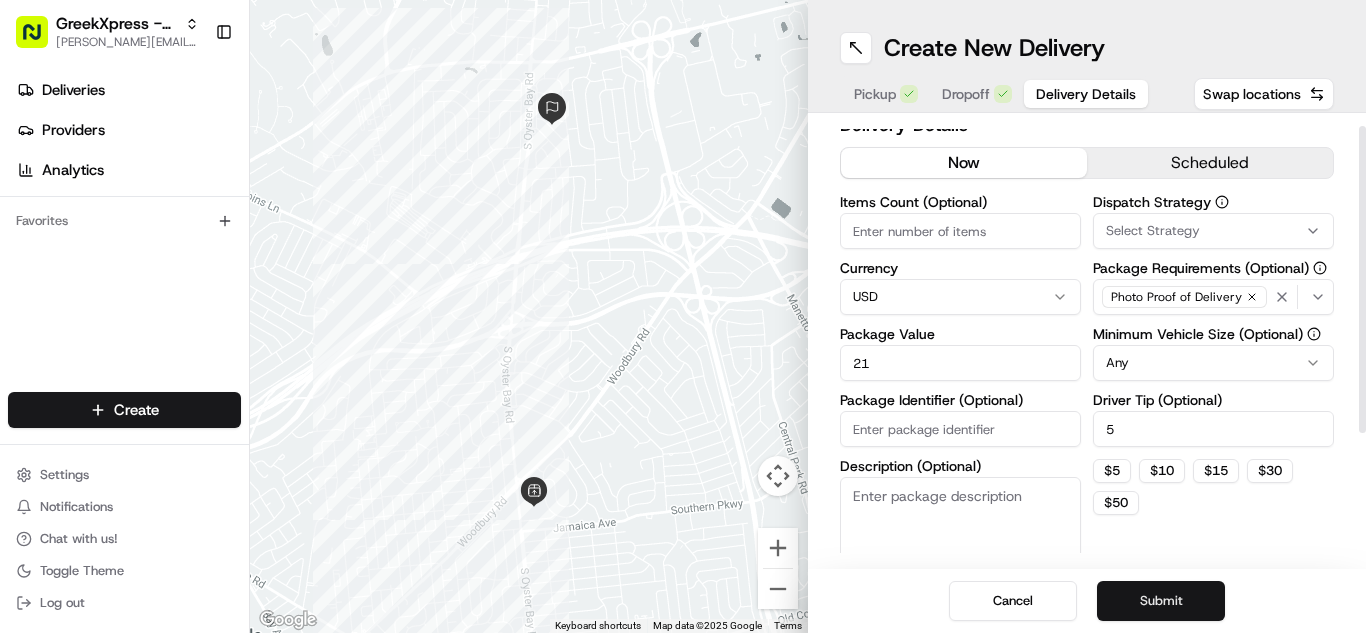 click on "Submit" at bounding box center (1161, 601) 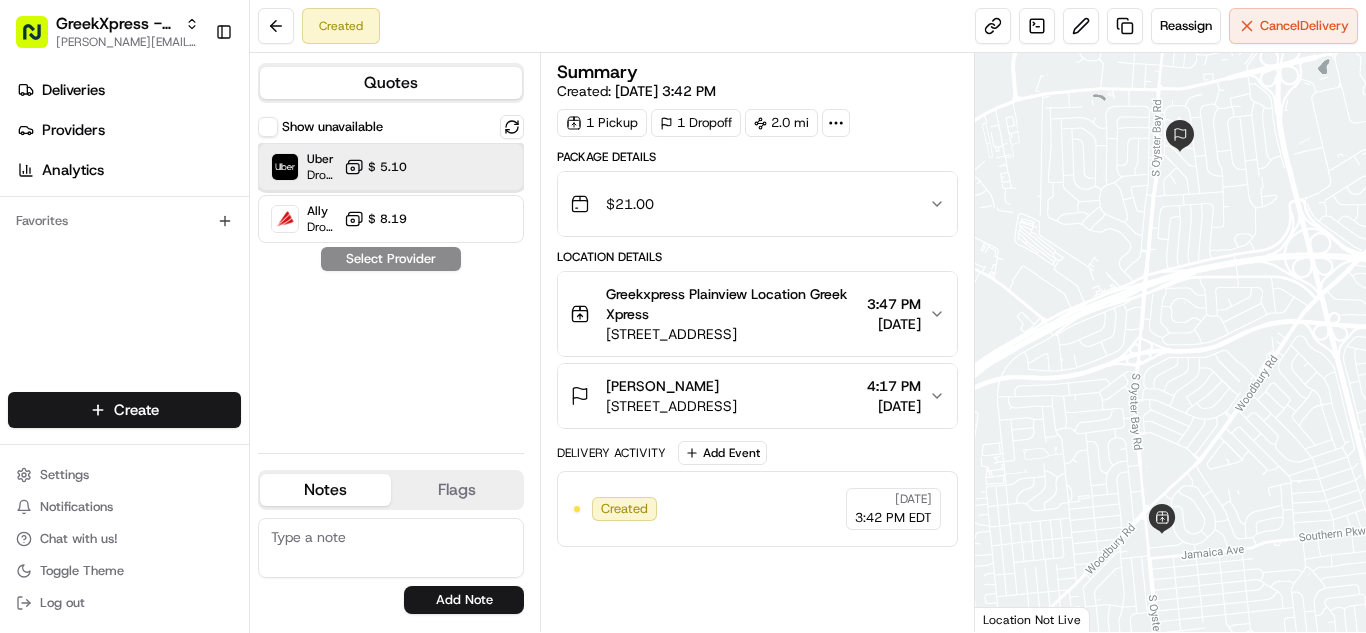click on "Uber Dropoff ETA   17 minutes $   5.10" at bounding box center (391, 167) 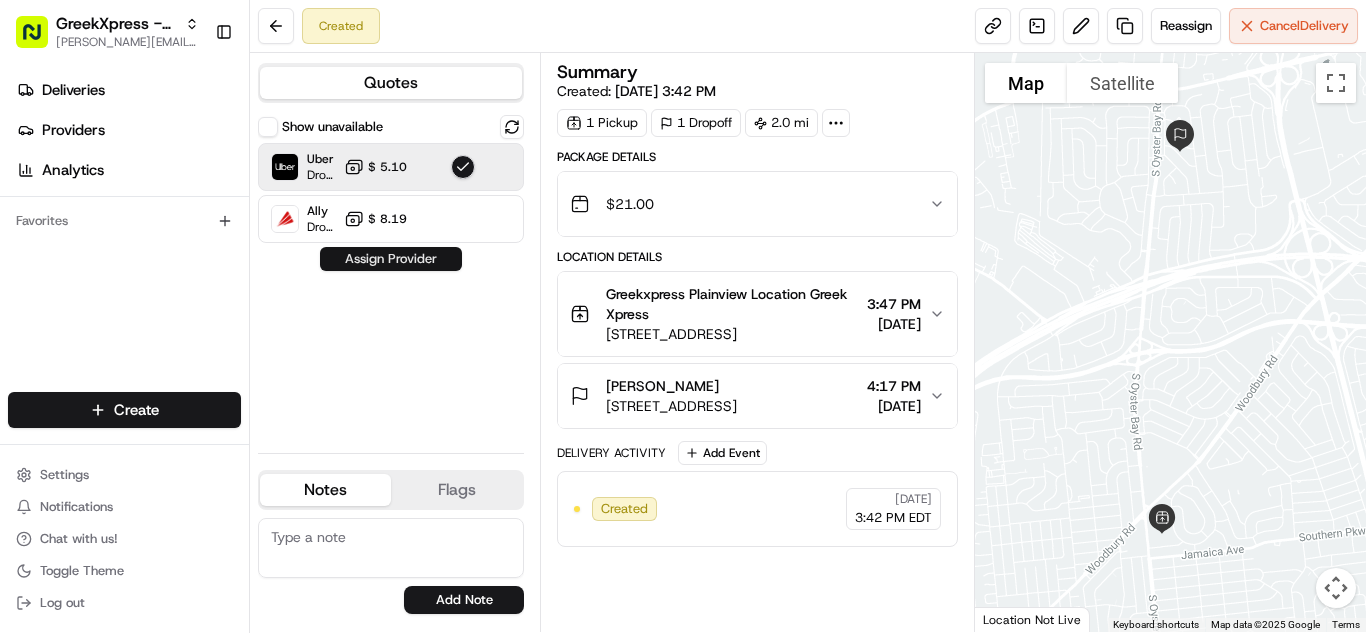 click on "Assign Provider" at bounding box center (391, 259) 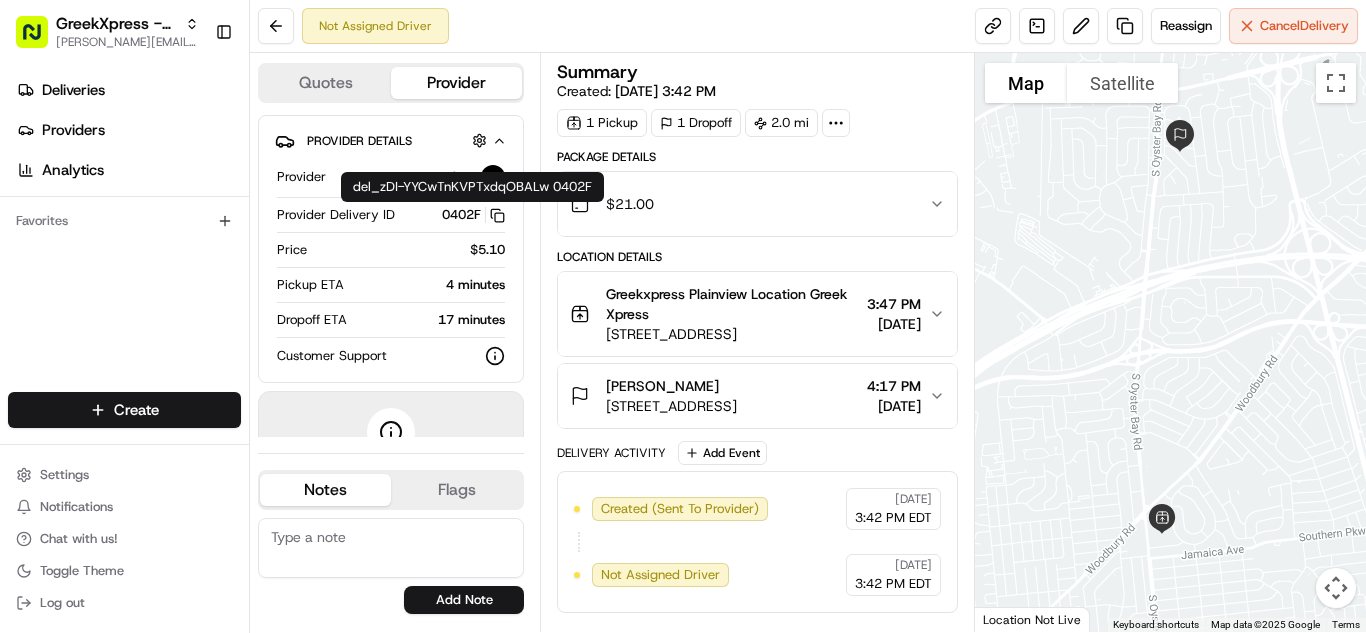 click on "[PERSON_NAME]" at bounding box center [671, 386] 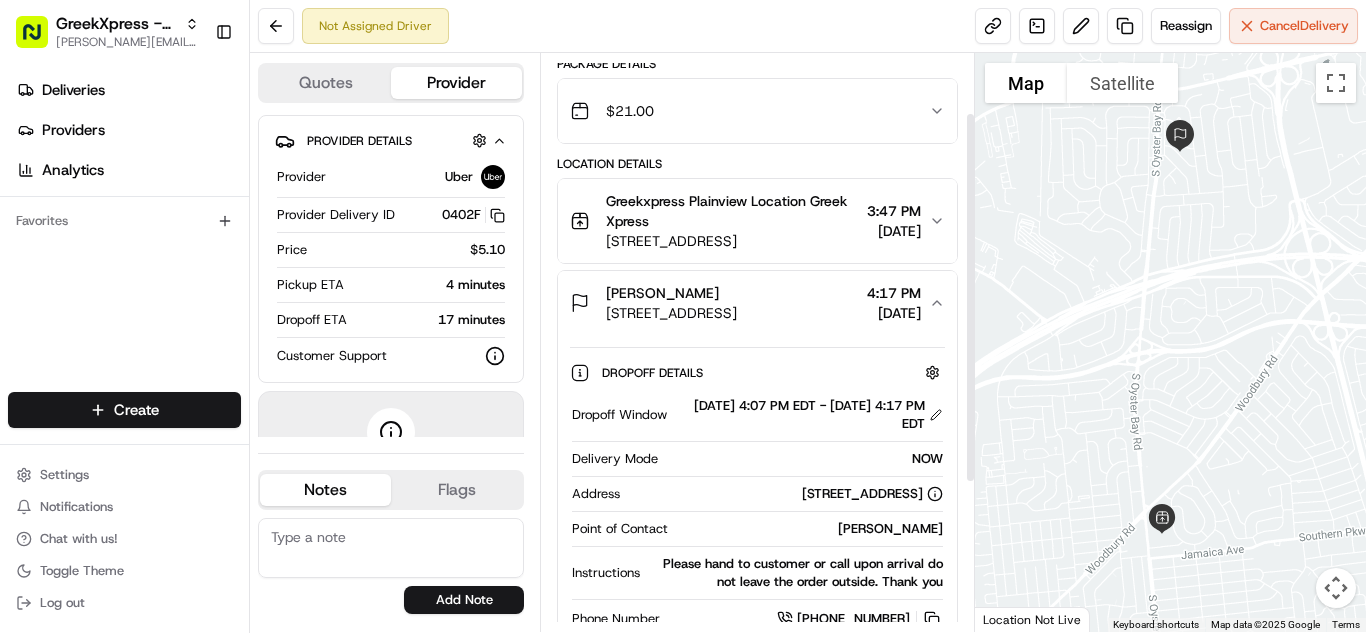 scroll, scrollTop: 71, scrollLeft: 0, axis: vertical 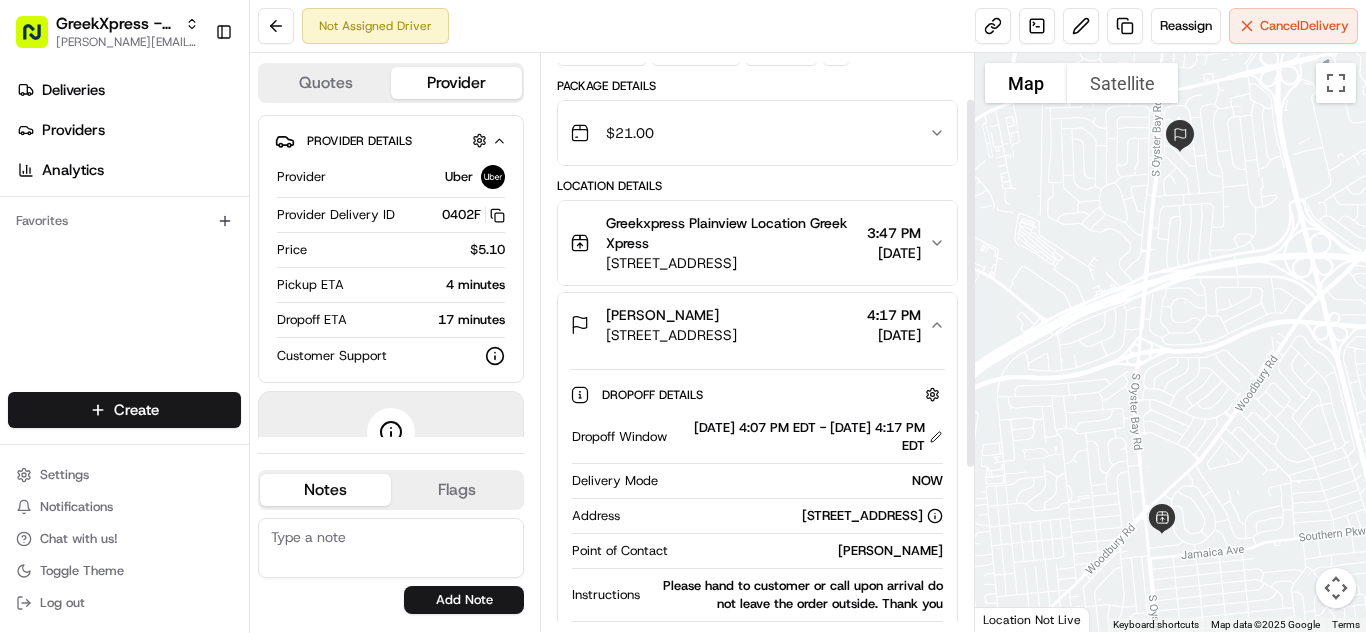 click on "[PERSON_NAME]" at bounding box center [671, 315] 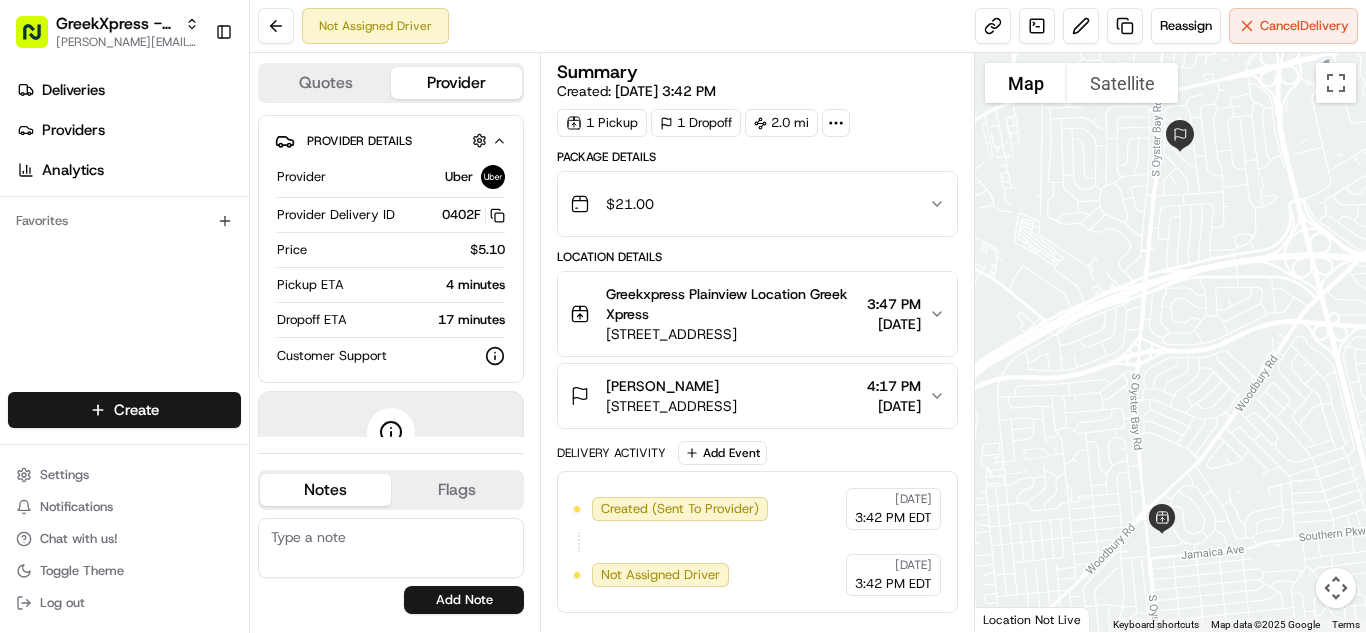 scroll, scrollTop: 0, scrollLeft: 0, axis: both 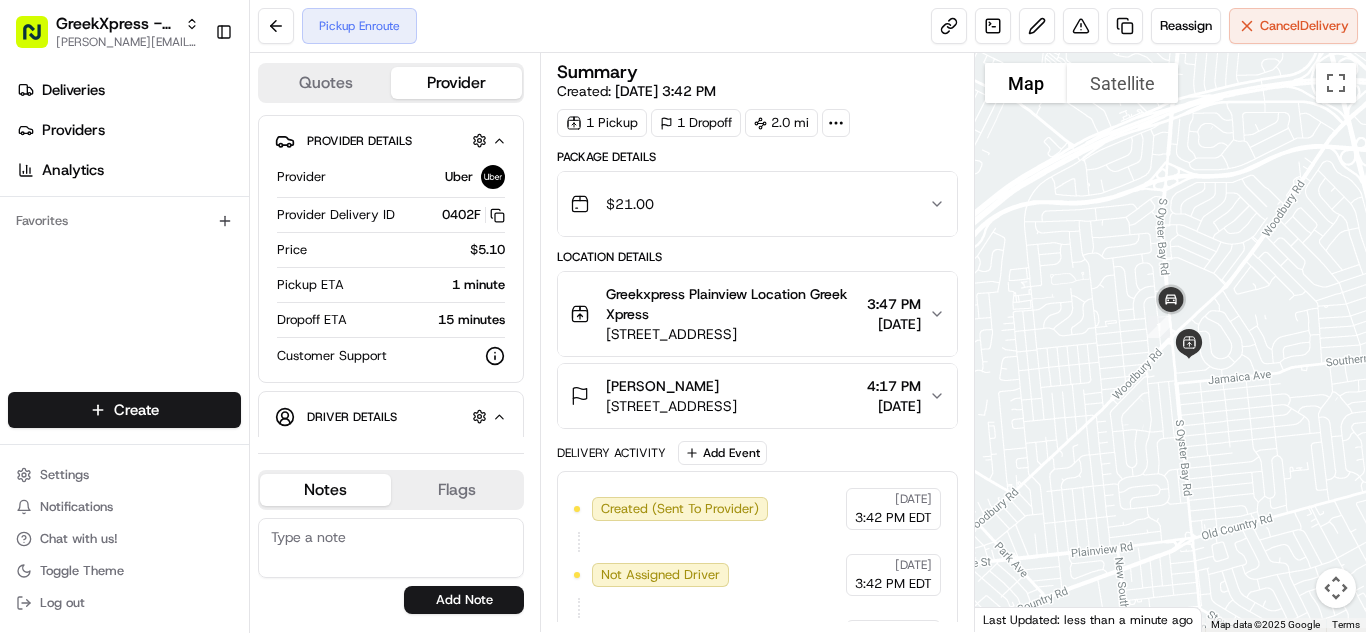 drag, startPoint x: 1255, startPoint y: 359, endPoint x: 1255, endPoint y: 335, distance: 24 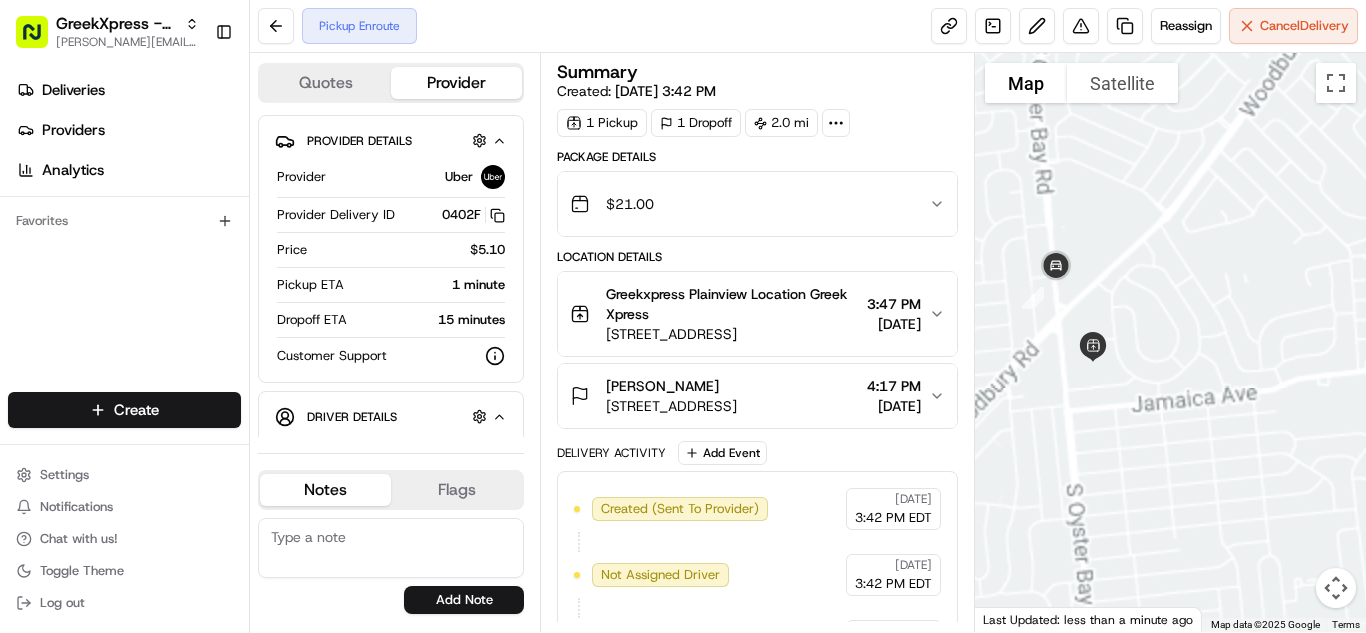 click at bounding box center [1170, 342] 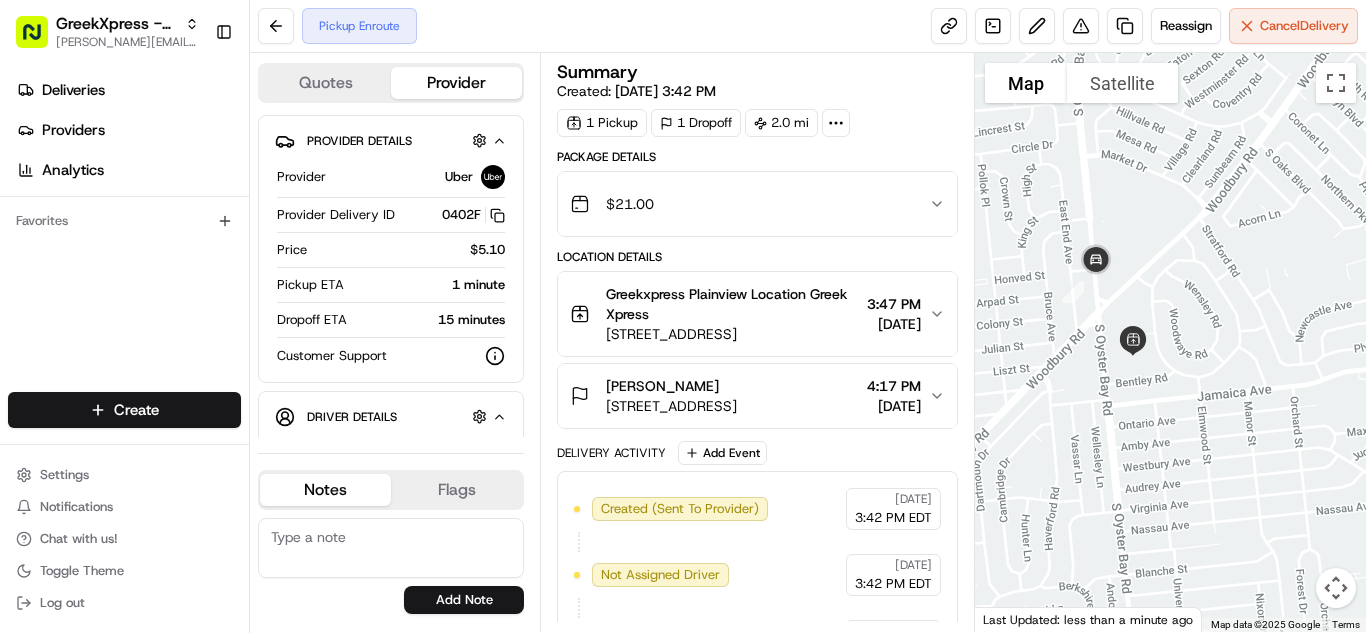 drag, startPoint x: 1247, startPoint y: 330, endPoint x: 1292, endPoint y: 326, distance: 45.17743 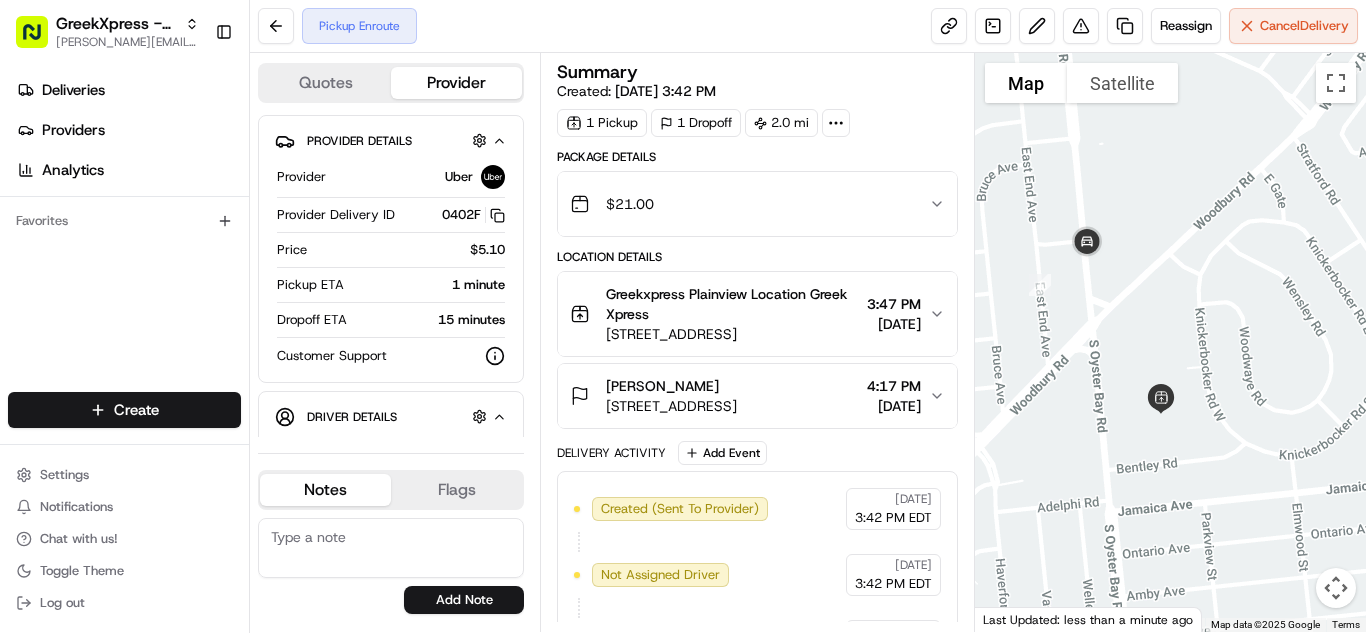 drag, startPoint x: 1164, startPoint y: 295, endPoint x: 1251, endPoint y: 282, distance: 87.965904 